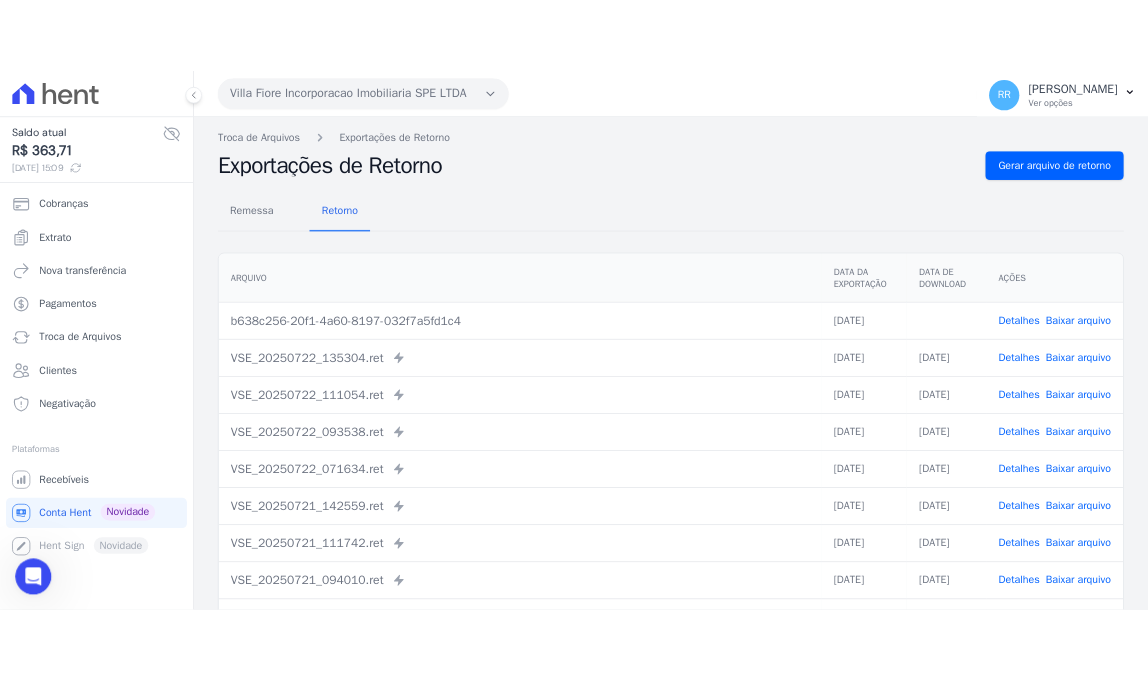 scroll, scrollTop: 0, scrollLeft: 0, axis: both 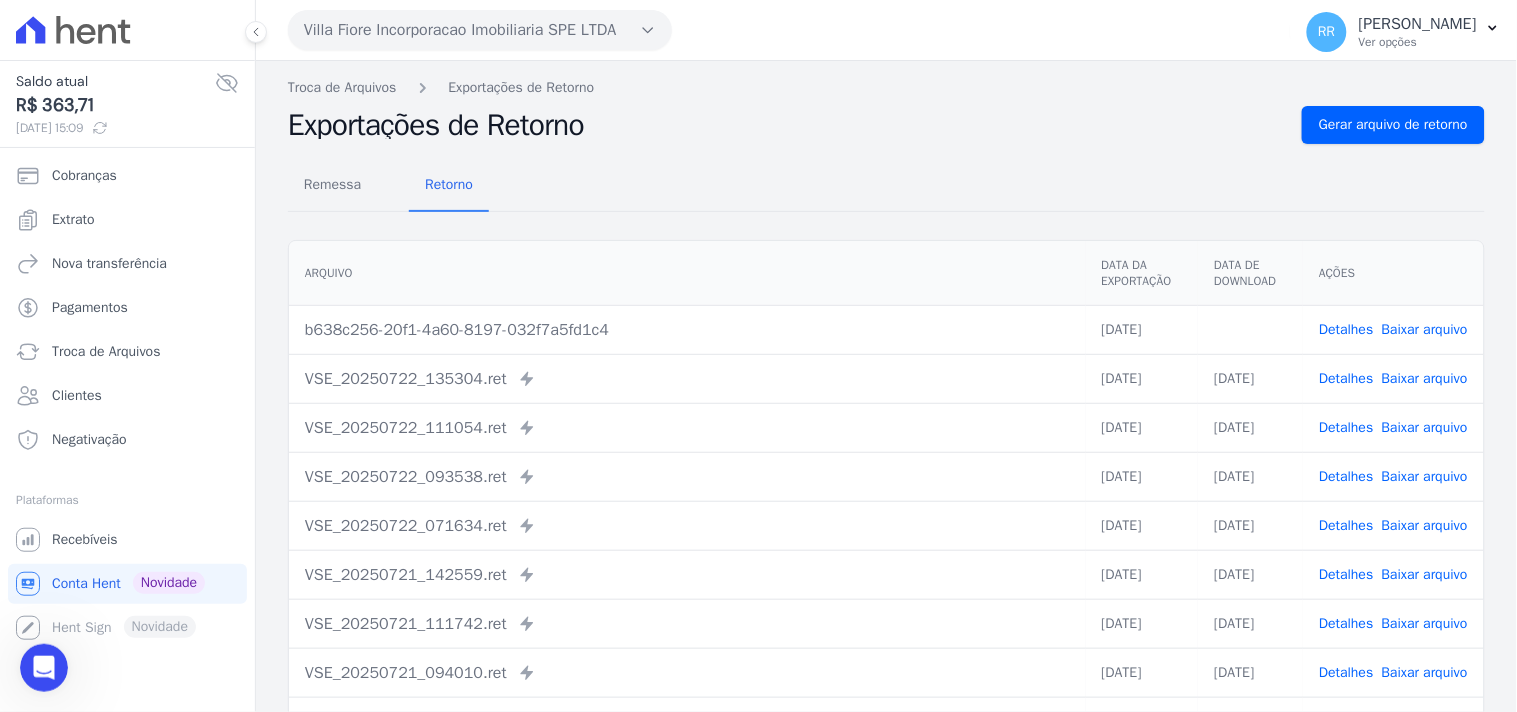 click on "Villa Fiore Incorporacao Imobiliaria SPE LTDA" at bounding box center (480, 30) 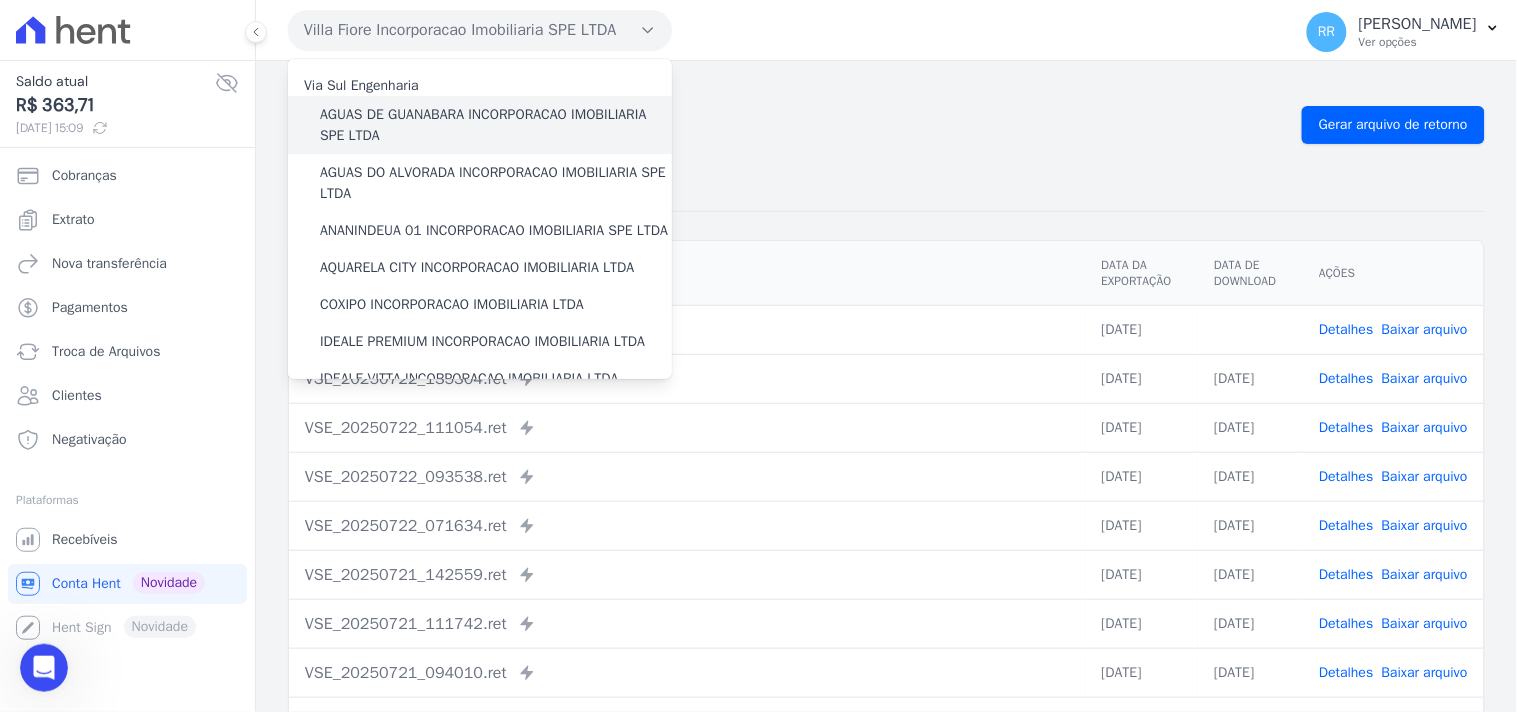 click on "AGUAS DE GUANABARA INCORPORACAO IMOBILIARIA SPE LTDA" at bounding box center (496, 125) 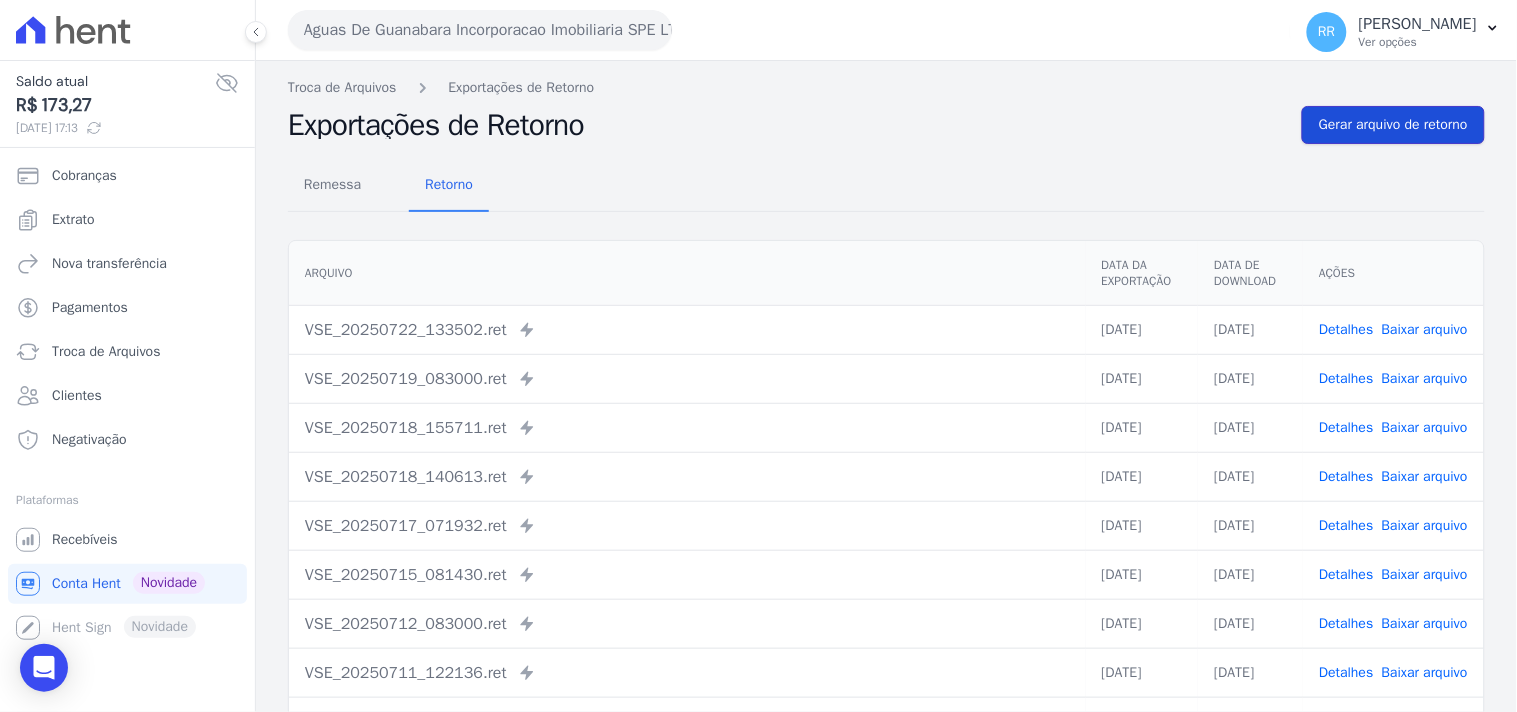 click on "Gerar arquivo de retorno" at bounding box center [1393, 125] 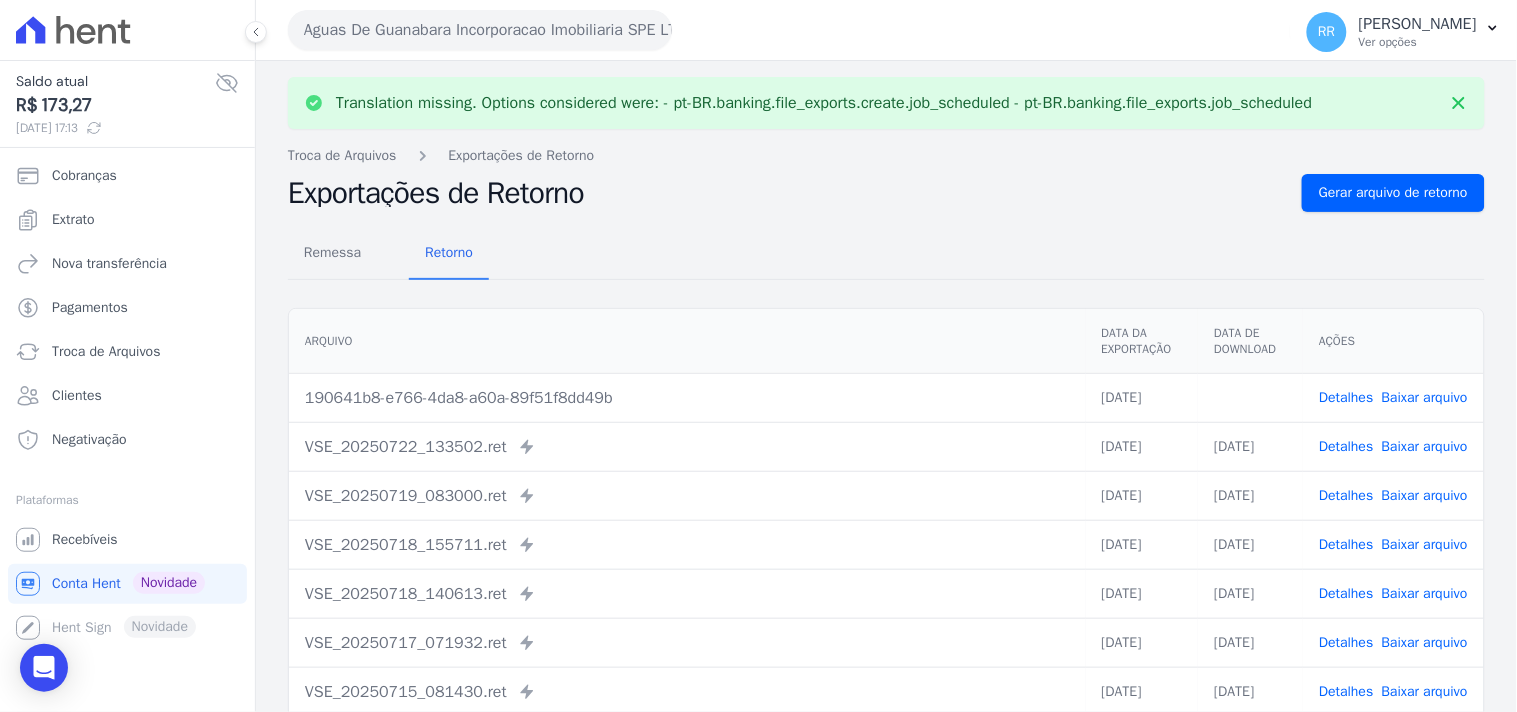 click on "Baixar arquivo" at bounding box center (1425, 397) 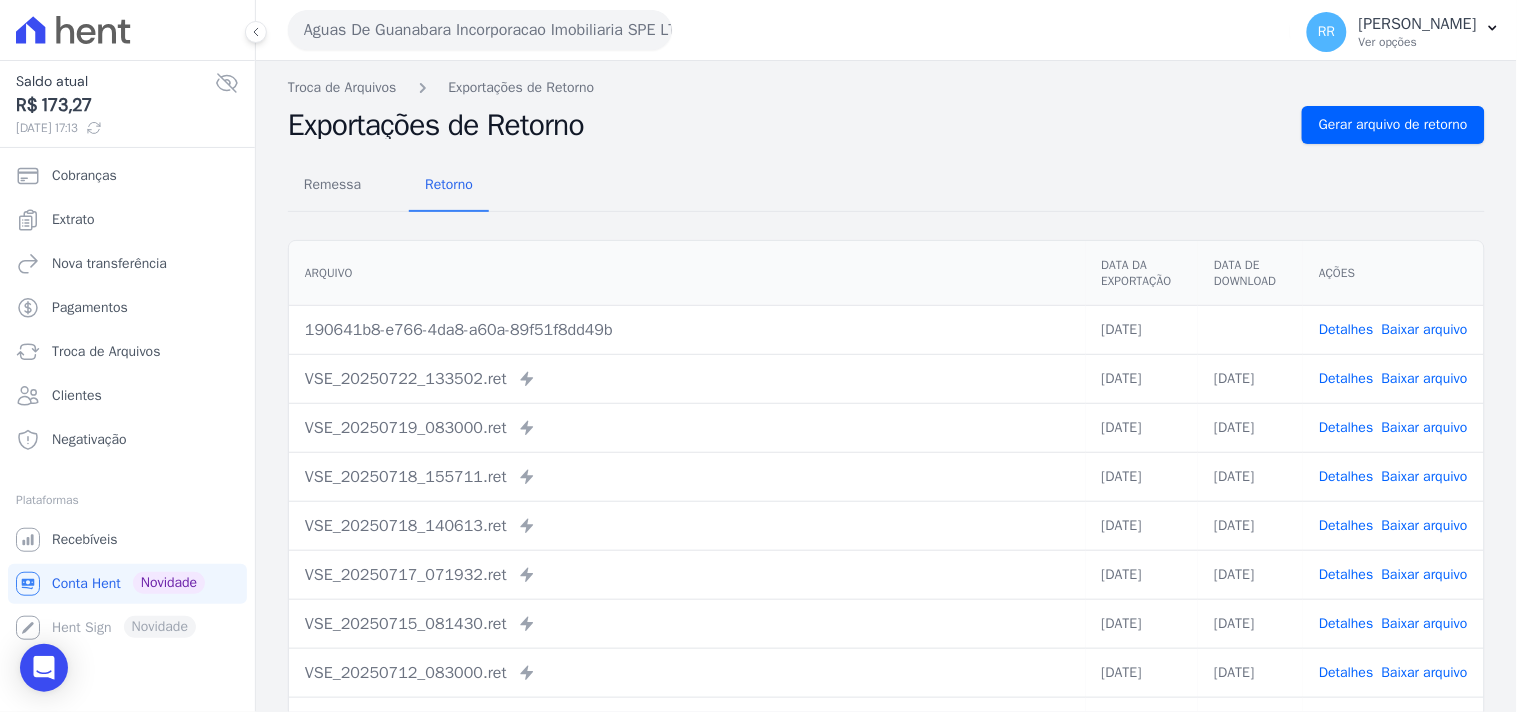 click on "Aguas De Guanabara Incorporacao Imobiliaria SPE LTDA" at bounding box center (480, 30) 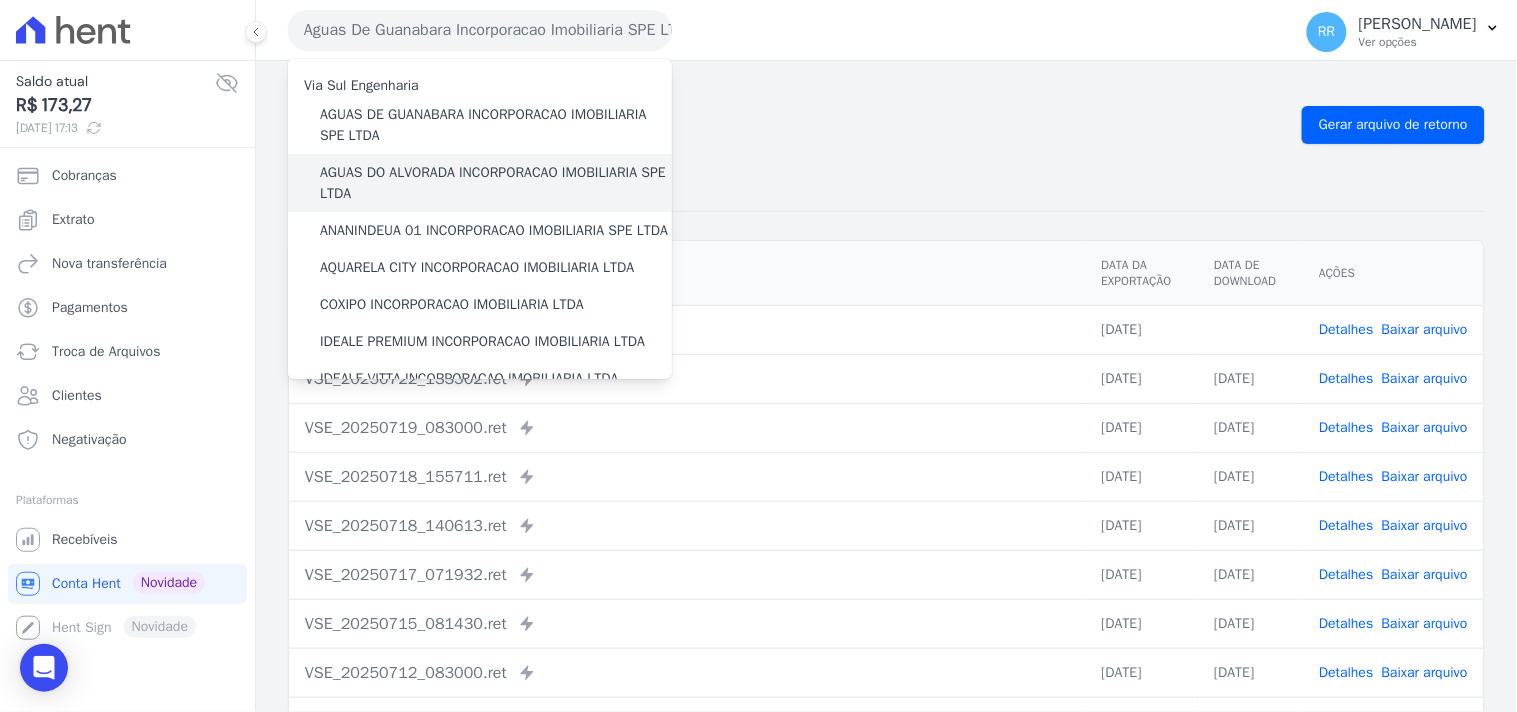 click on "AGUAS DO ALVORADA INCORPORACAO IMOBILIARIA SPE LTDA" at bounding box center (496, 183) 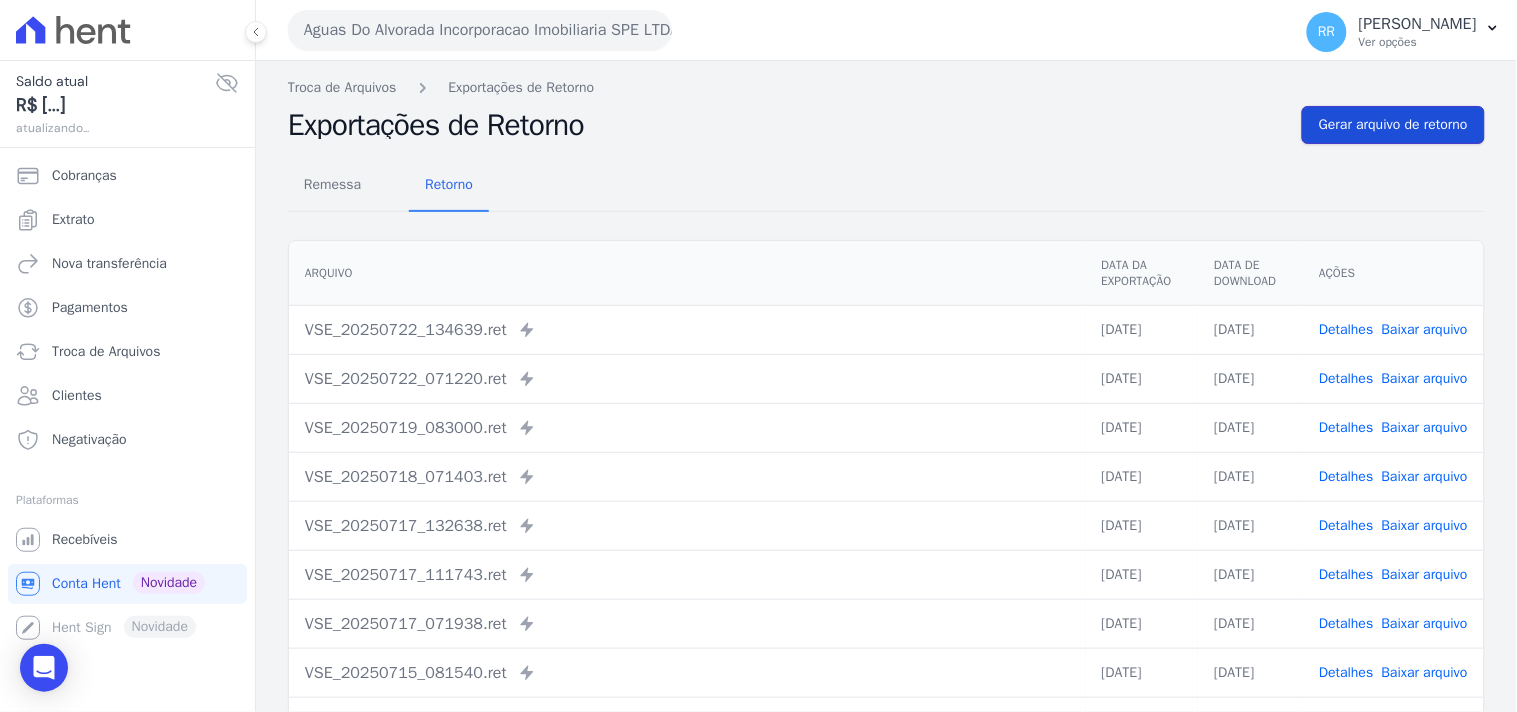 click on "Gerar arquivo de retorno" at bounding box center (1393, 125) 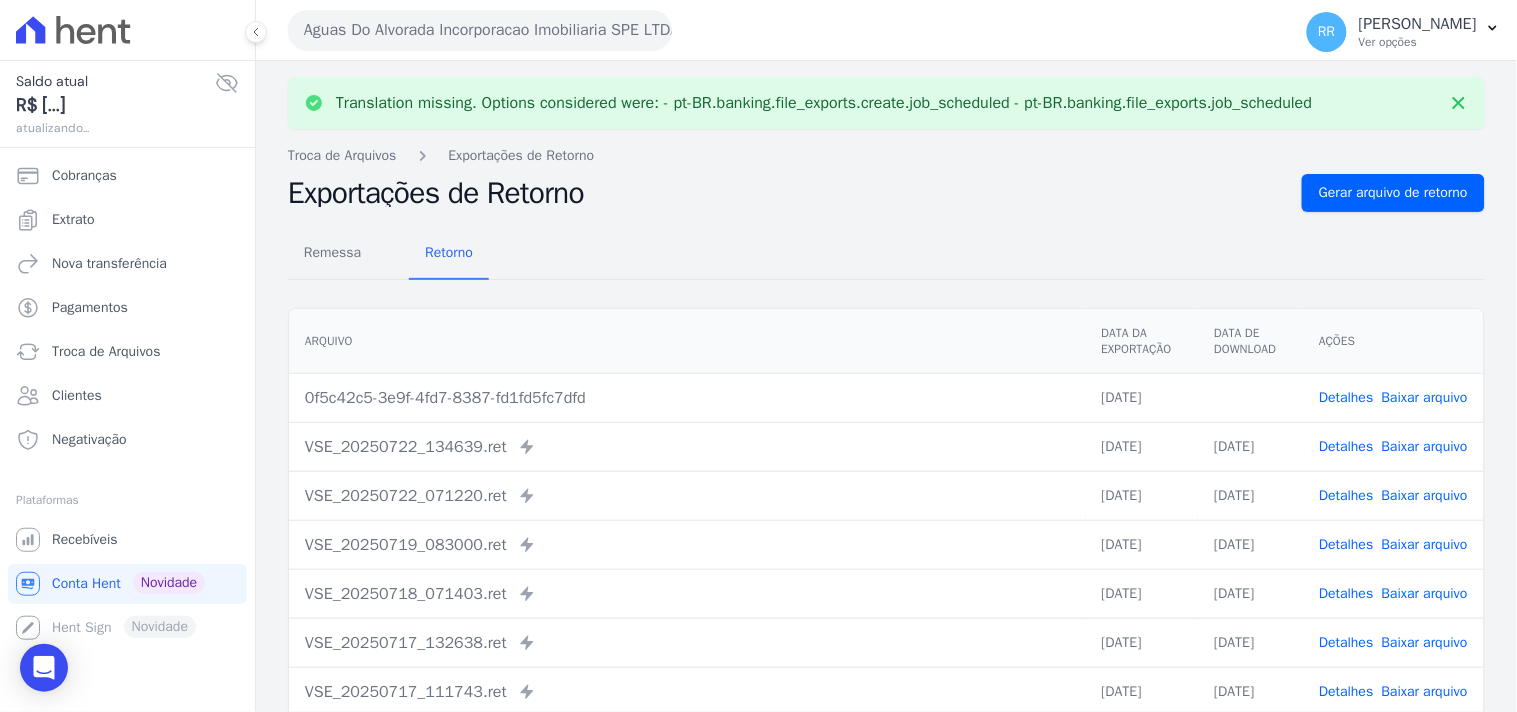 click on "Detalhes
Baixar arquivo" at bounding box center (1393, 397) 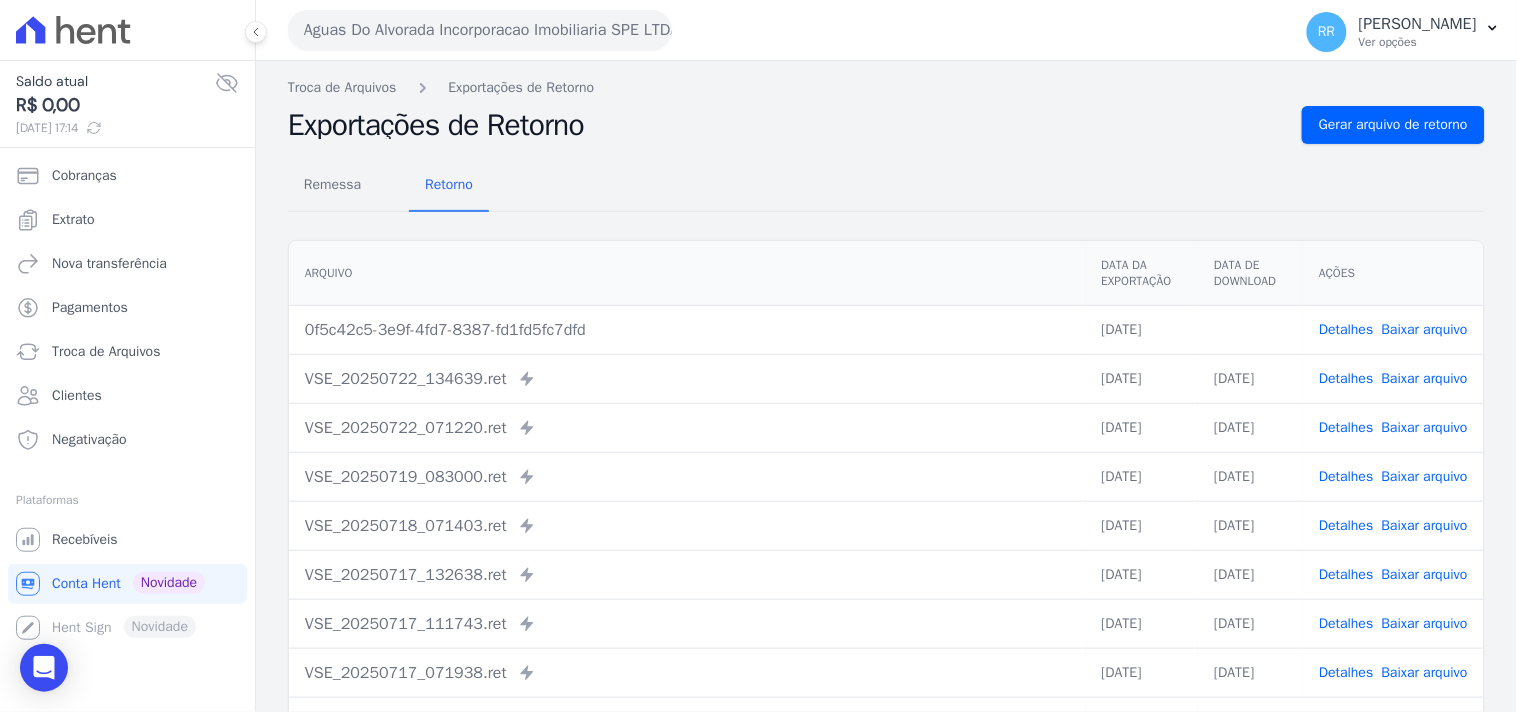 drag, startPoint x: 813, startPoint y: 155, endPoint x: 712, endPoint y: 130, distance: 104.048065 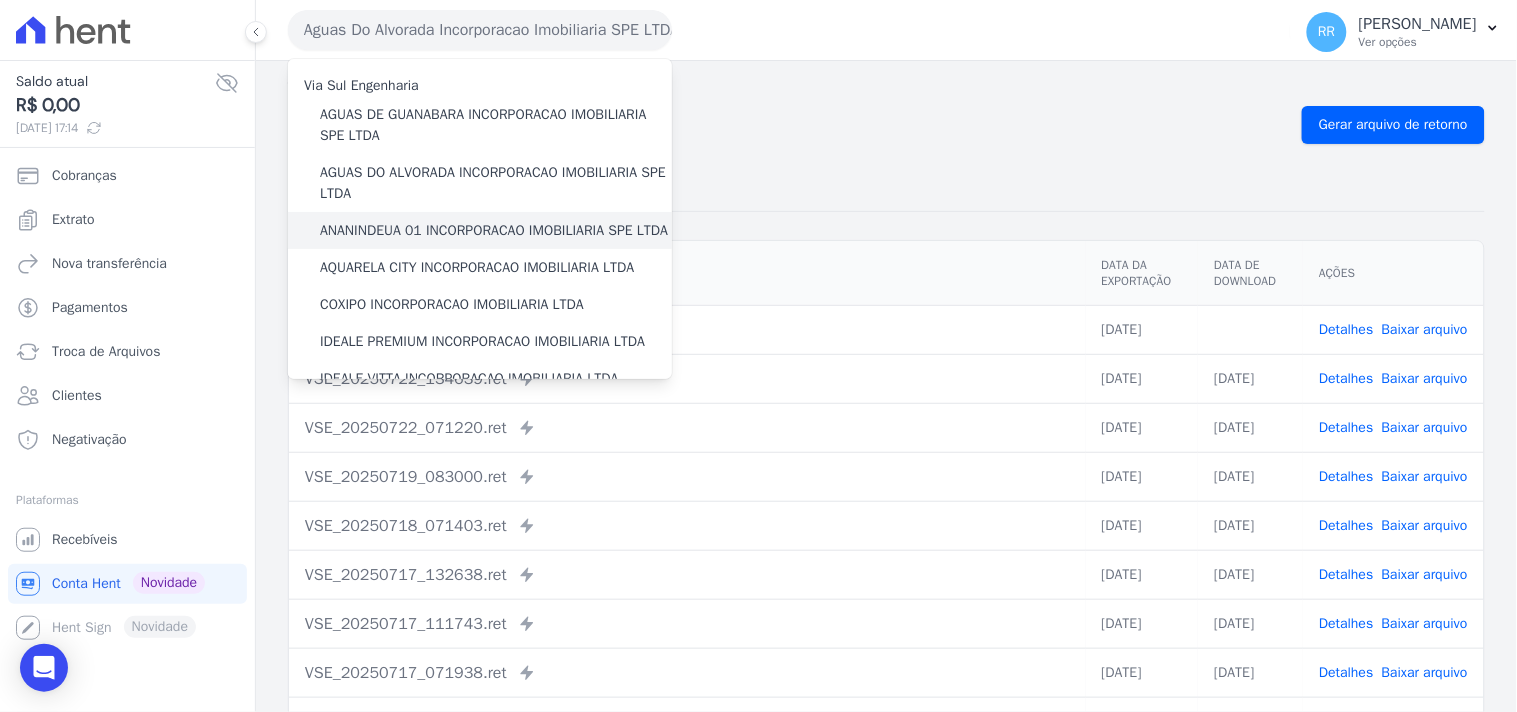 click on "ANANINDEUA 01 INCORPORACAO IMOBILIARIA SPE LTDA" at bounding box center [494, 230] 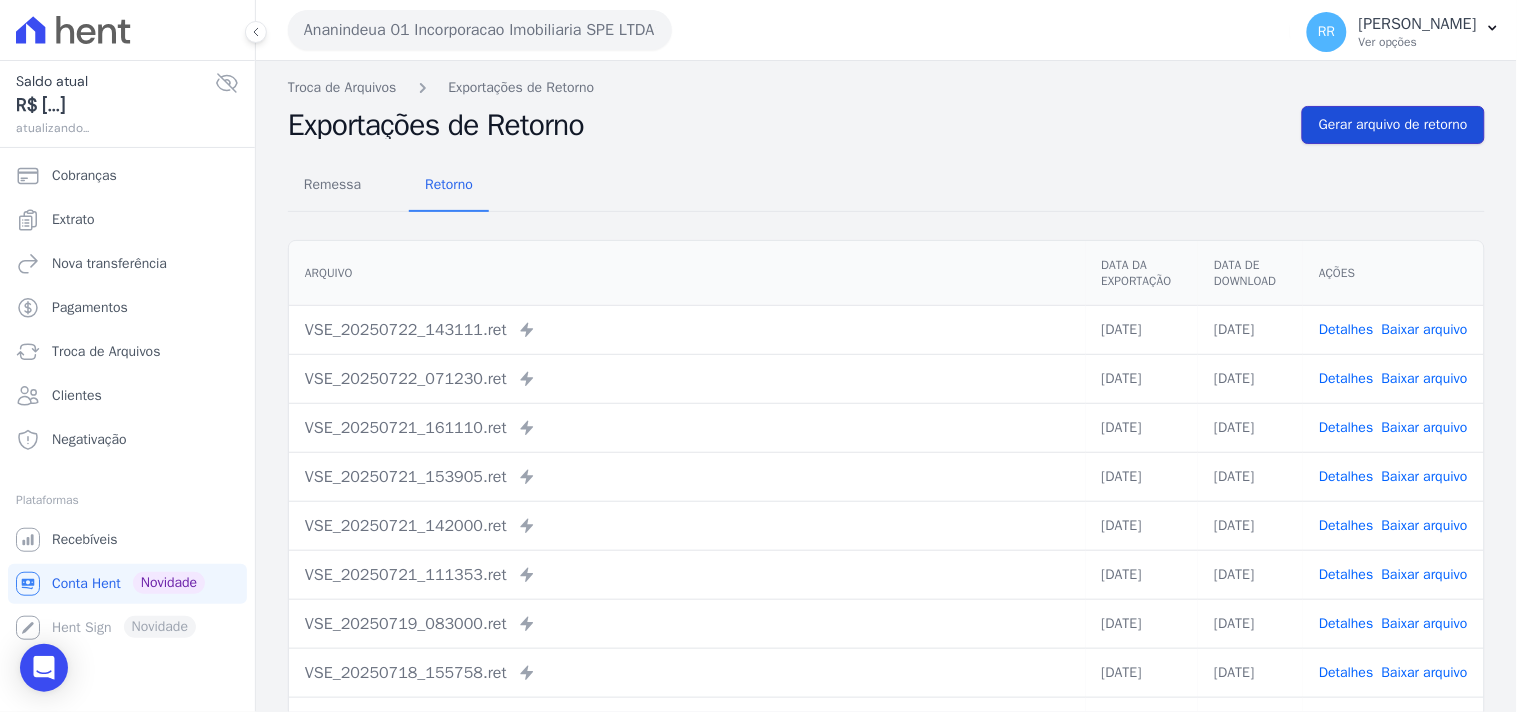 click on "Gerar arquivo de retorno" at bounding box center [1393, 125] 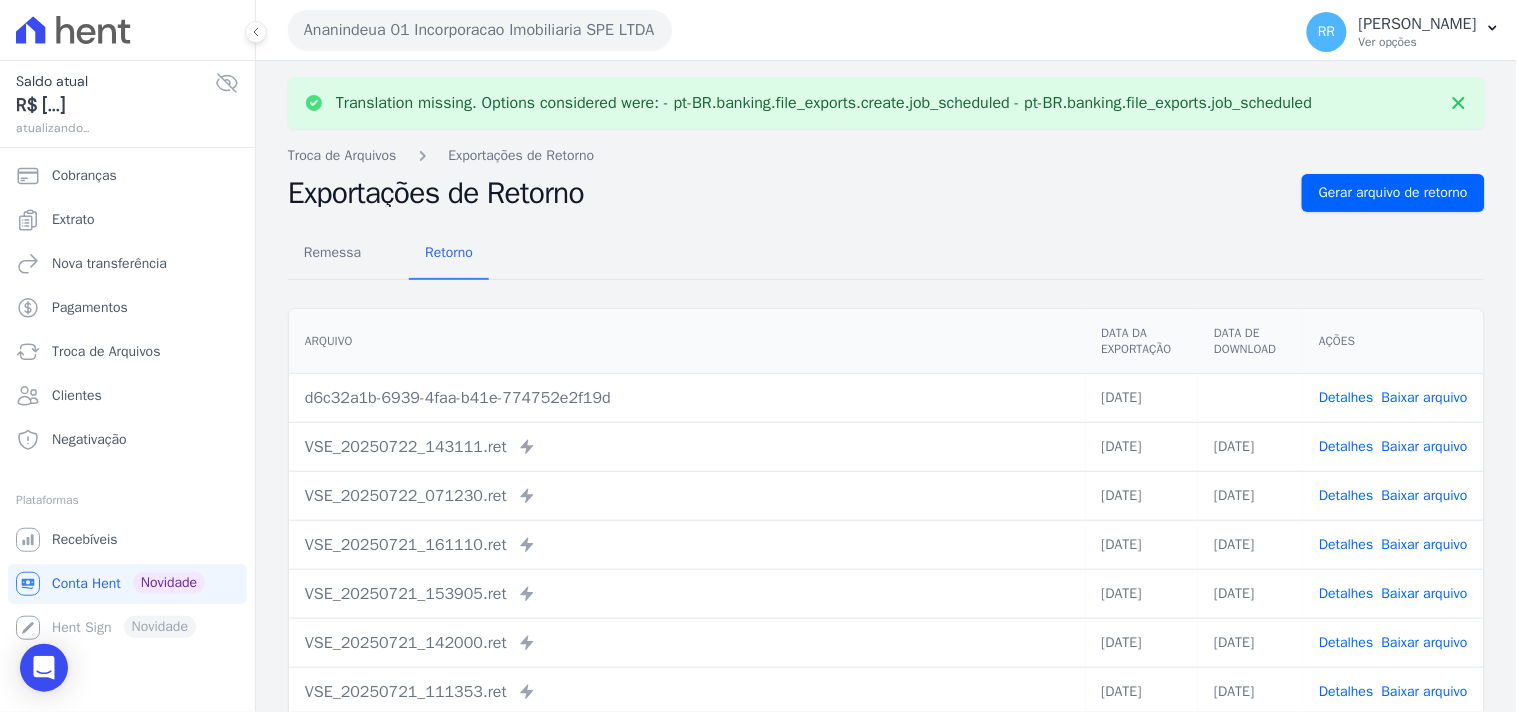 click on "Baixar arquivo" at bounding box center (1425, 397) 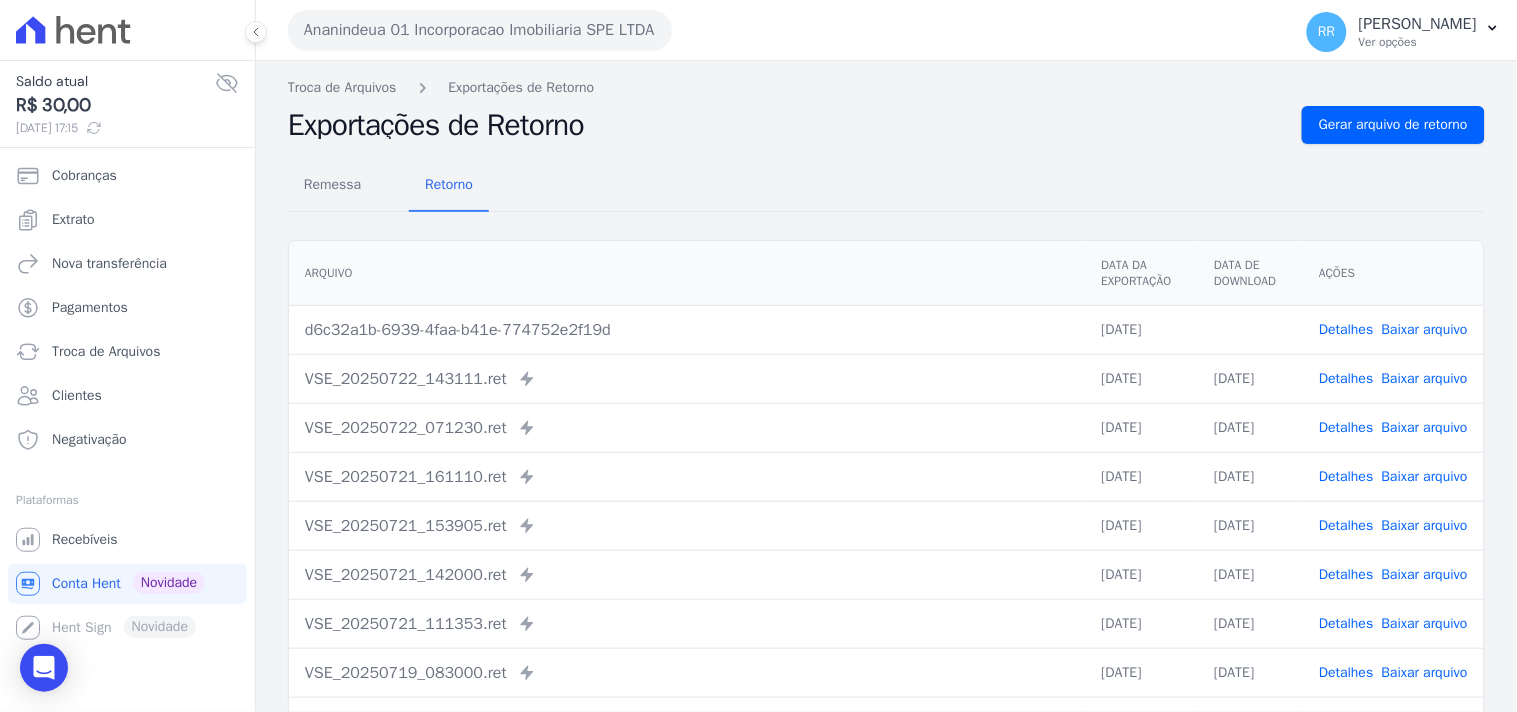click on "Ananindeua 01 Incorporacao Imobiliaria SPE LTDA" at bounding box center (480, 30) 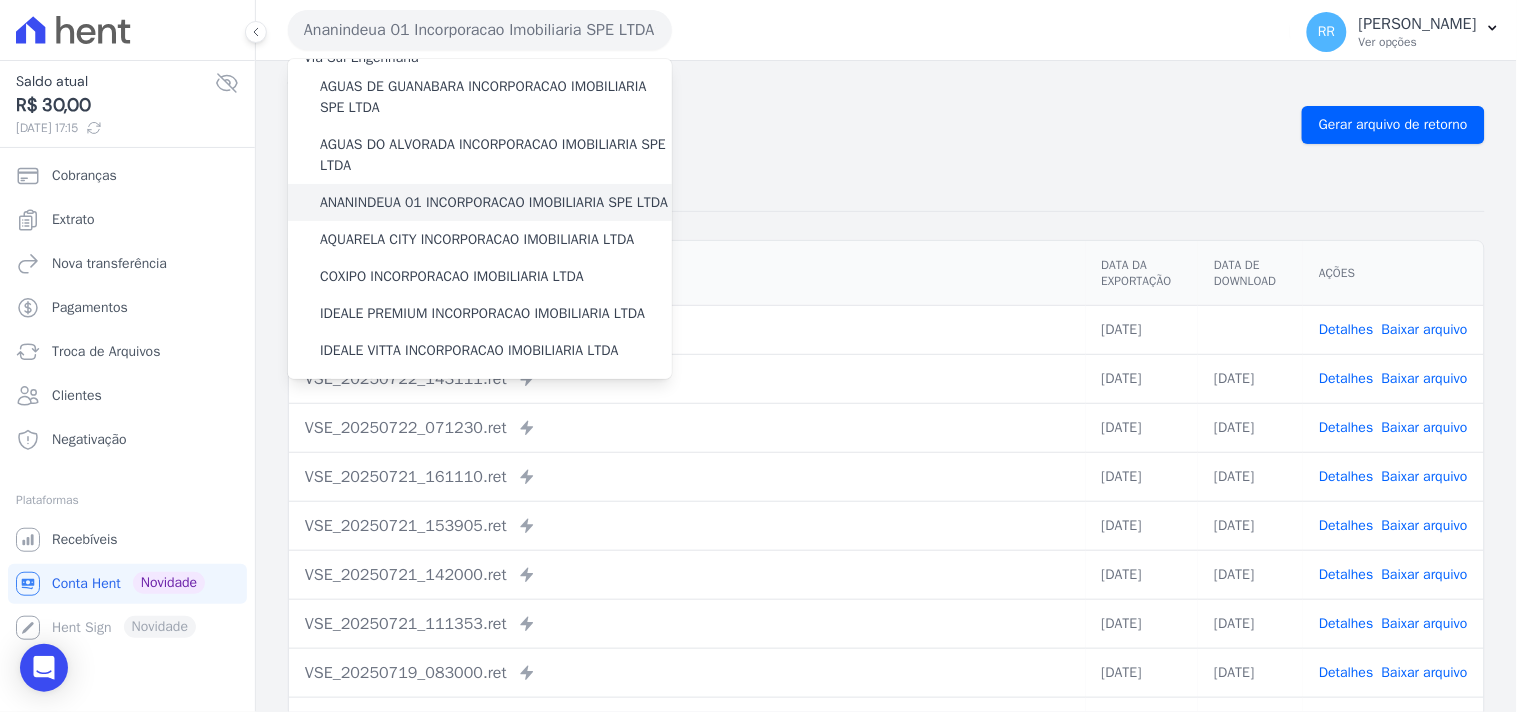 scroll, scrollTop: 36, scrollLeft: 0, axis: vertical 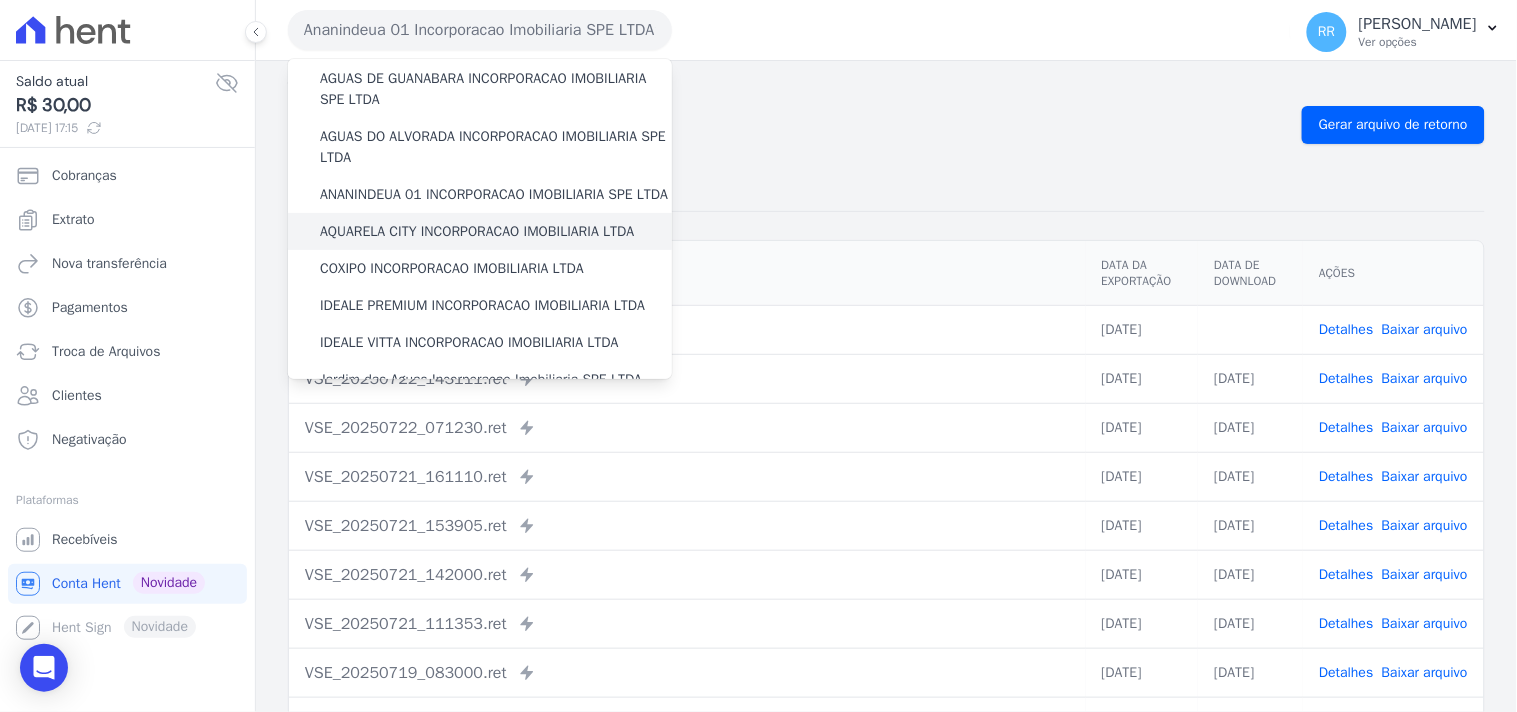 click on "AQUARELA CITY INCORPORACAO IMOBILIARIA LTDA" at bounding box center (477, 231) 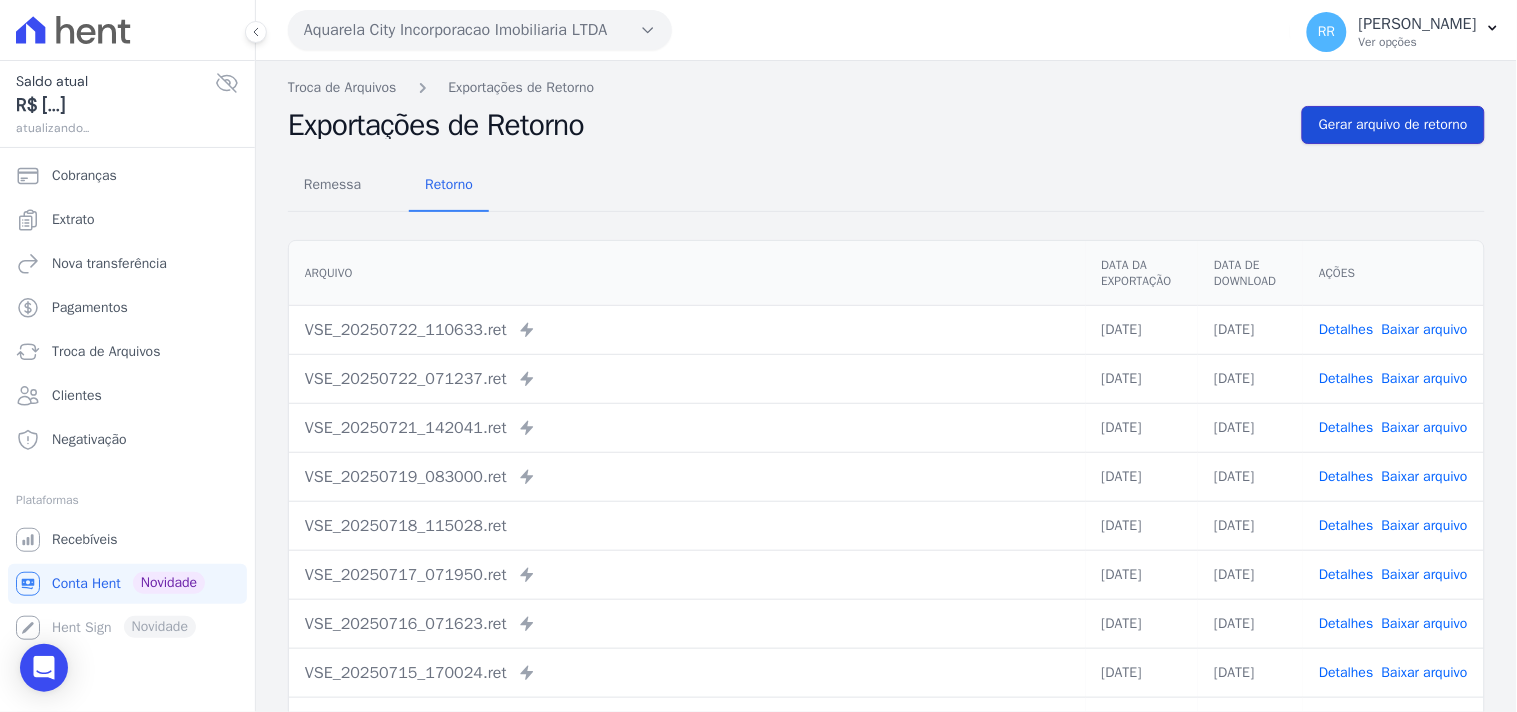 click on "Gerar arquivo de retorno" at bounding box center [1393, 125] 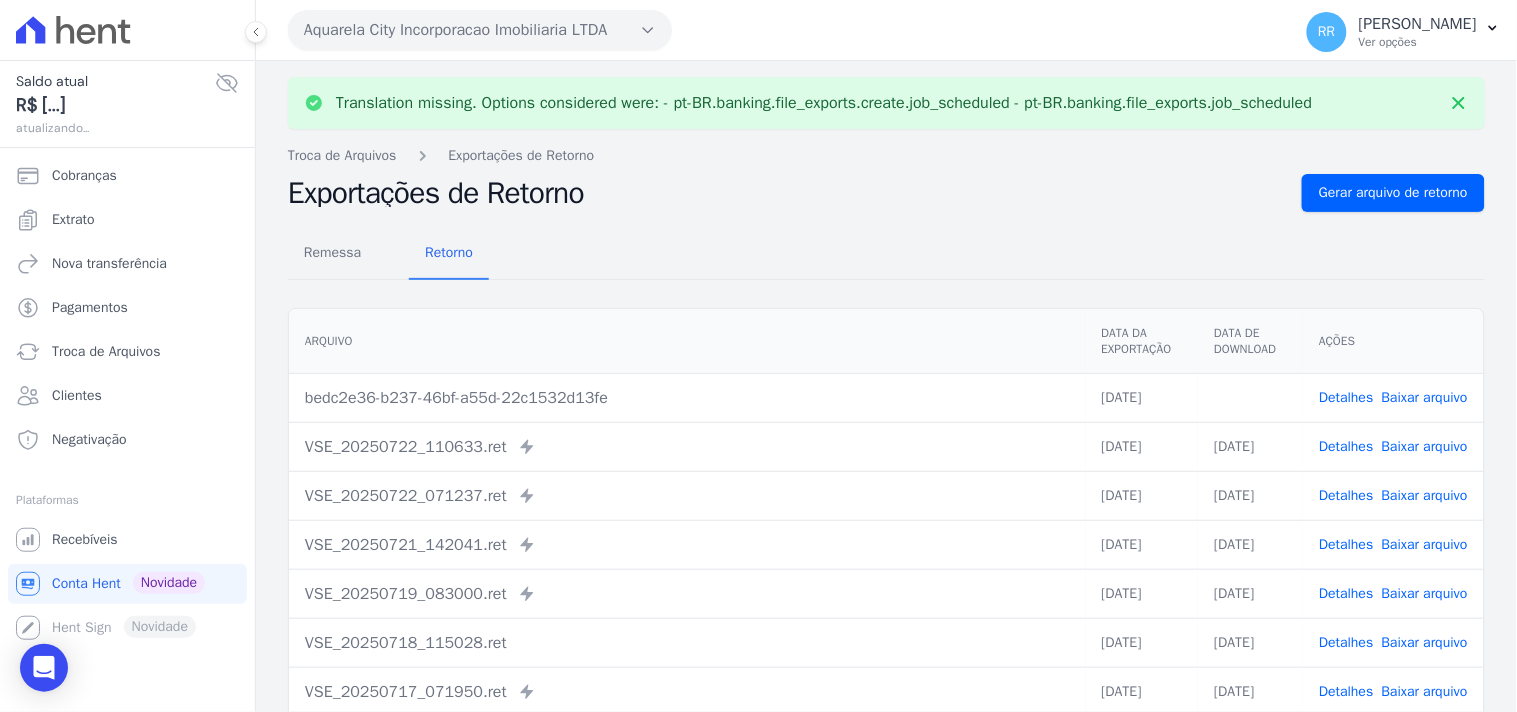 click on "Baixar arquivo" at bounding box center (1425, 397) 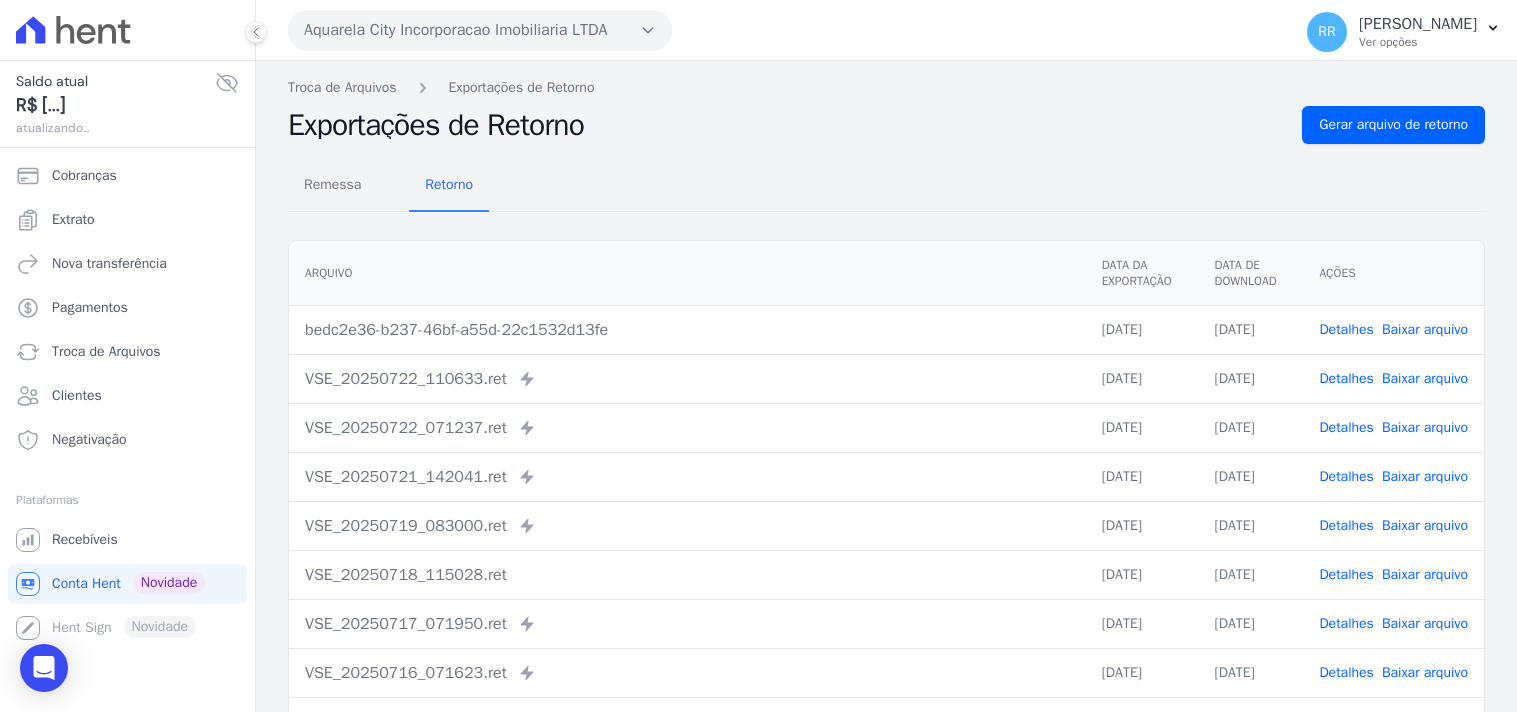 scroll, scrollTop: 0, scrollLeft: 0, axis: both 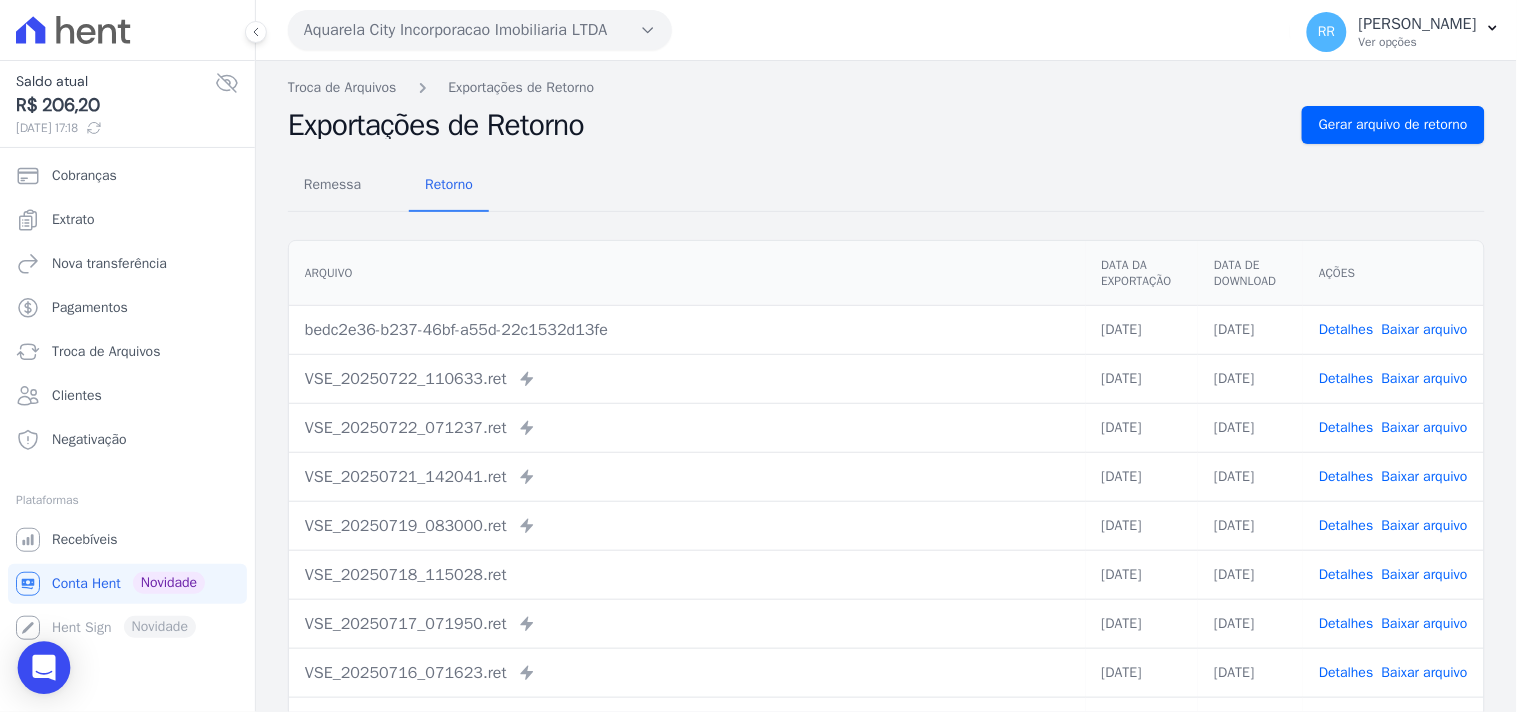 click at bounding box center [44, 668] 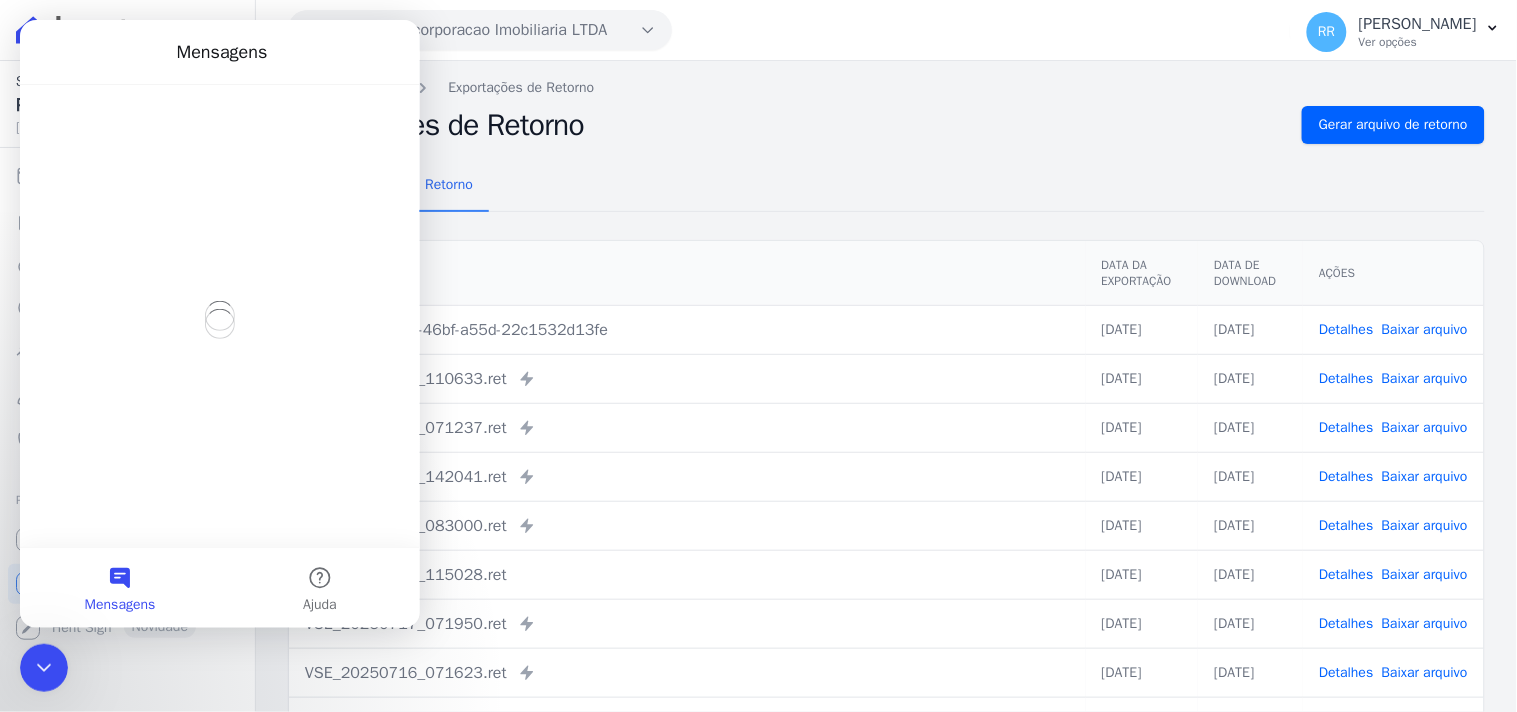 scroll, scrollTop: 0, scrollLeft: 0, axis: both 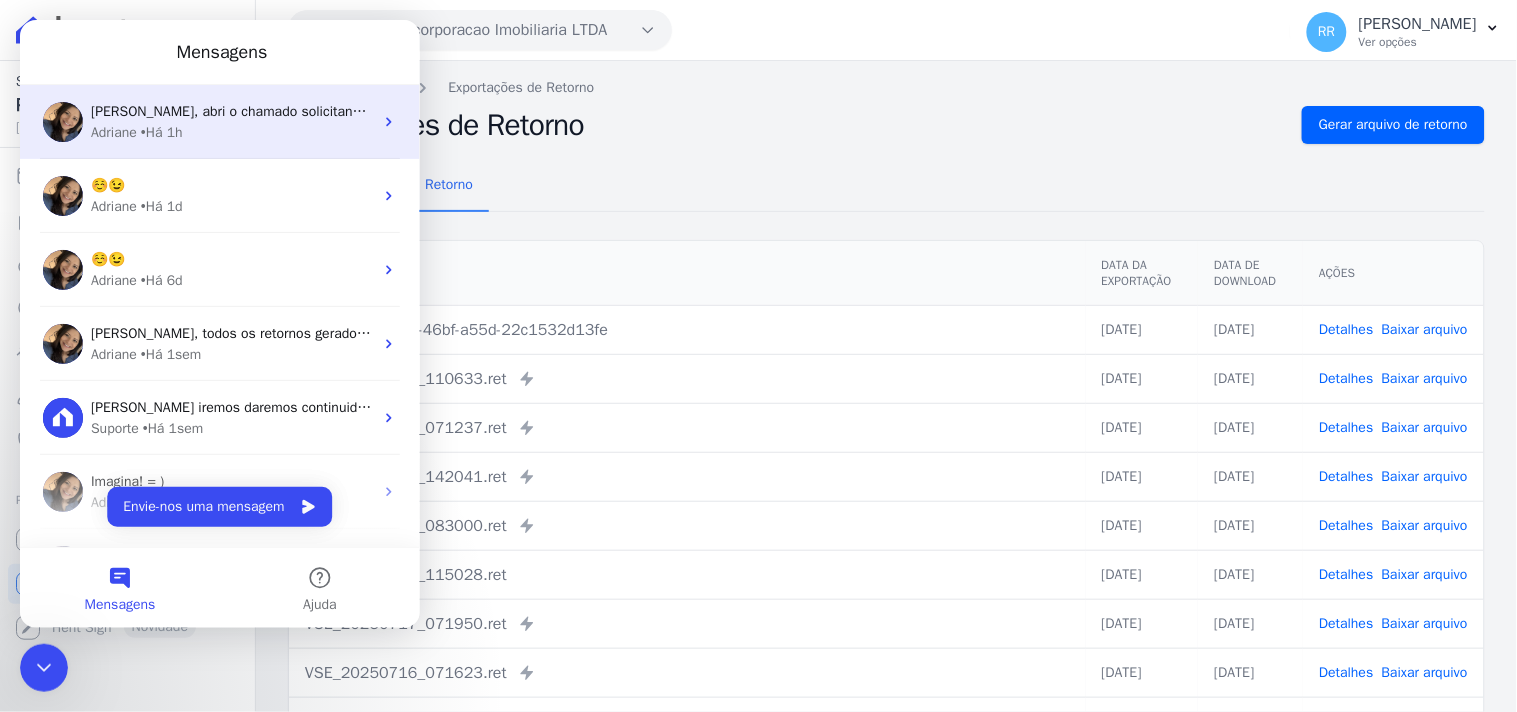 click on "Renato, abri o chamado solicitando o ajuste. Aviso você assim que for ajustado. ; ) Adriane •  Há 1h" at bounding box center (219, 121) 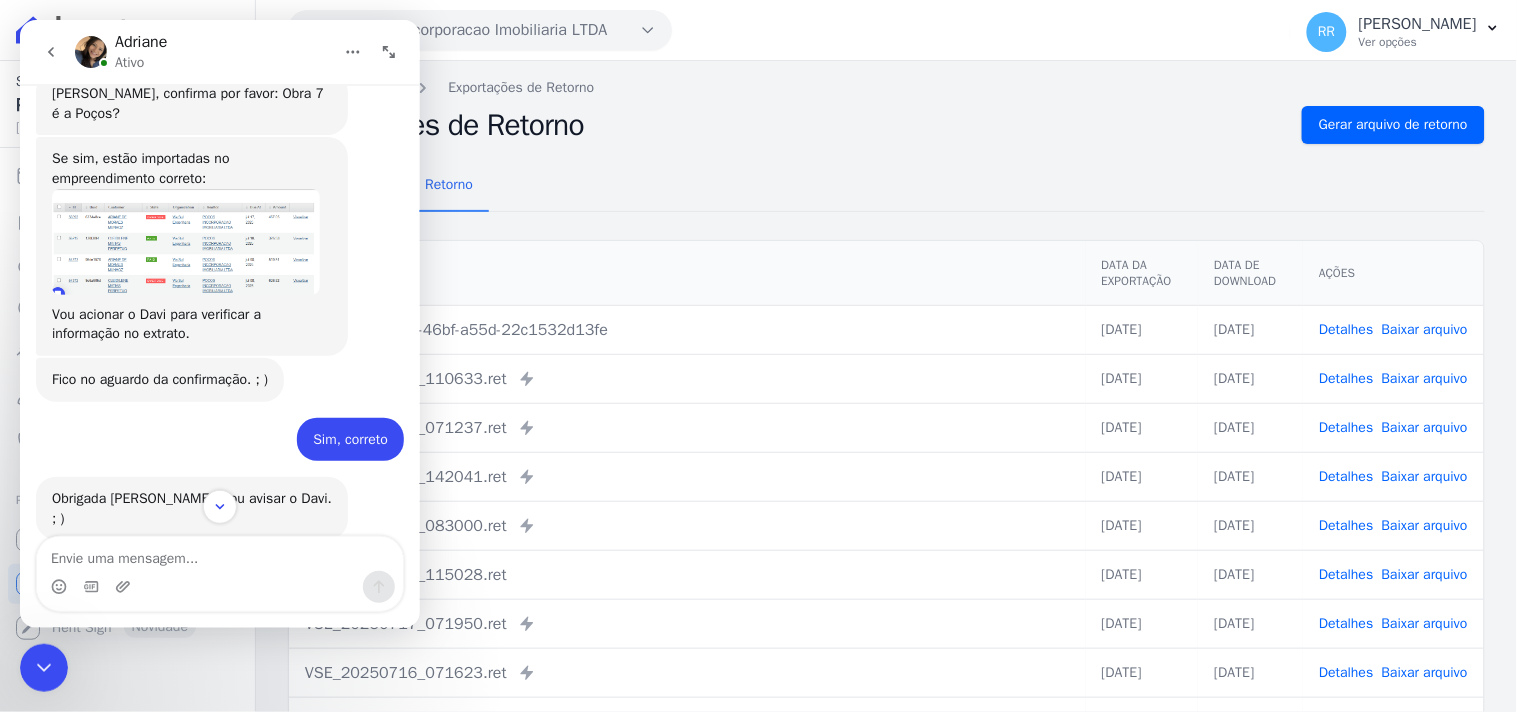 scroll, scrollTop: 1645, scrollLeft: 0, axis: vertical 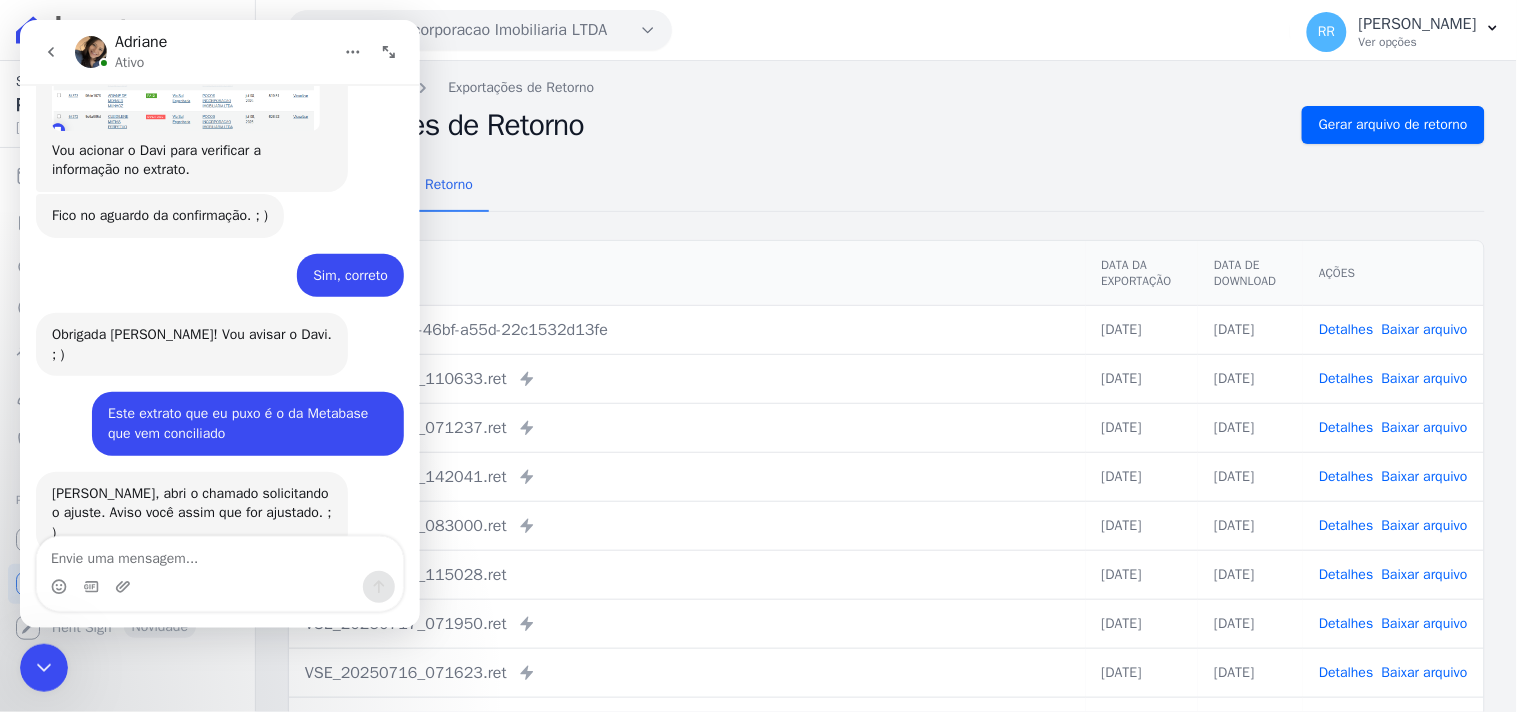 click 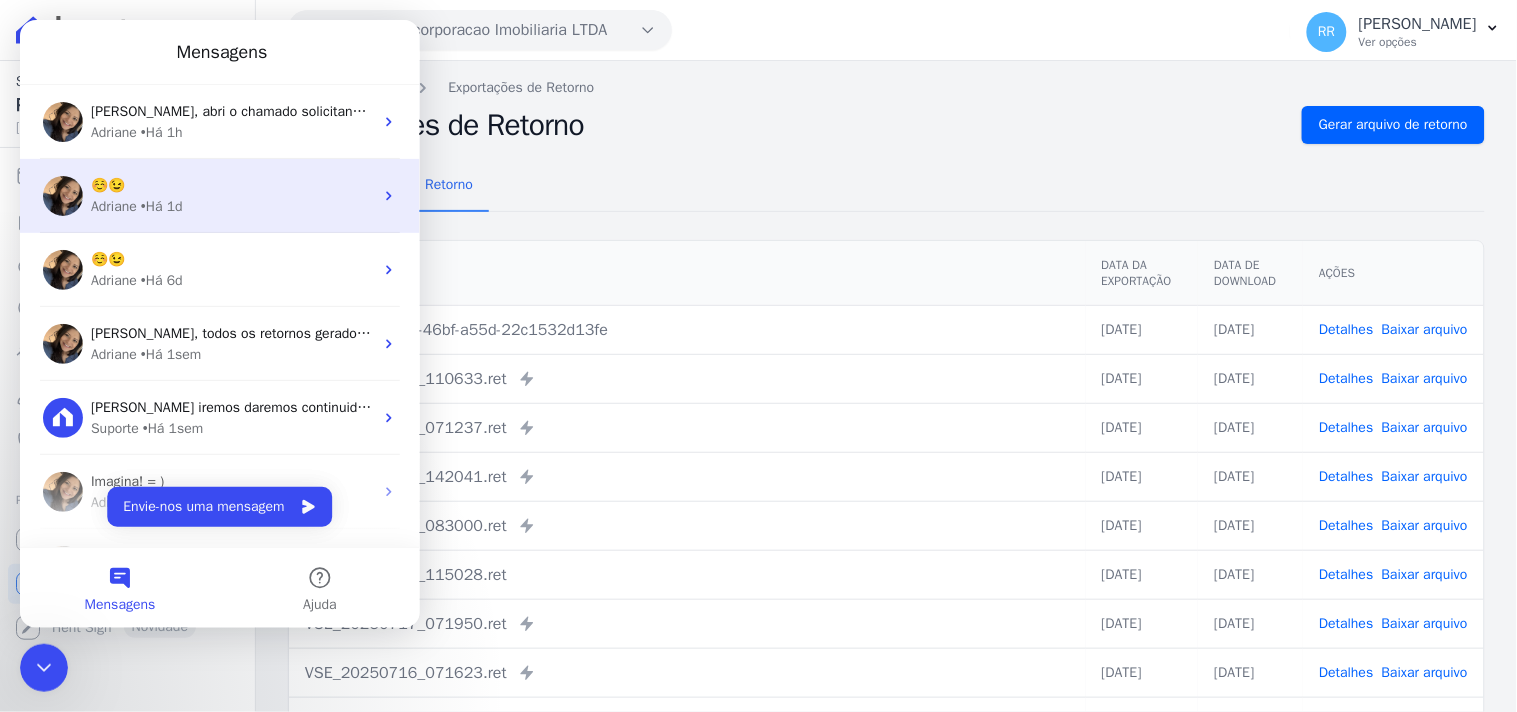 click on "•  Há 1d" at bounding box center (161, 205) 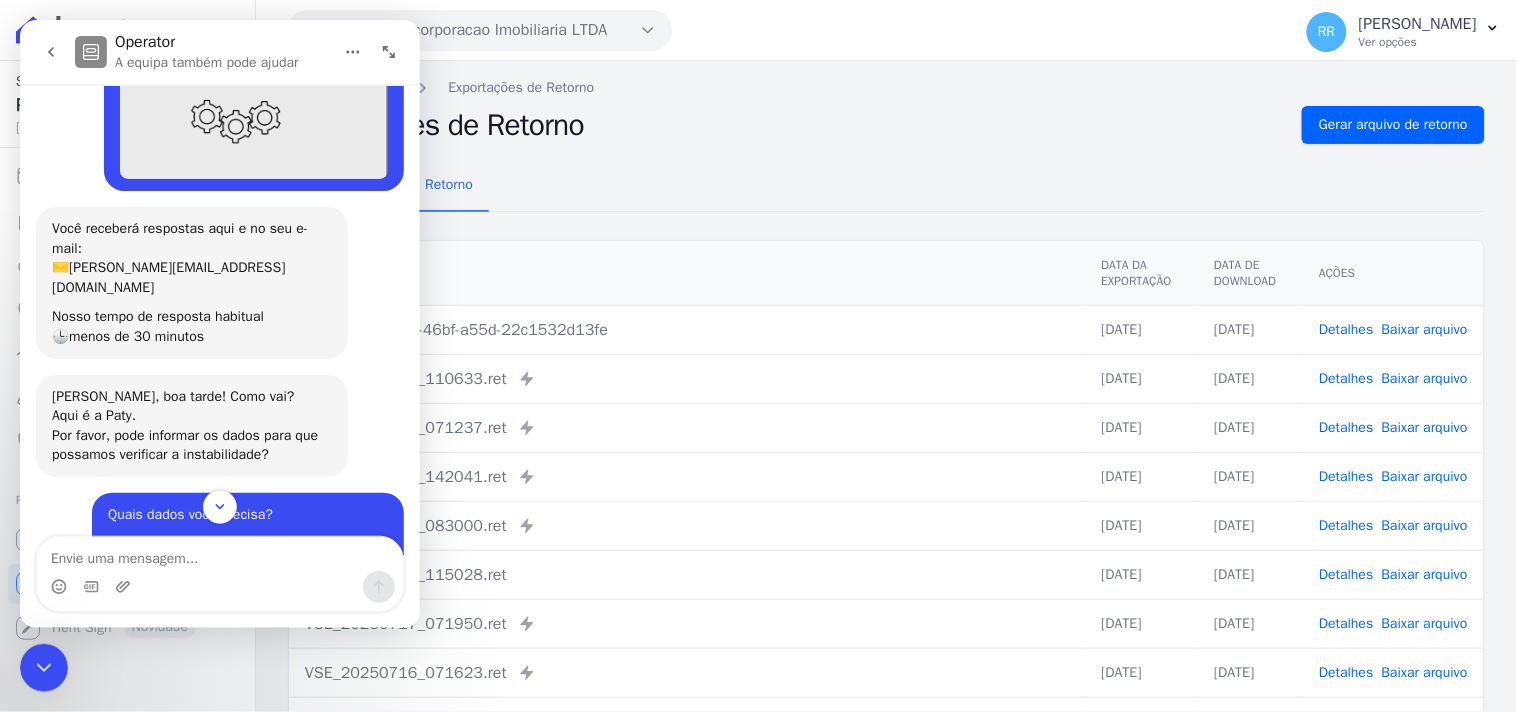 scroll, scrollTop: 0, scrollLeft: 0, axis: both 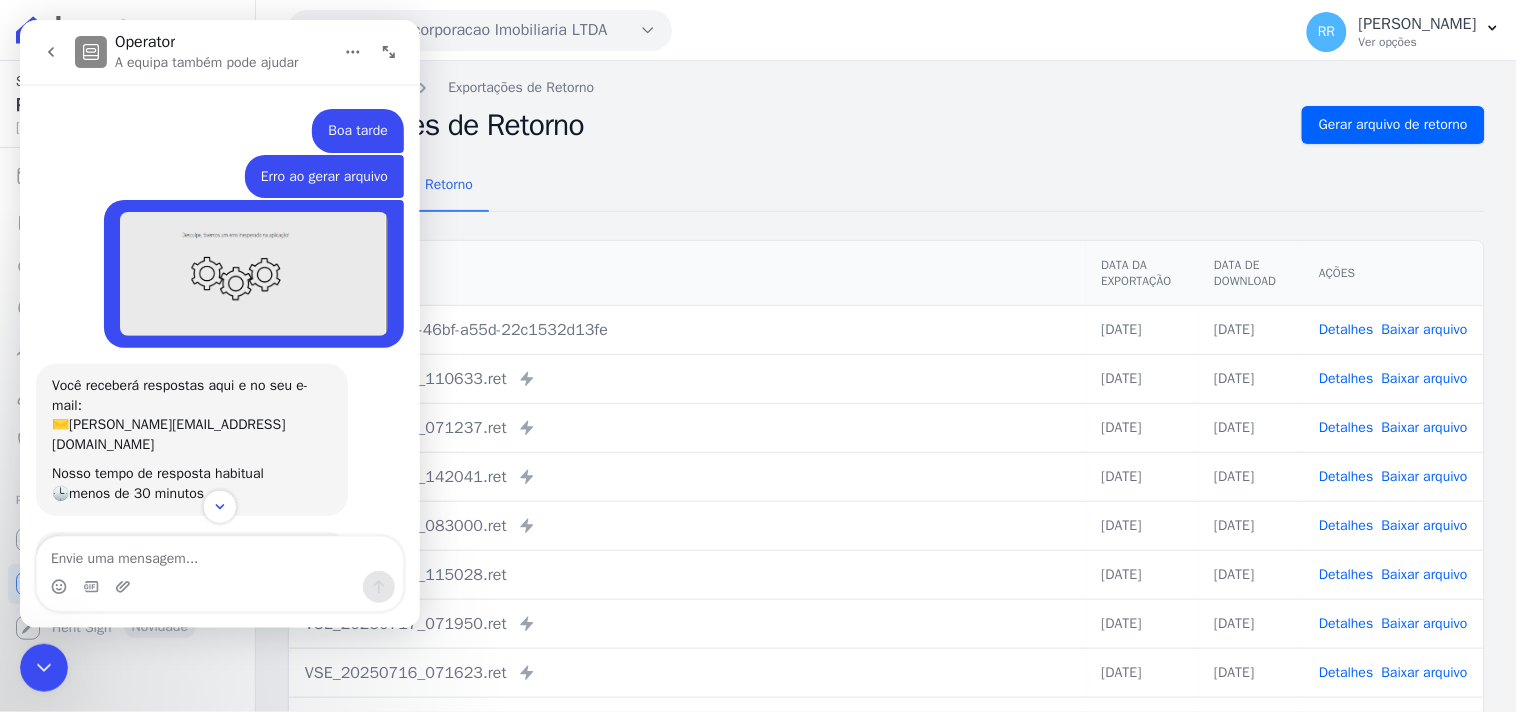 click at bounding box center [219, 553] 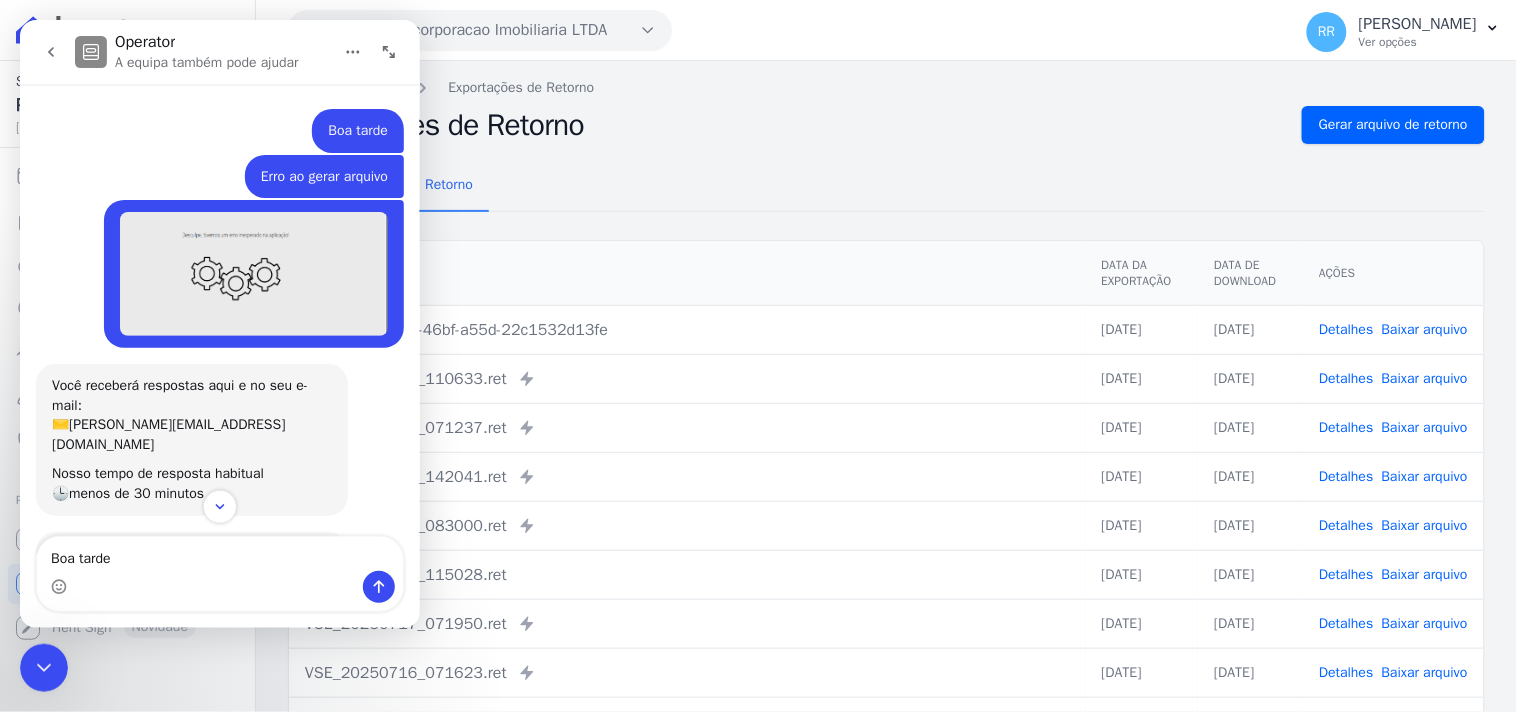 type on "Boa tarde" 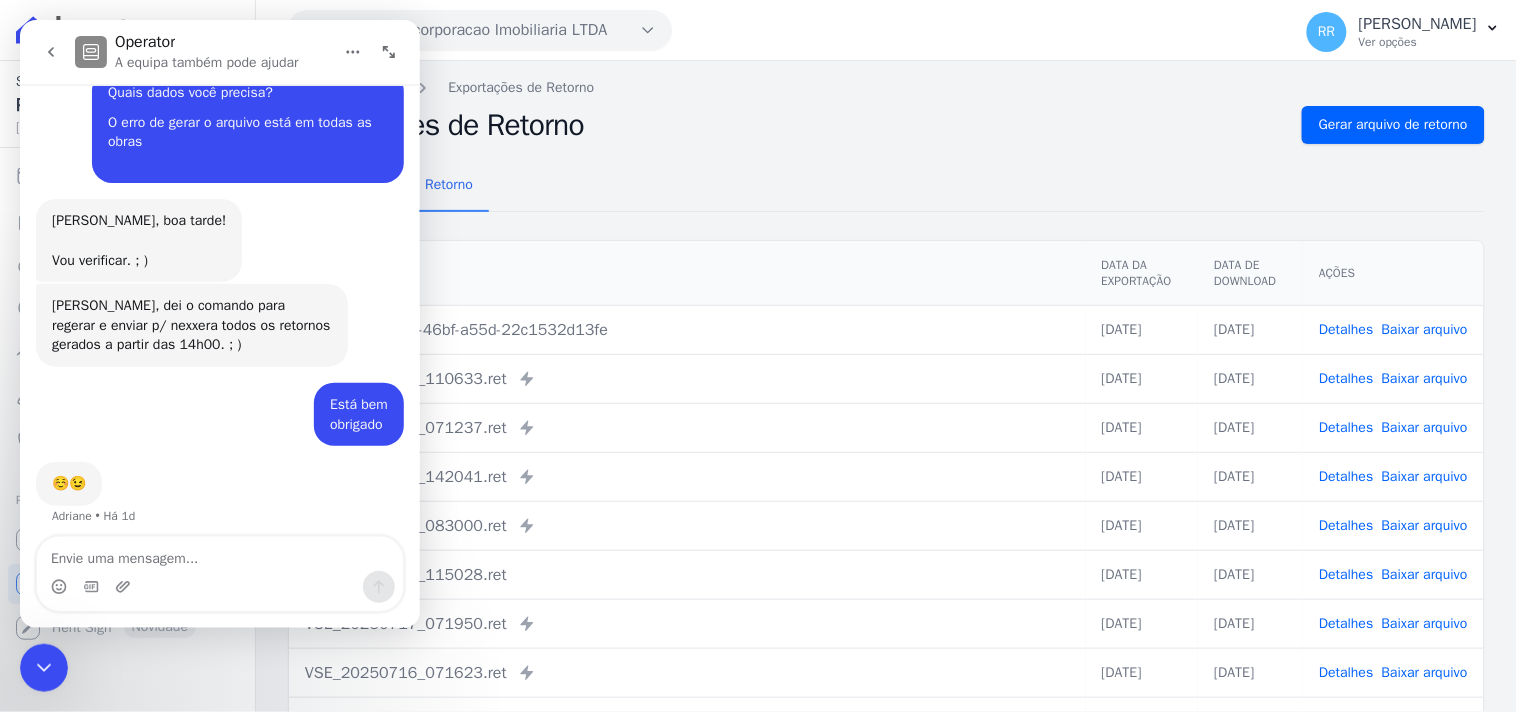 scroll, scrollTop: 683, scrollLeft: 0, axis: vertical 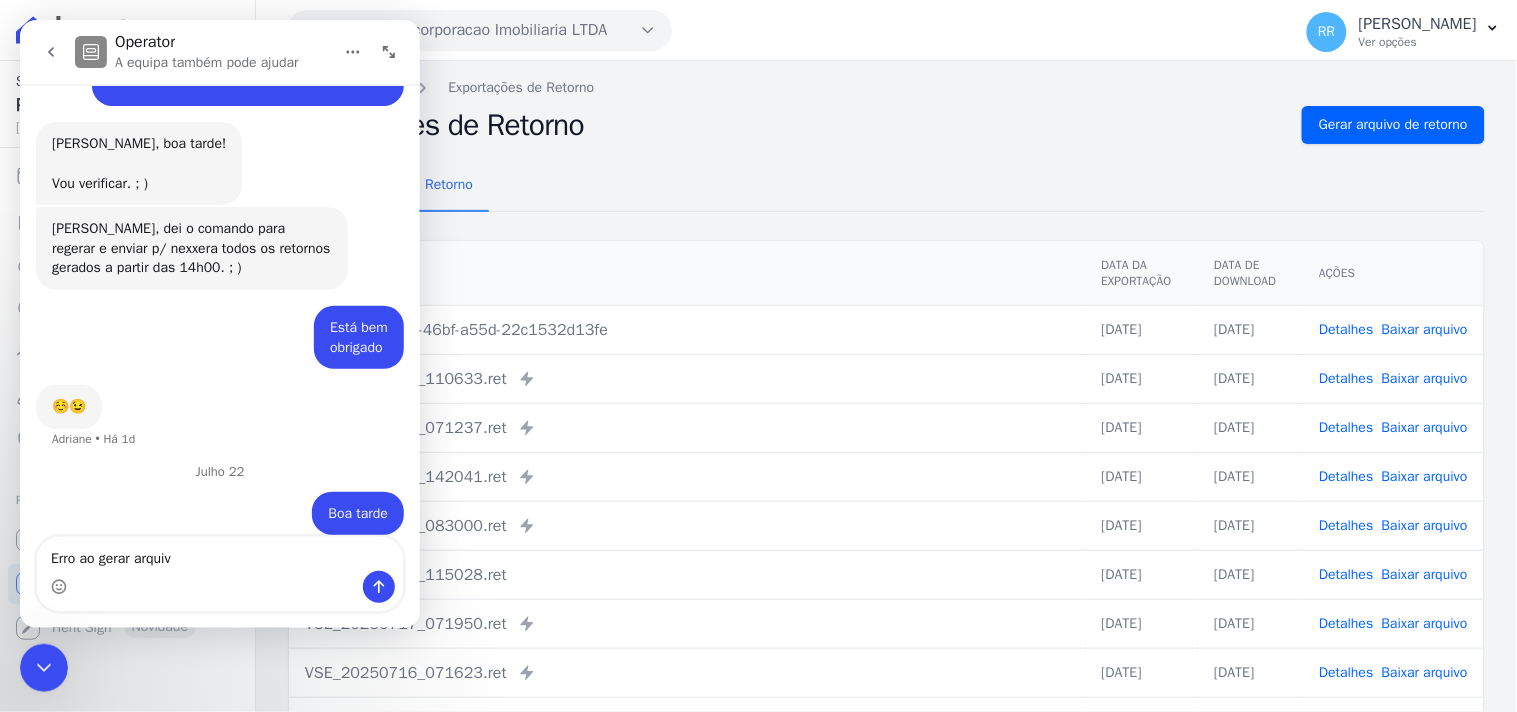 type on "Erro ao gerar arquivo" 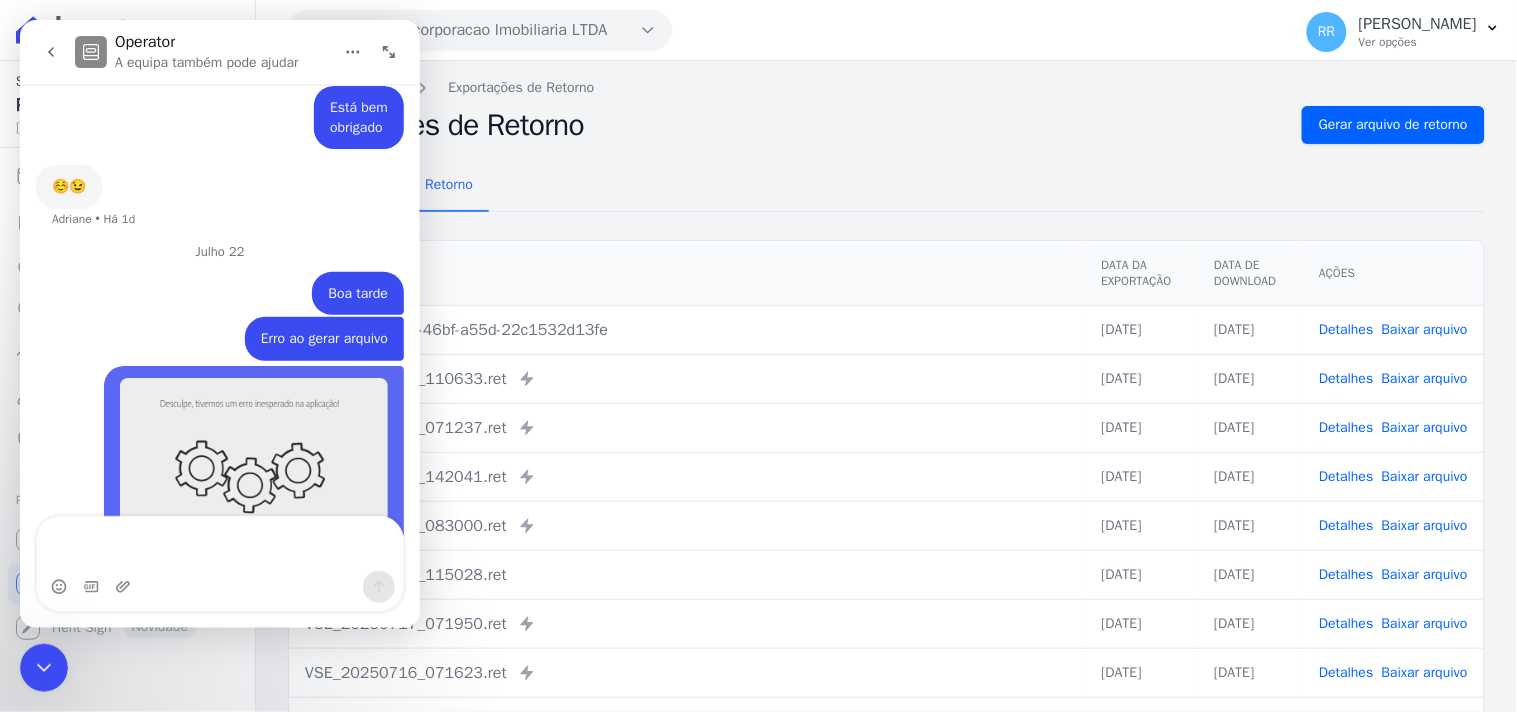 scroll, scrollTop: 943, scrollLeft: 0, axis: vertical 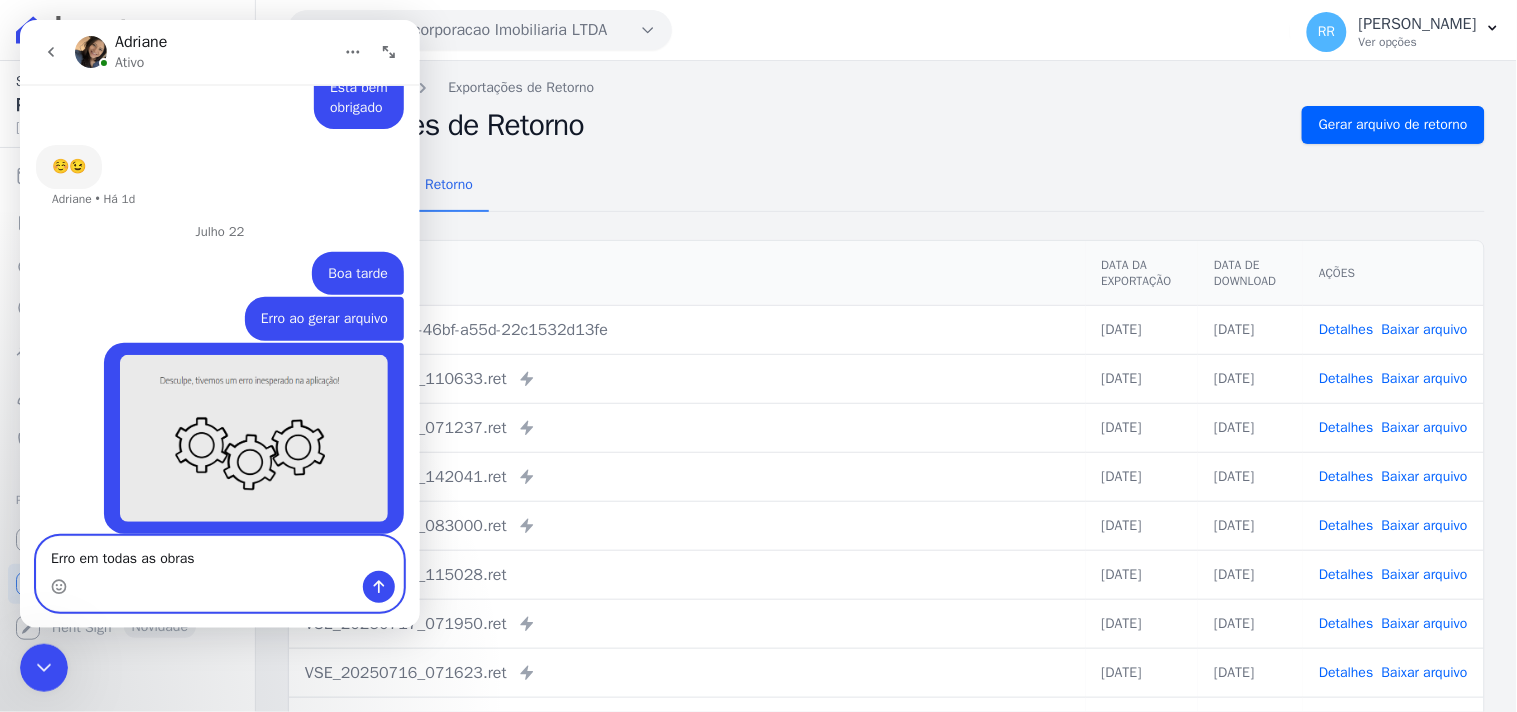 type on "Erro em todas as obras" 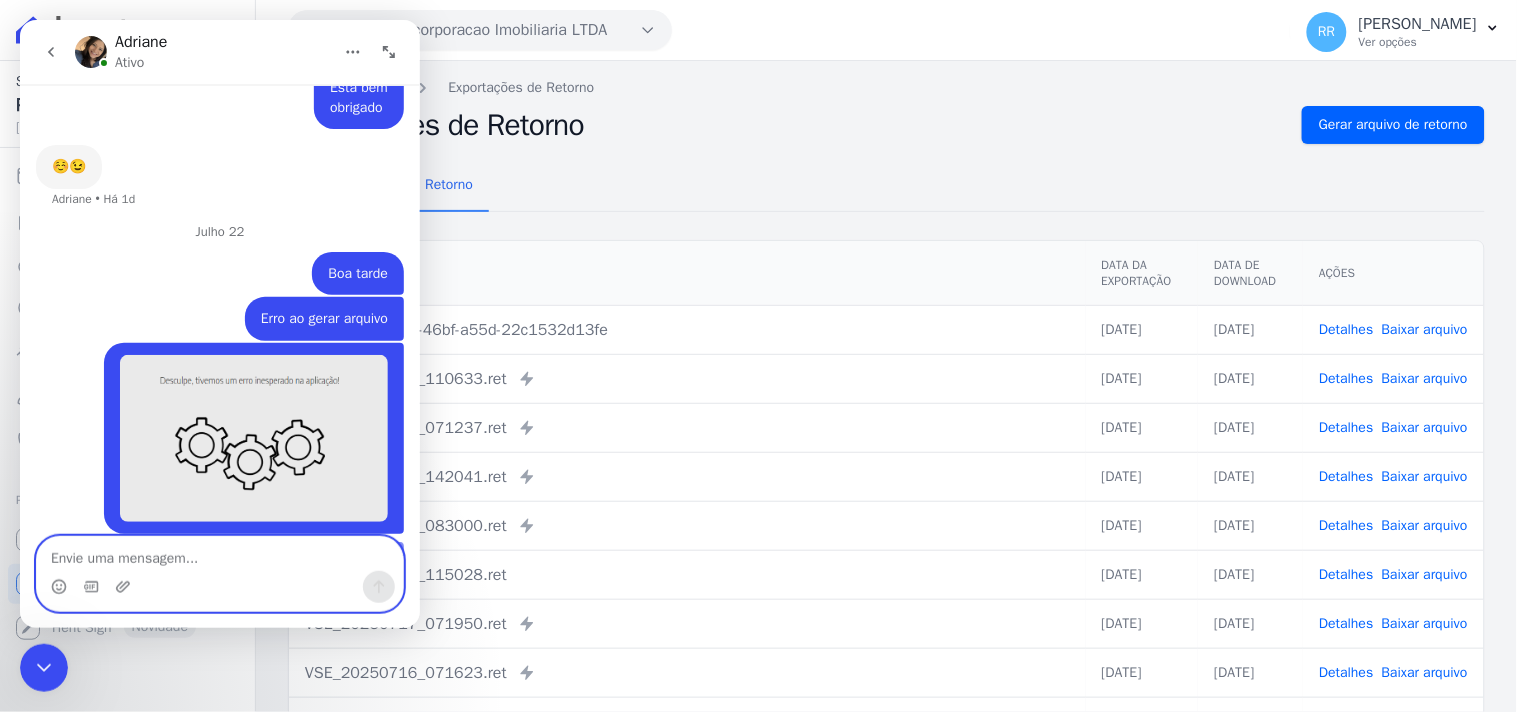 scroll, scrollTop: 968, scrollLeft: 0, axis: vertical 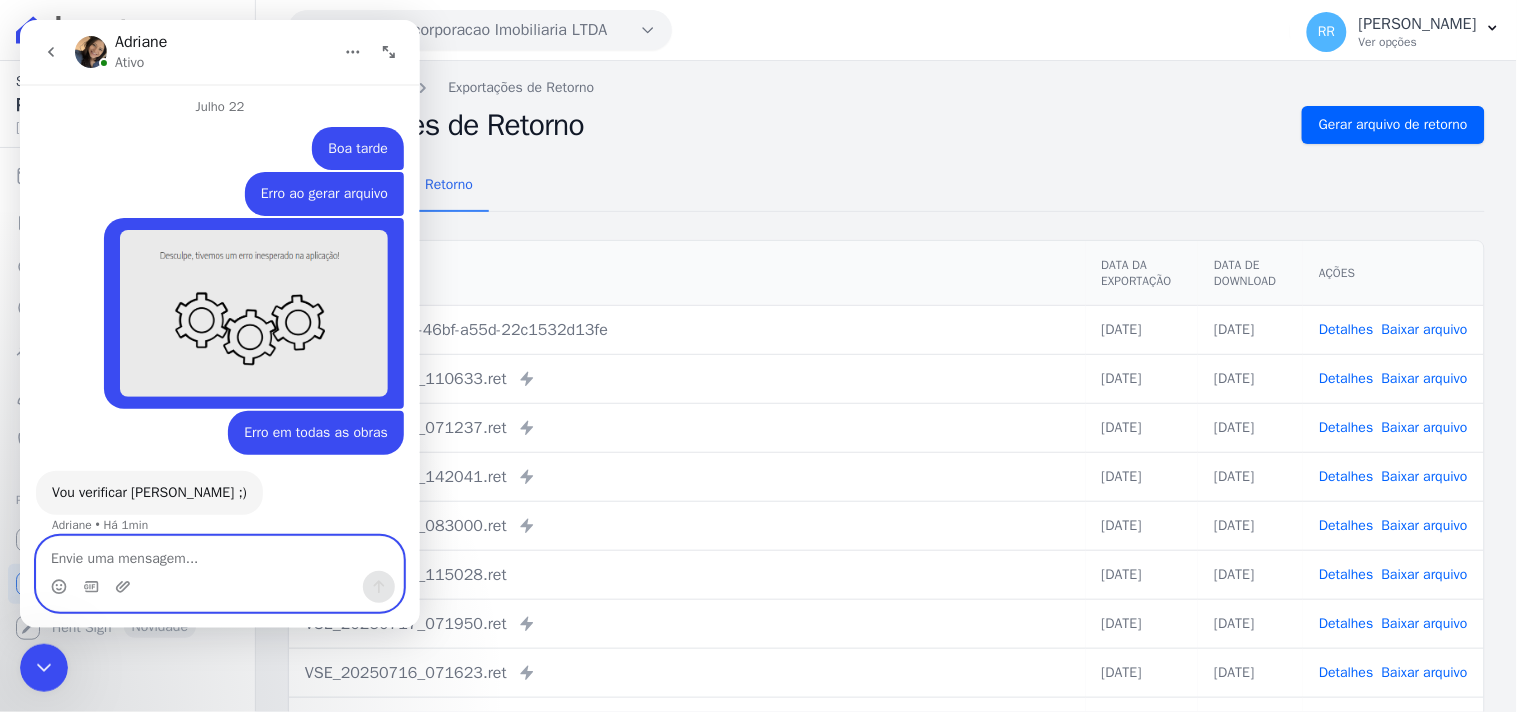 click at bounding box center (219, 553) 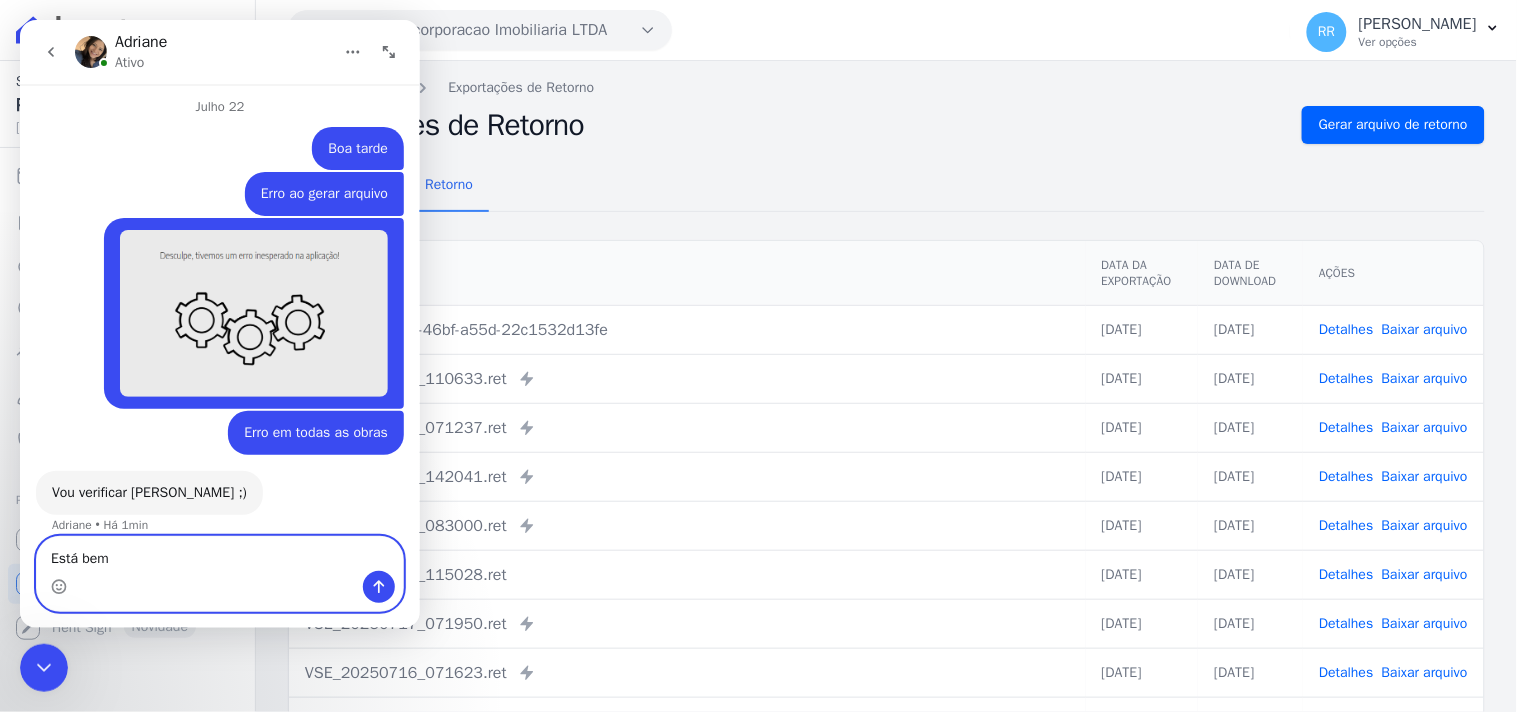scroll, scrollTop: 1048, scrollLeft: 0, axis: vertical 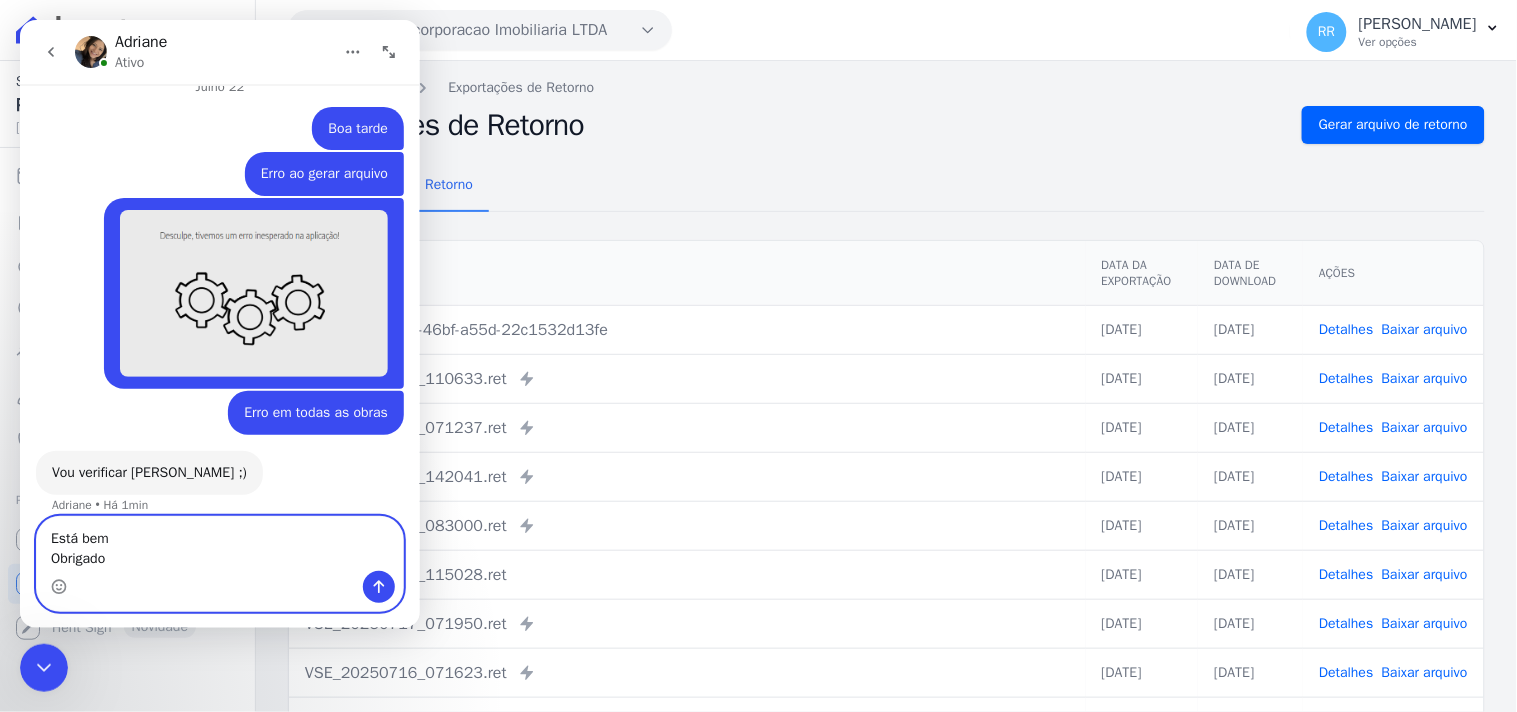 type on "Está bem
Obrigado" 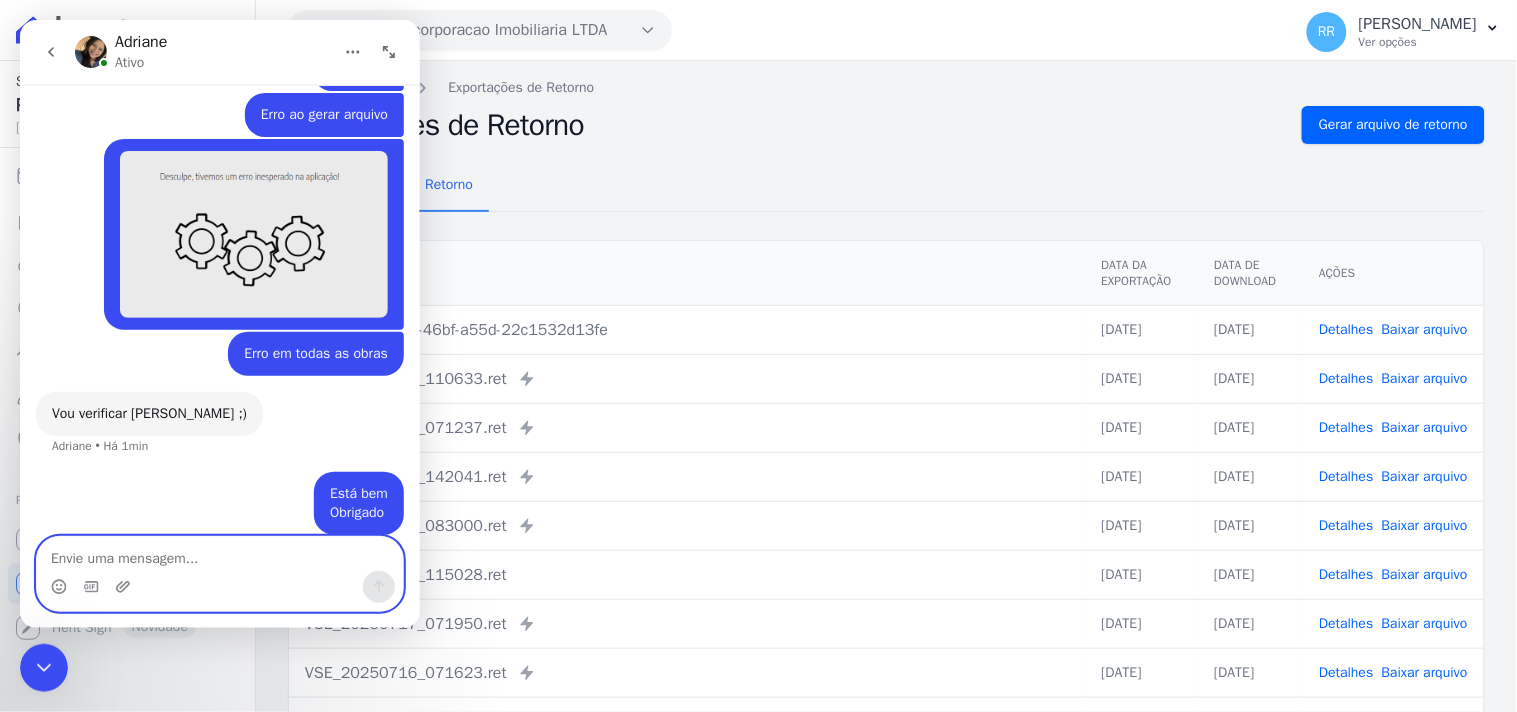 scroll, scrollTop: 1106, scrollLeft: 0, axis: vertical 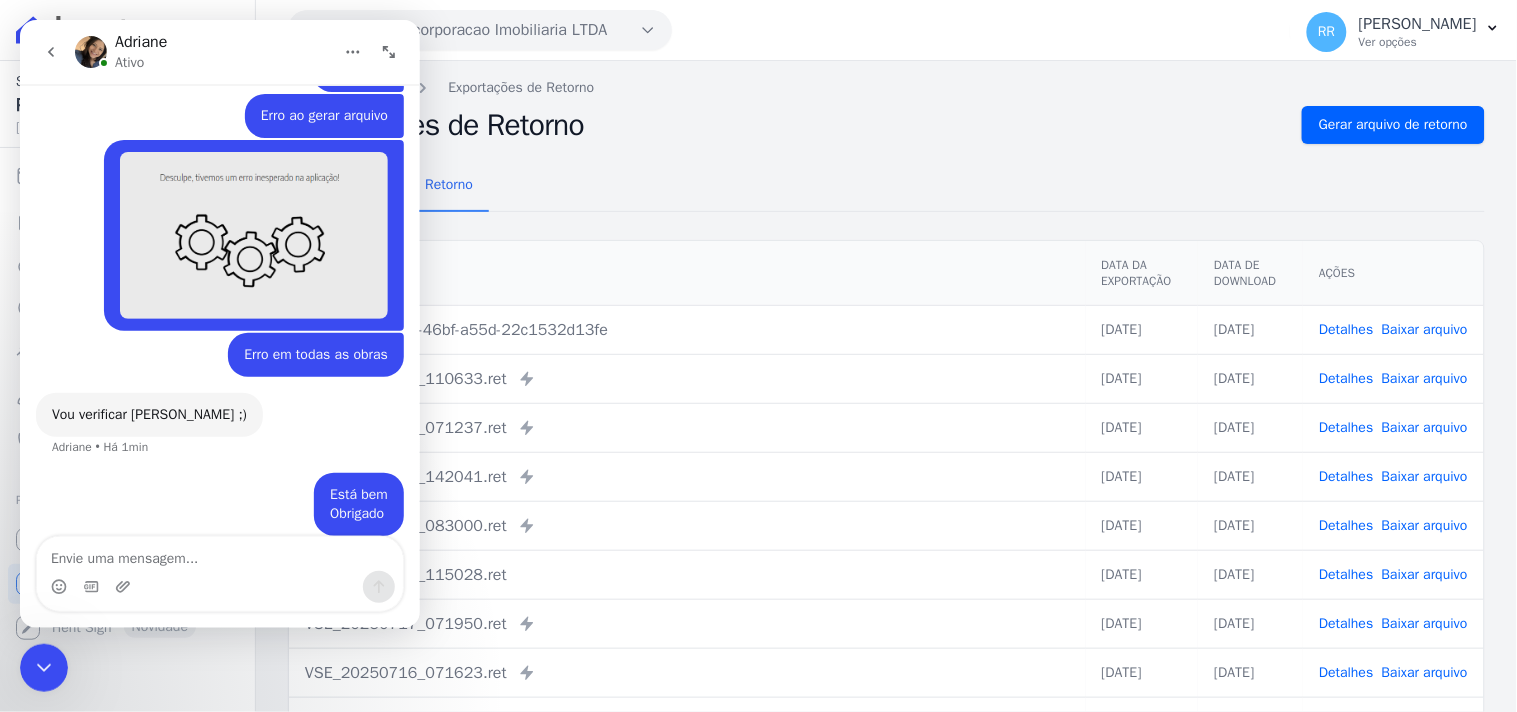 click 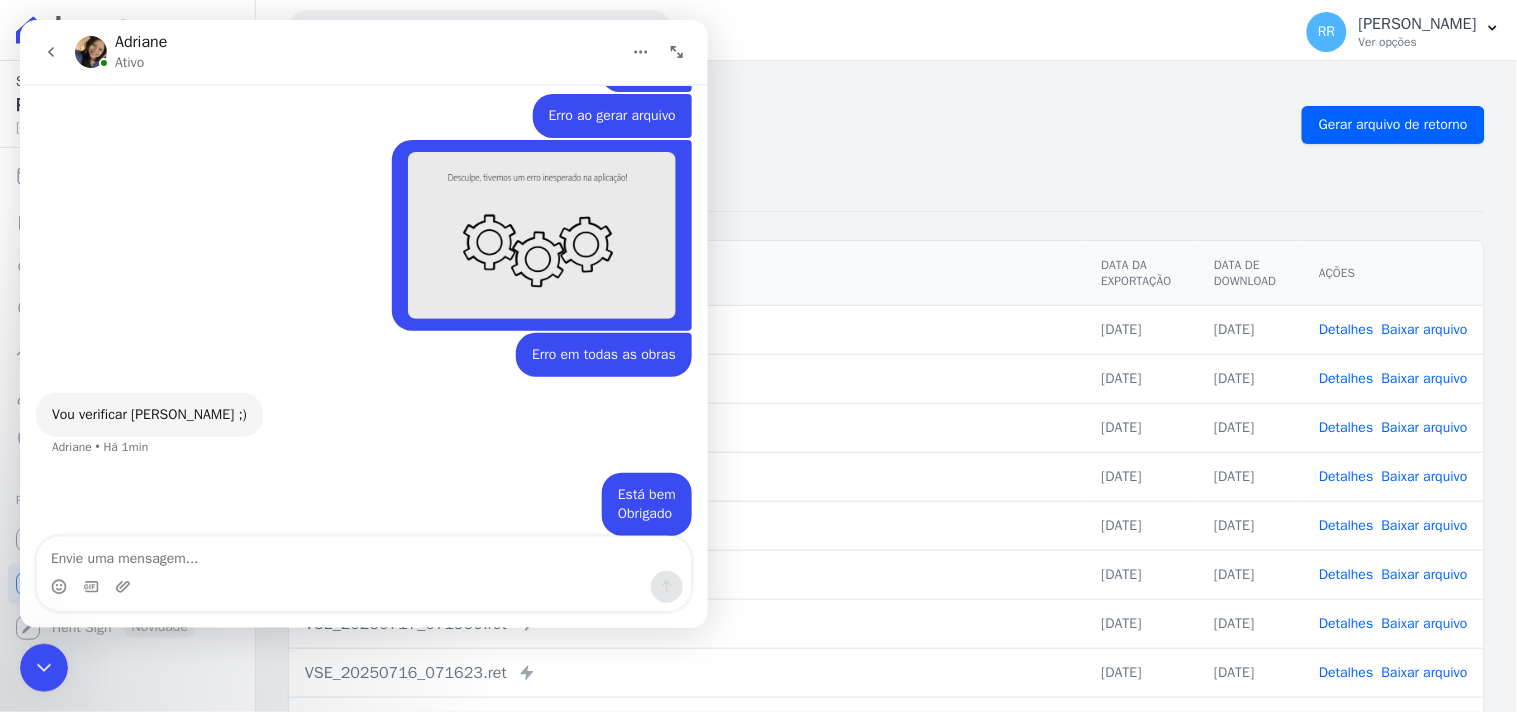 scroll, scrollTop: 1028, scrollLeft: 0, axis: vertical 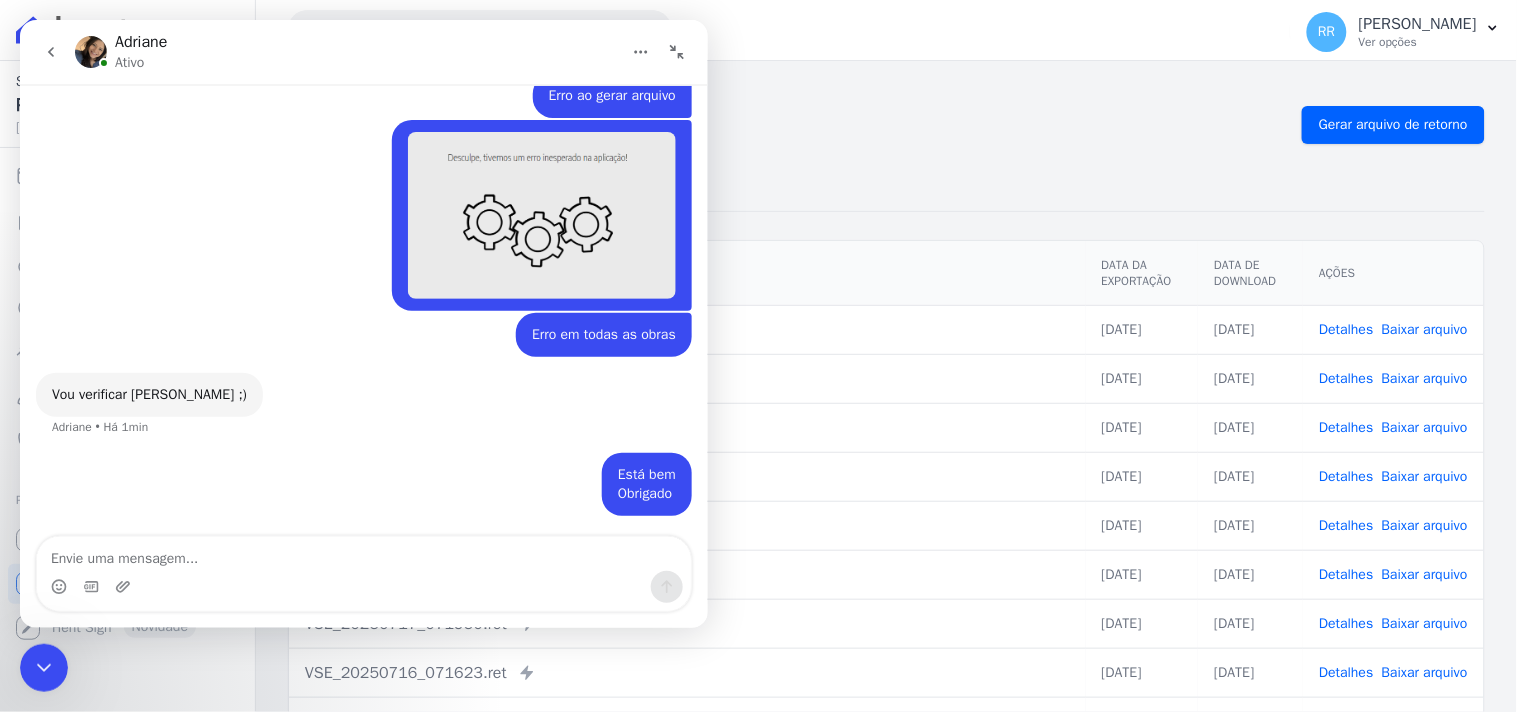 click 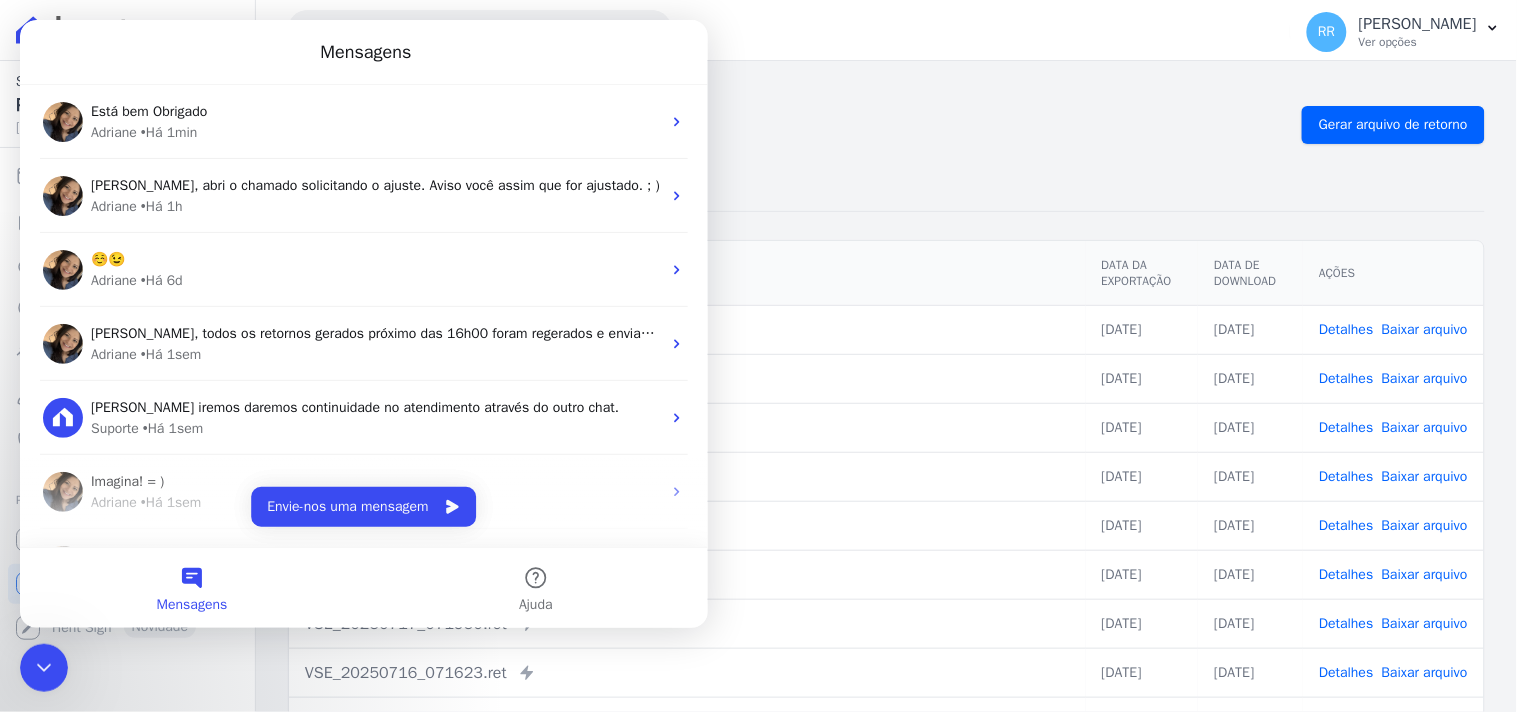 scroll, scrollTop: 0, scrollLeft: 0, axis: both 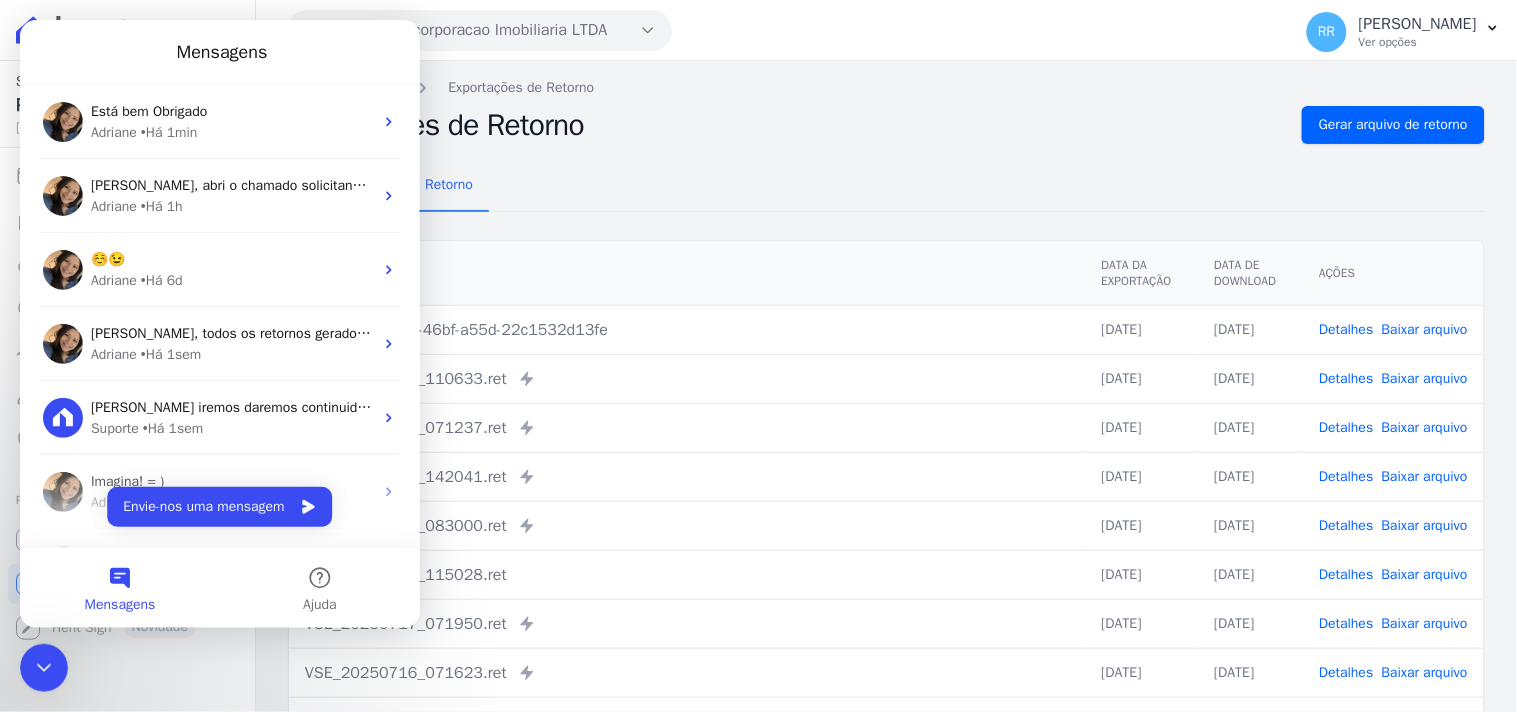 click on "Remessa
Retorno" at bounding box center (886, 186) 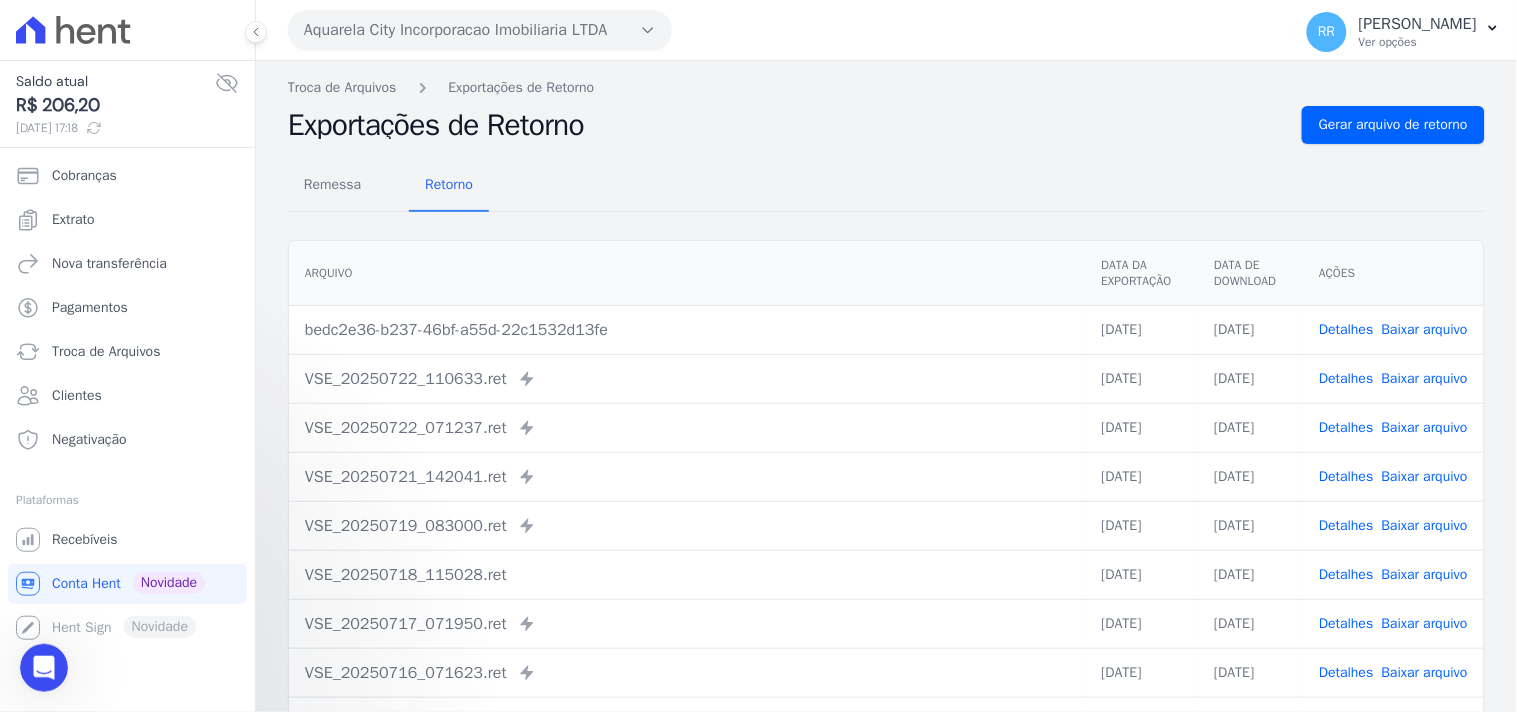 scroll, scrollTop: 0, scrollLeft: 0, axis: both 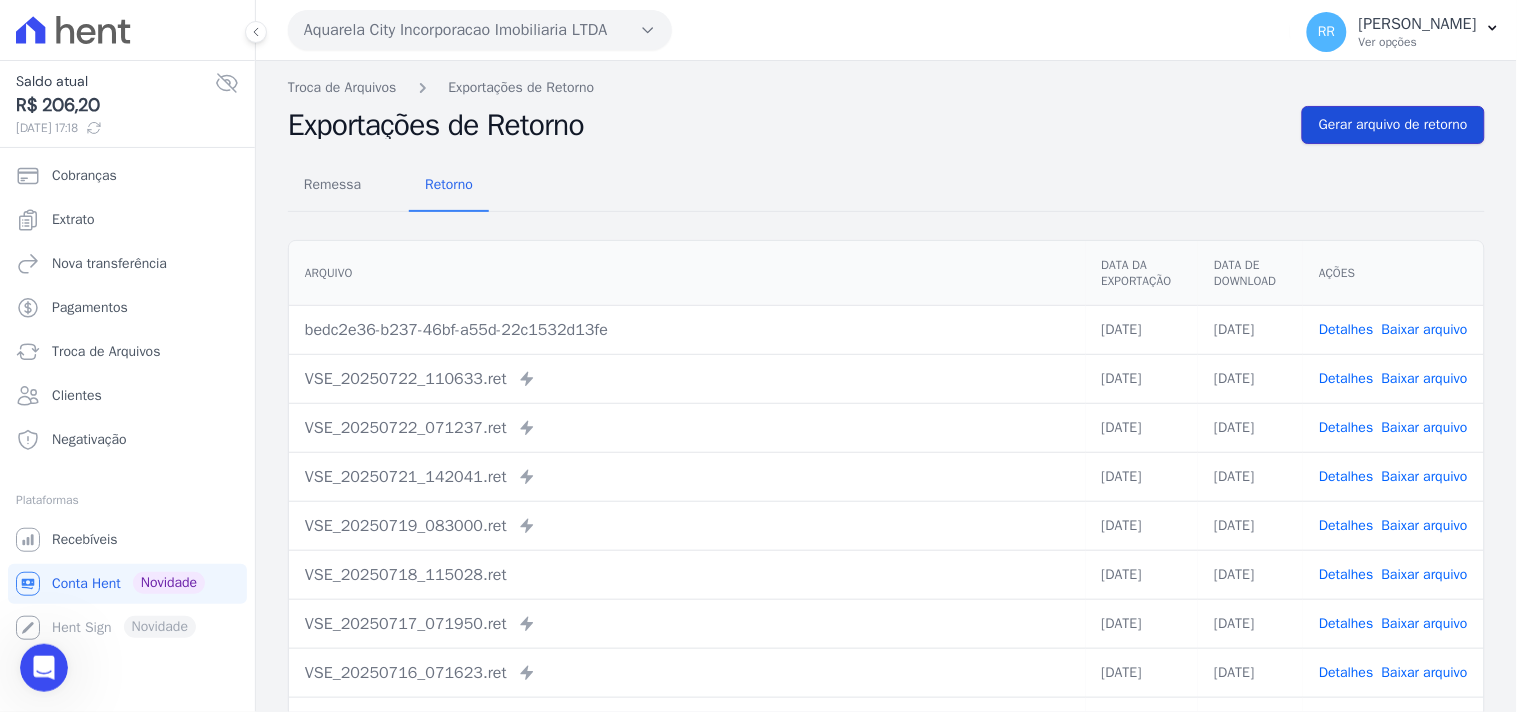 click on "Gerar arquivo de retorno" at bounding box center [1393, 125] 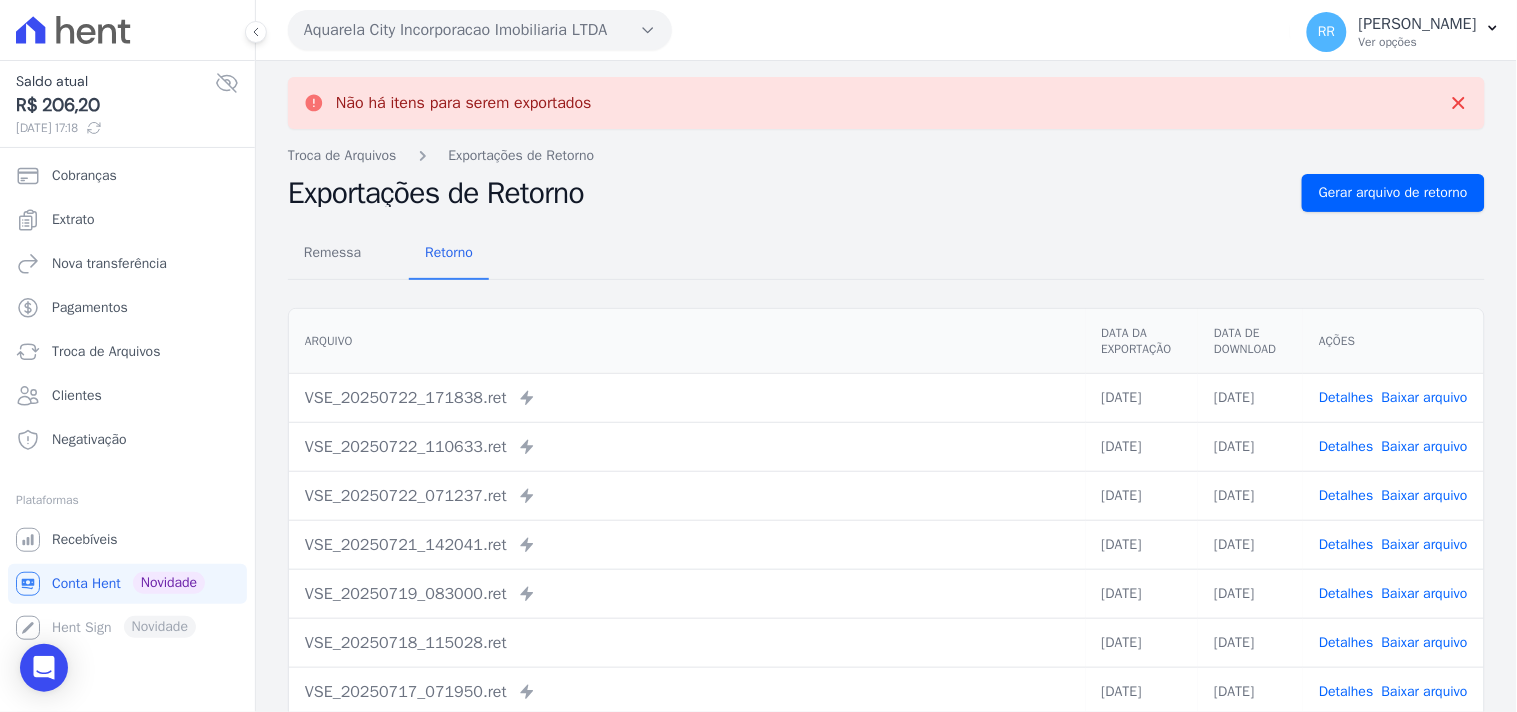 click on "Aquarela City Incorporacao Imobiliaria LTDA" at bounding box center [480, 30] 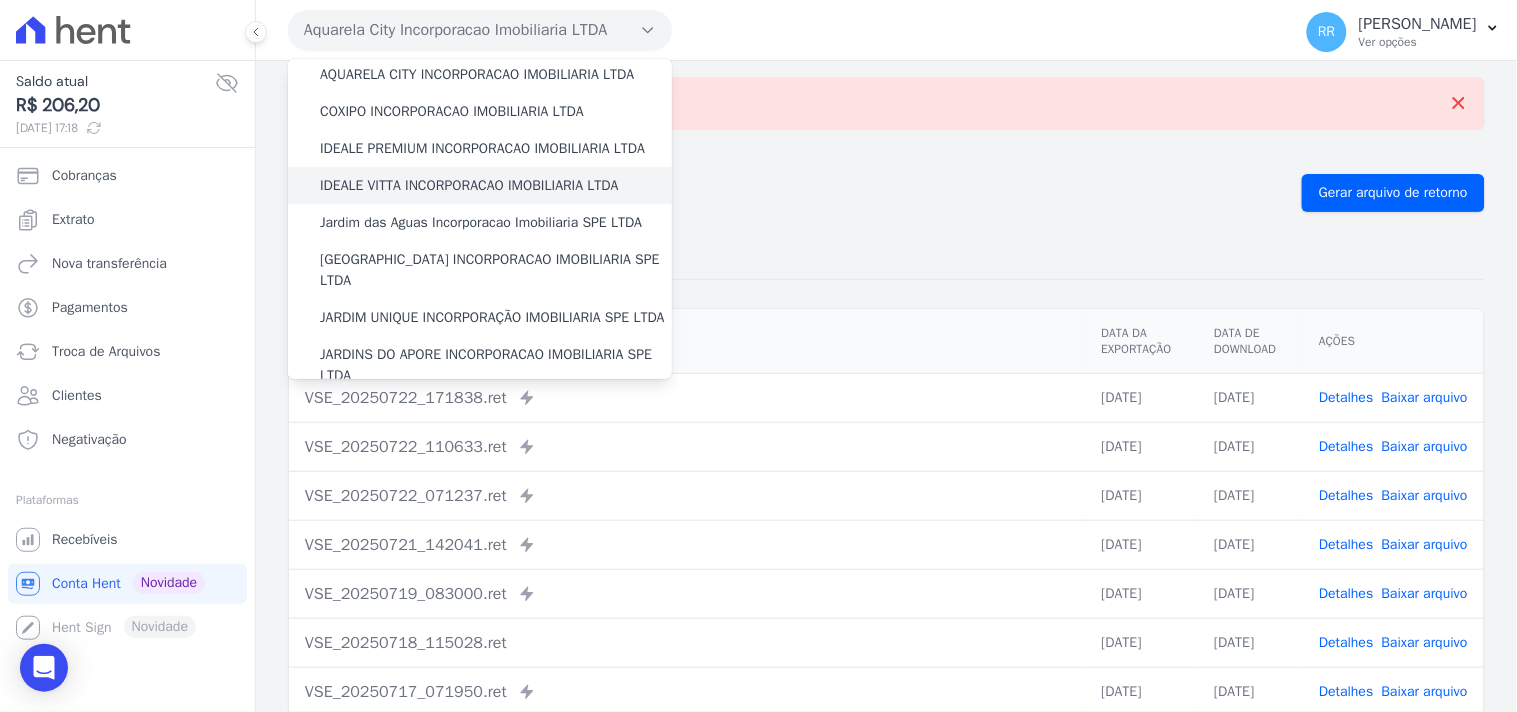 scroll, scrollTop: 185, scrollLeft: 0, axis: vertical 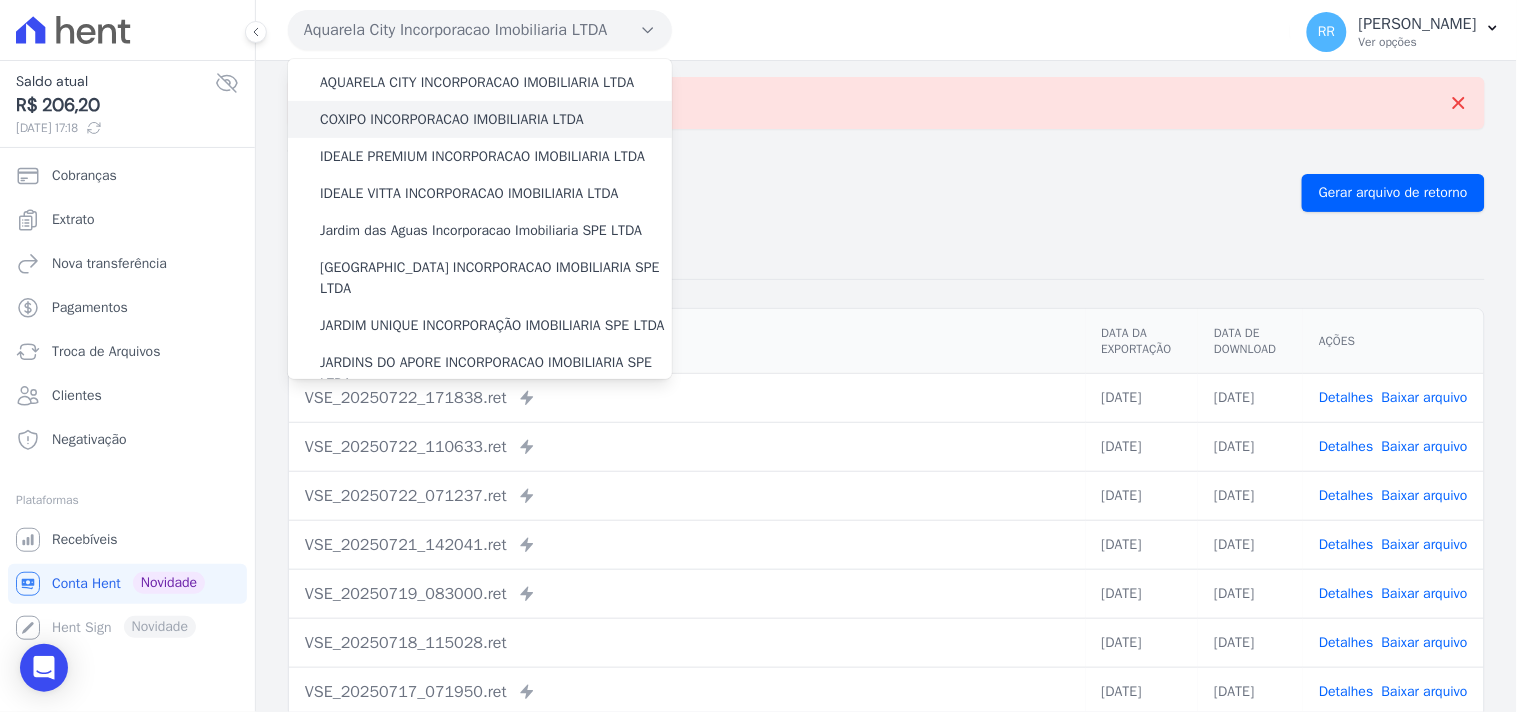click on "COXIPO INCORPORACAO IMOBILIARIA LTDA" at bounding box center [452, 119] 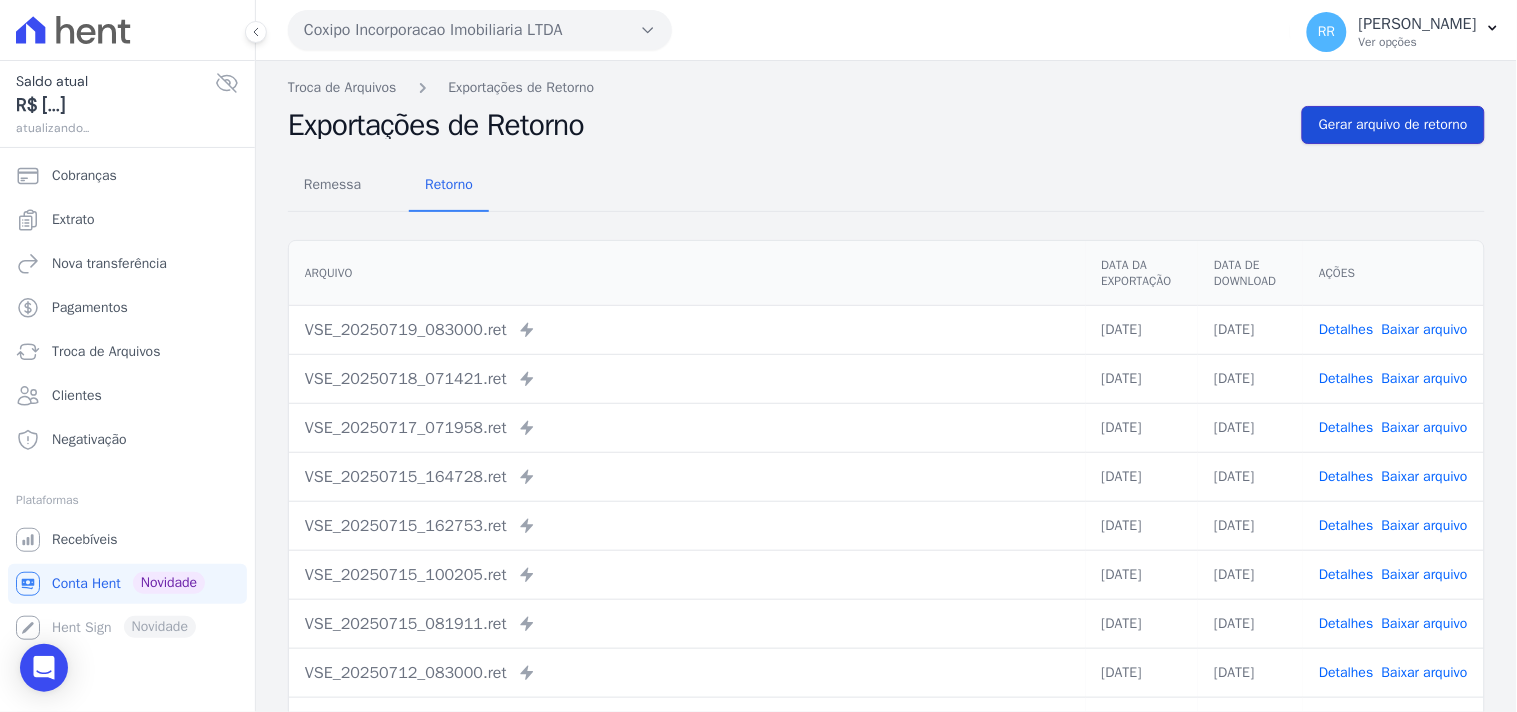 click on "Gerar arquivo de retorno" at bounding box center [1393, 125] 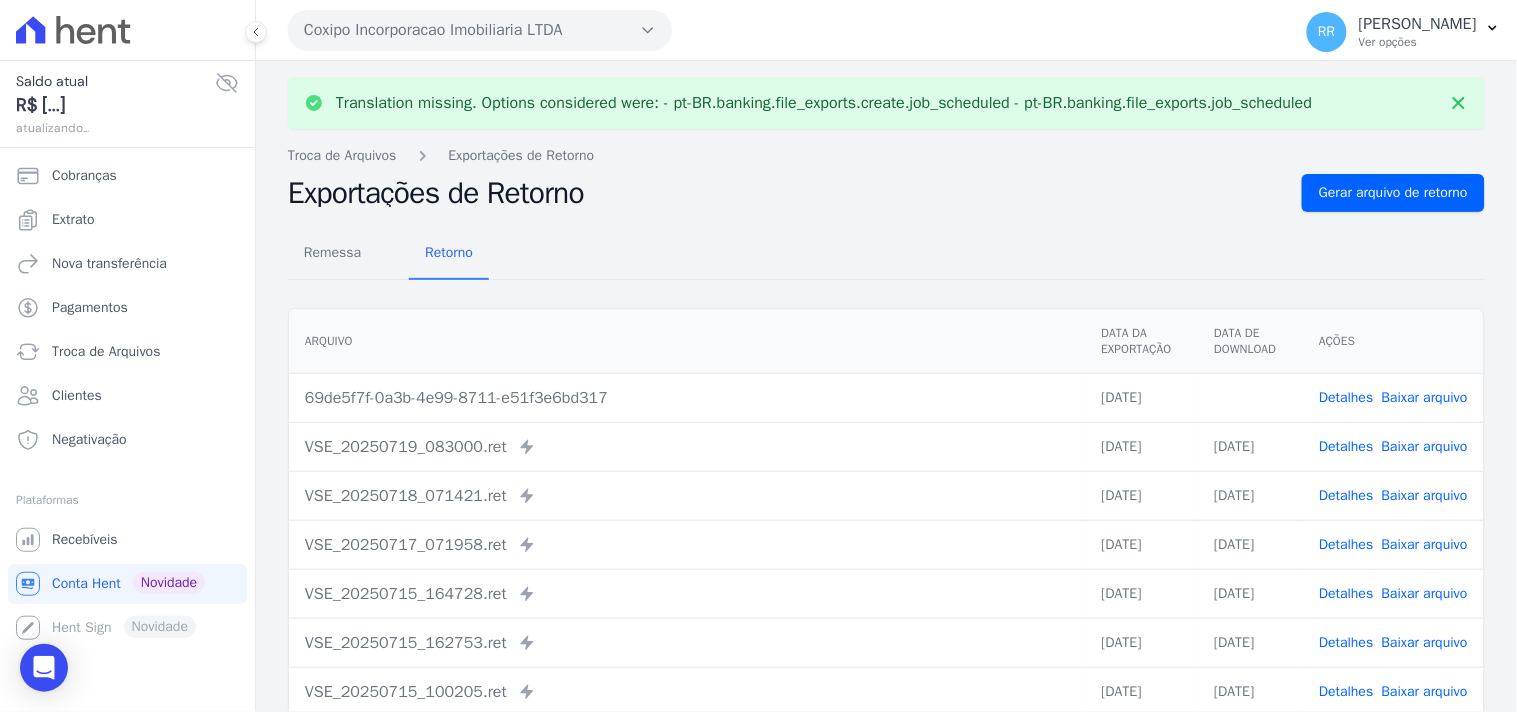 click on "Detalhes
Baixar arquivo" at bounding box center [1393, 397] 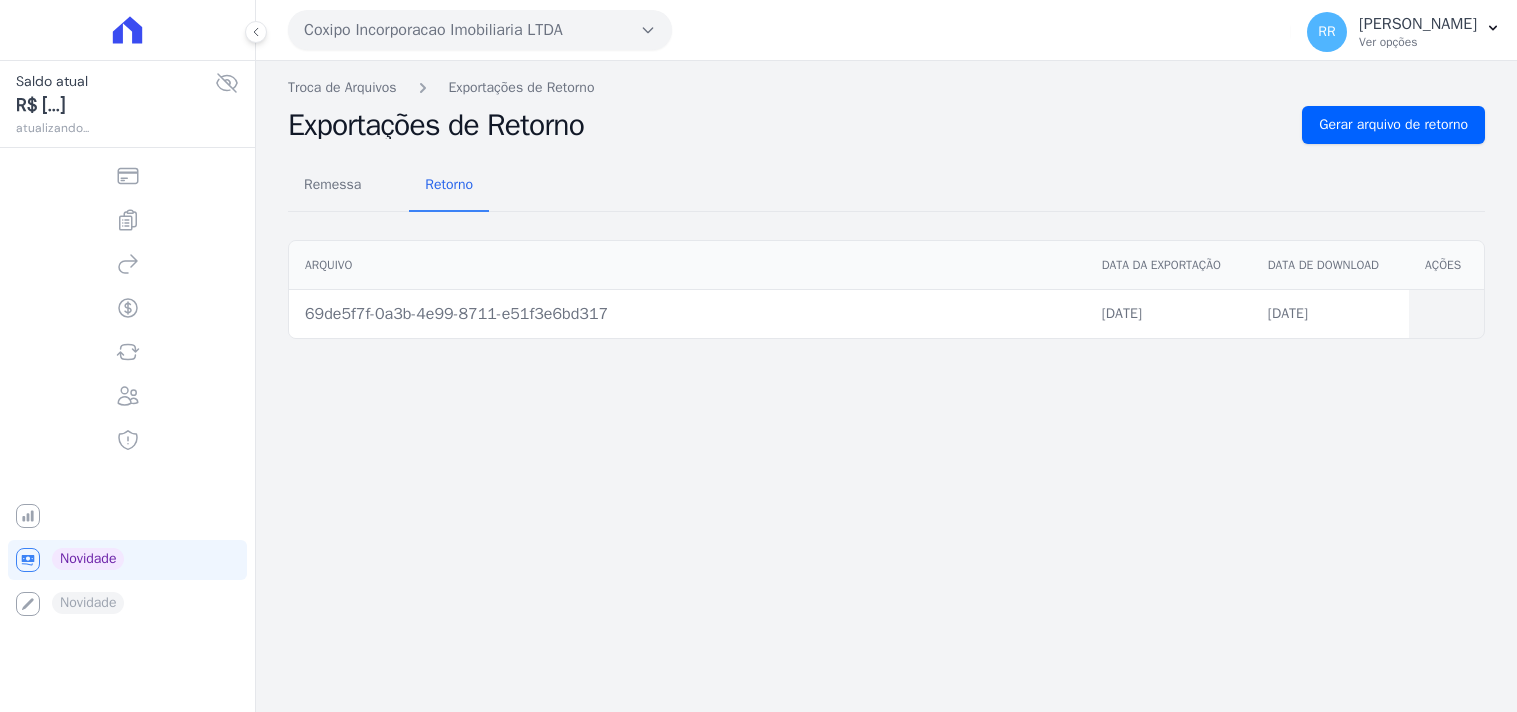 scroll, scrollTop: 0, scrollLeft: 0, axis: both 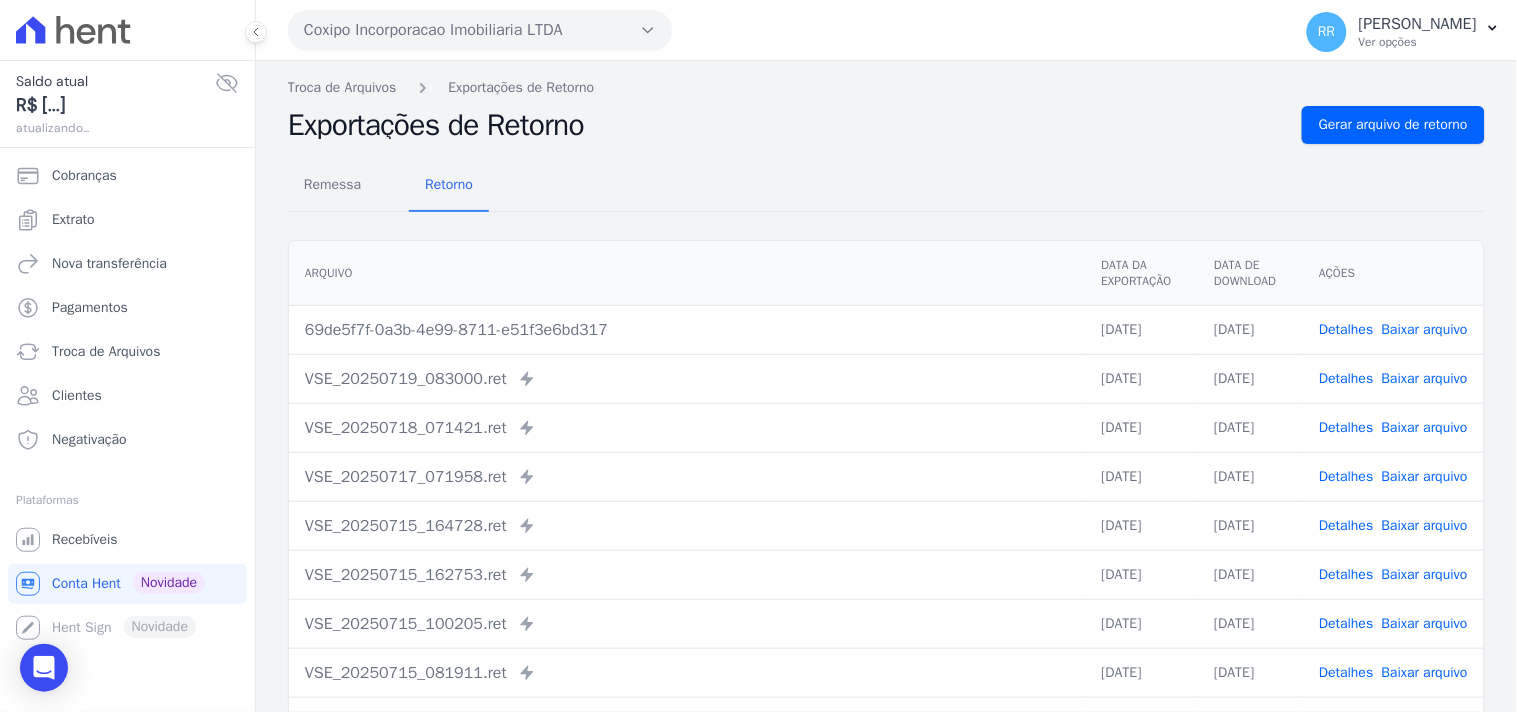 click on "Remessa
Retorno
Arquivo
Data da Exportação
Data de Download
Ações
69de5f7f-0a3b-4e99-8711-e51f3e6bd317
22/07/2025
22/07/2025
Detalhes
Baixar arquivo" at bounding box center (886, 505) 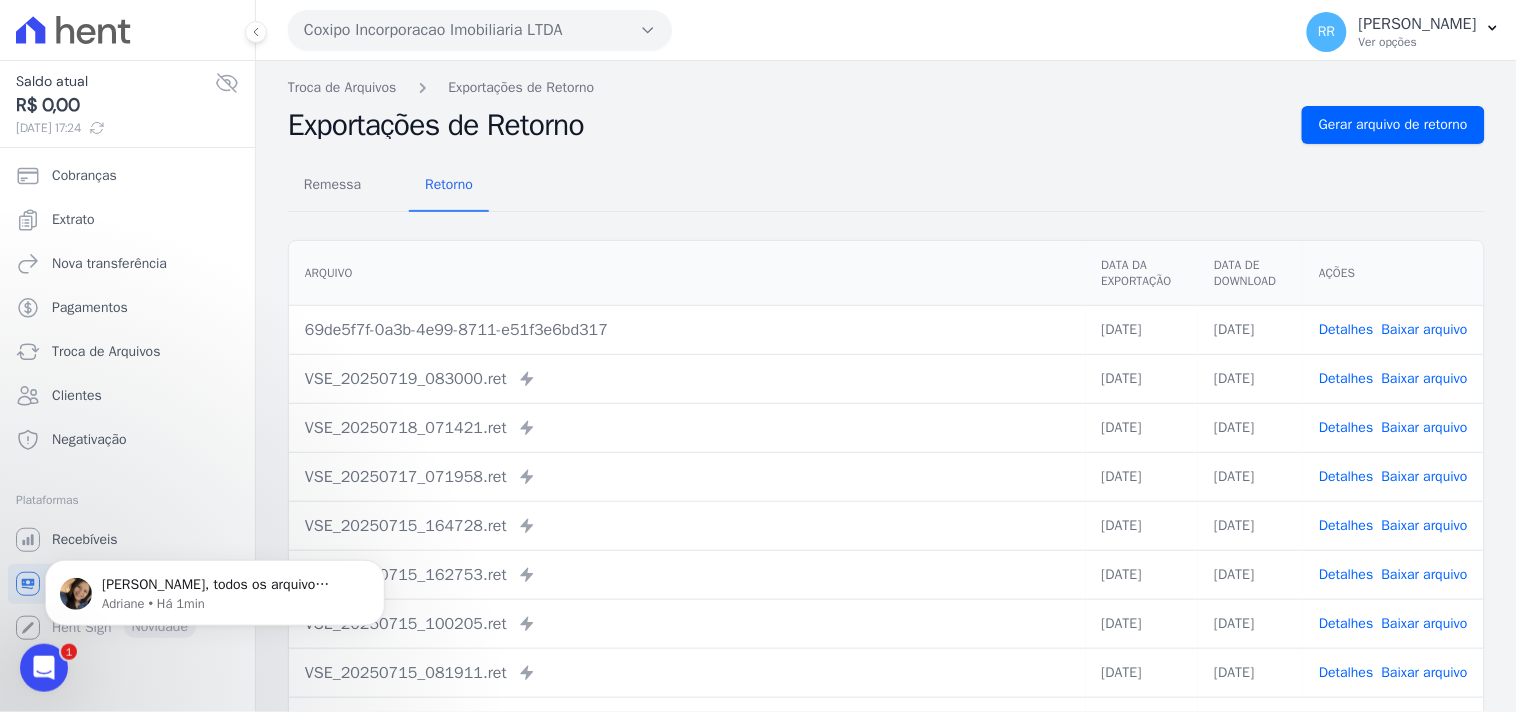 scroll, scrollTop: 0, scrollLeft: 0, axis: both 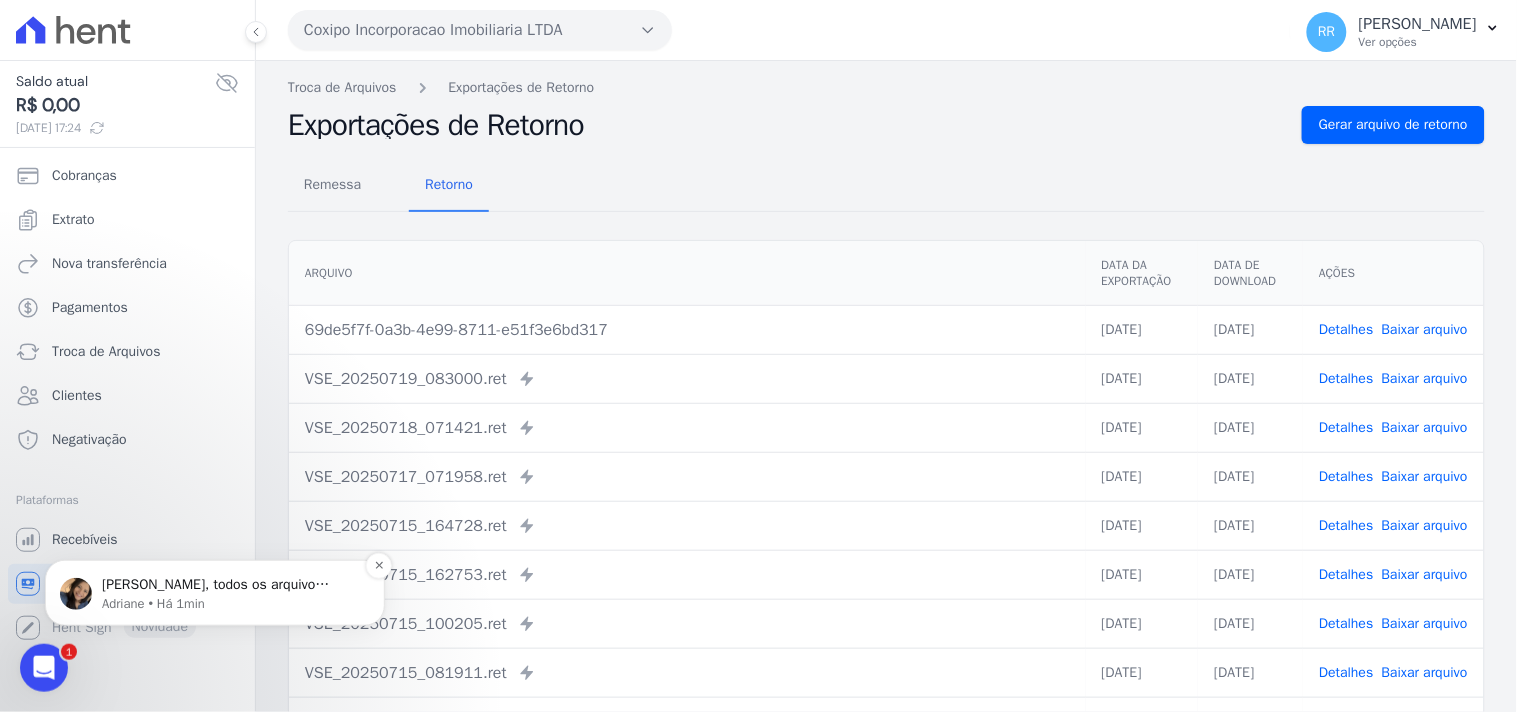 click on "Renato, todos os arquivo gerado a partir das  17h00 foi regerados e enviados p/ nexxera. ; )" at bounding box center [231, 584] 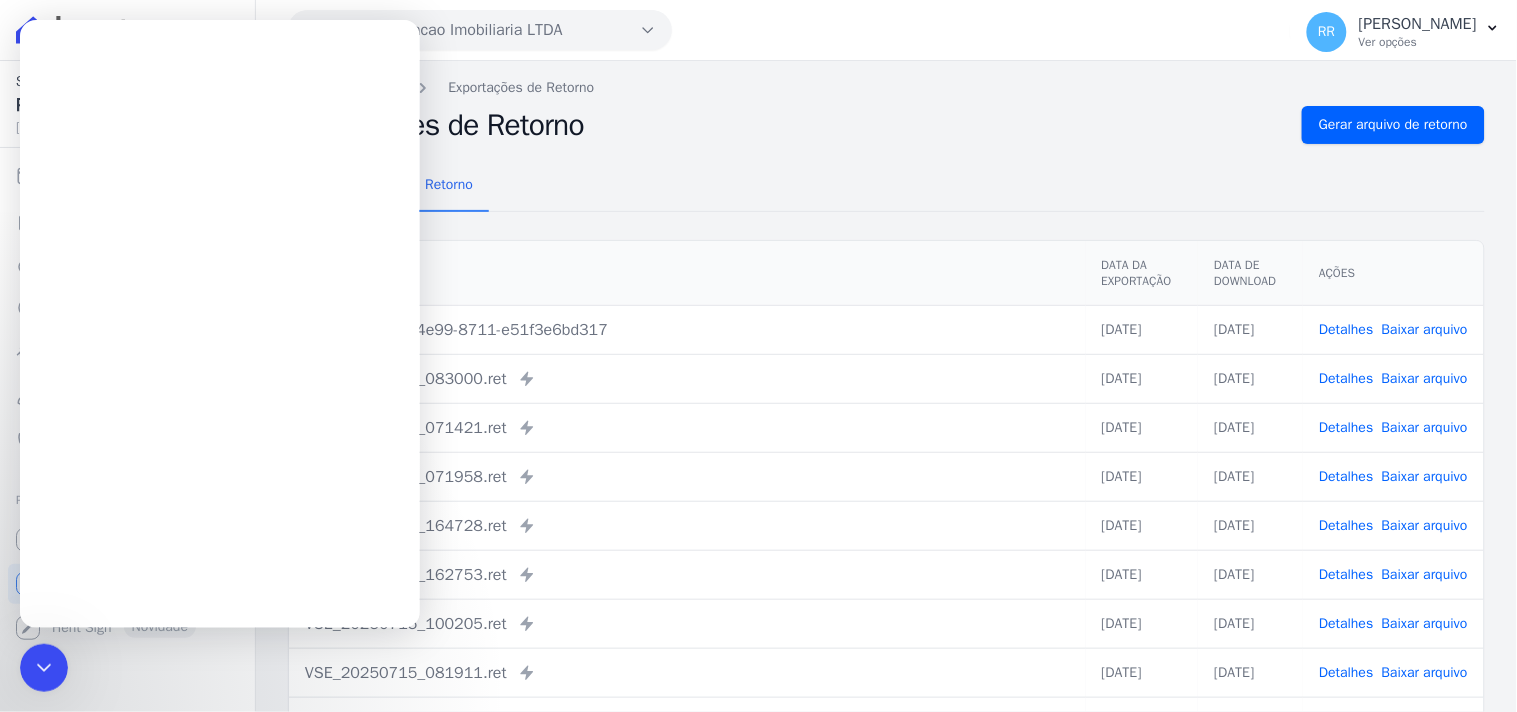 scroll, scrollTop: 0, scrollLeft: 0, axis: both 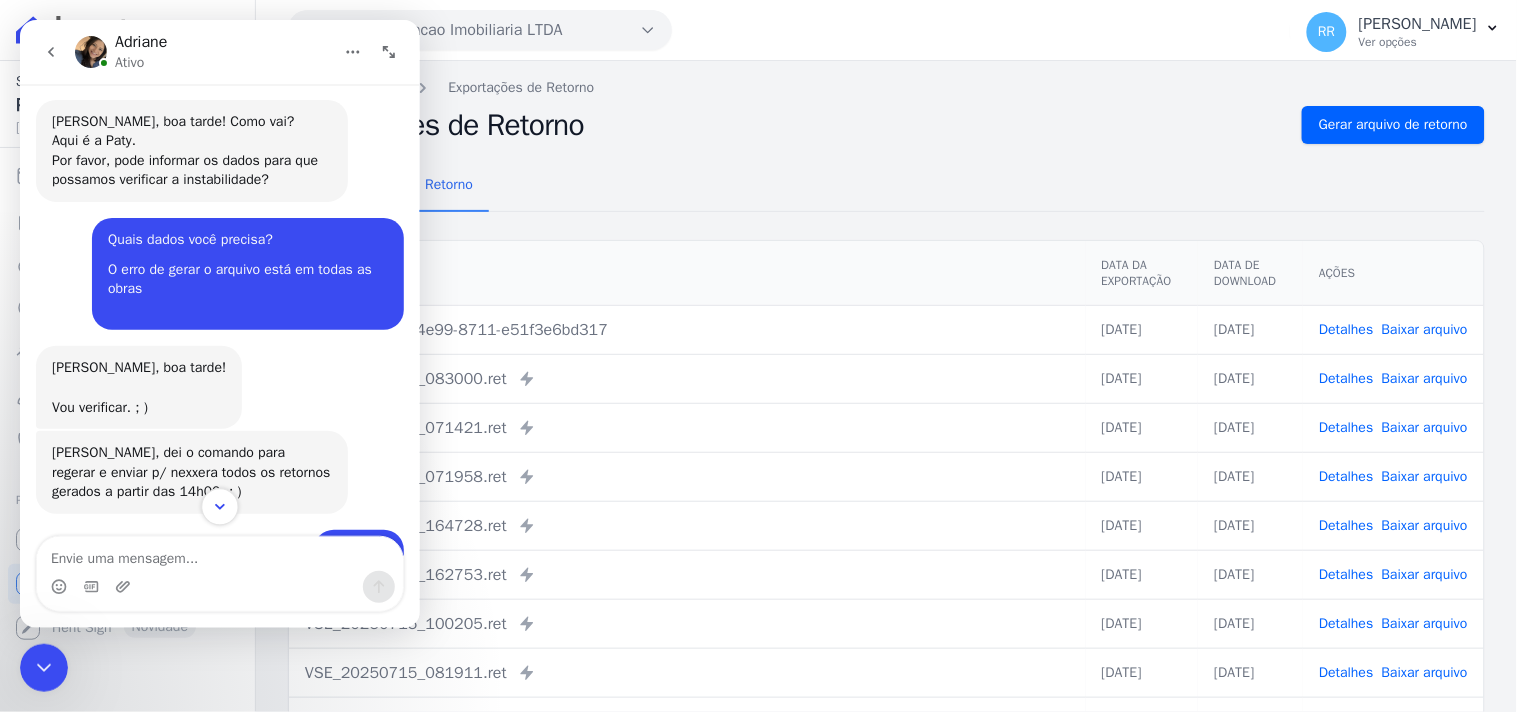 click at bounding box center (218, 505) 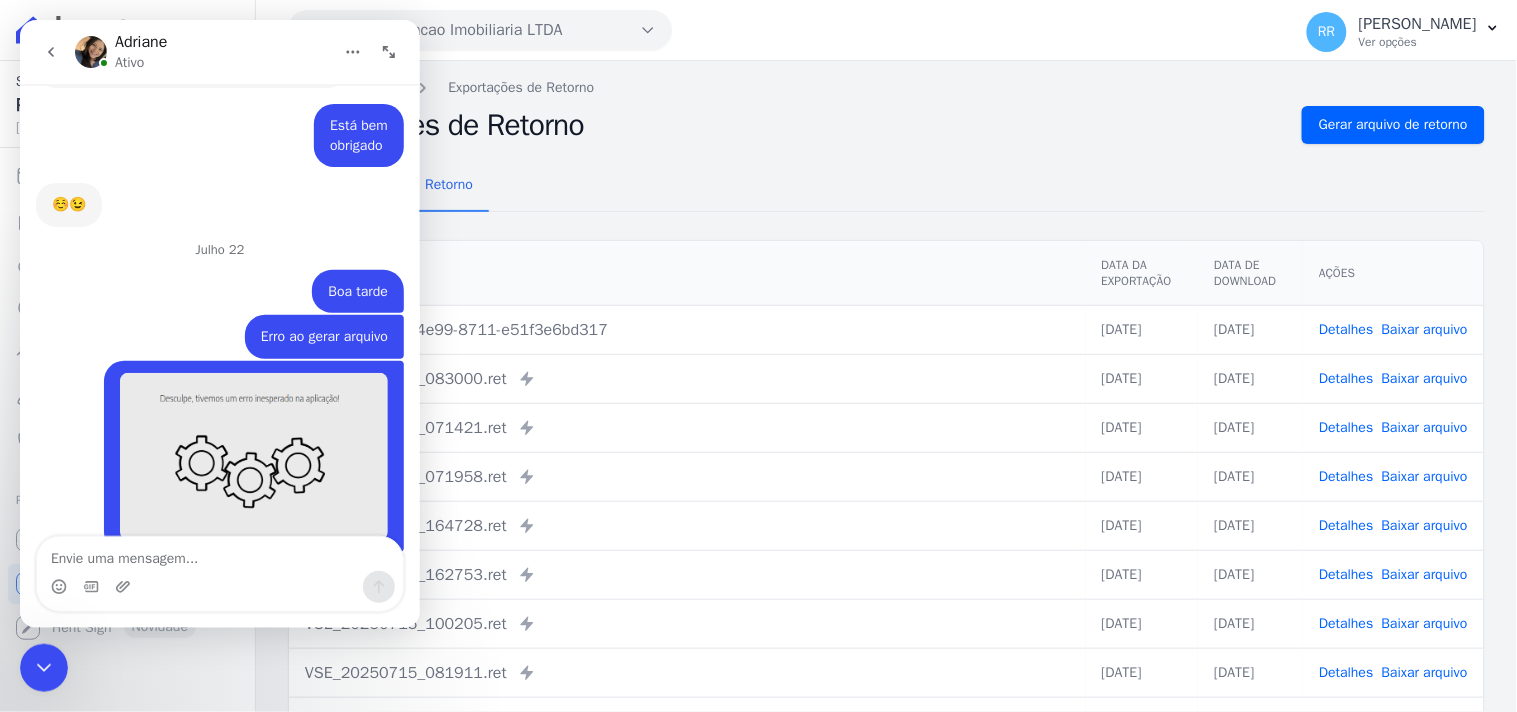scroll, scrollTop: 1205, scrollLeft: 0, axis: vertical 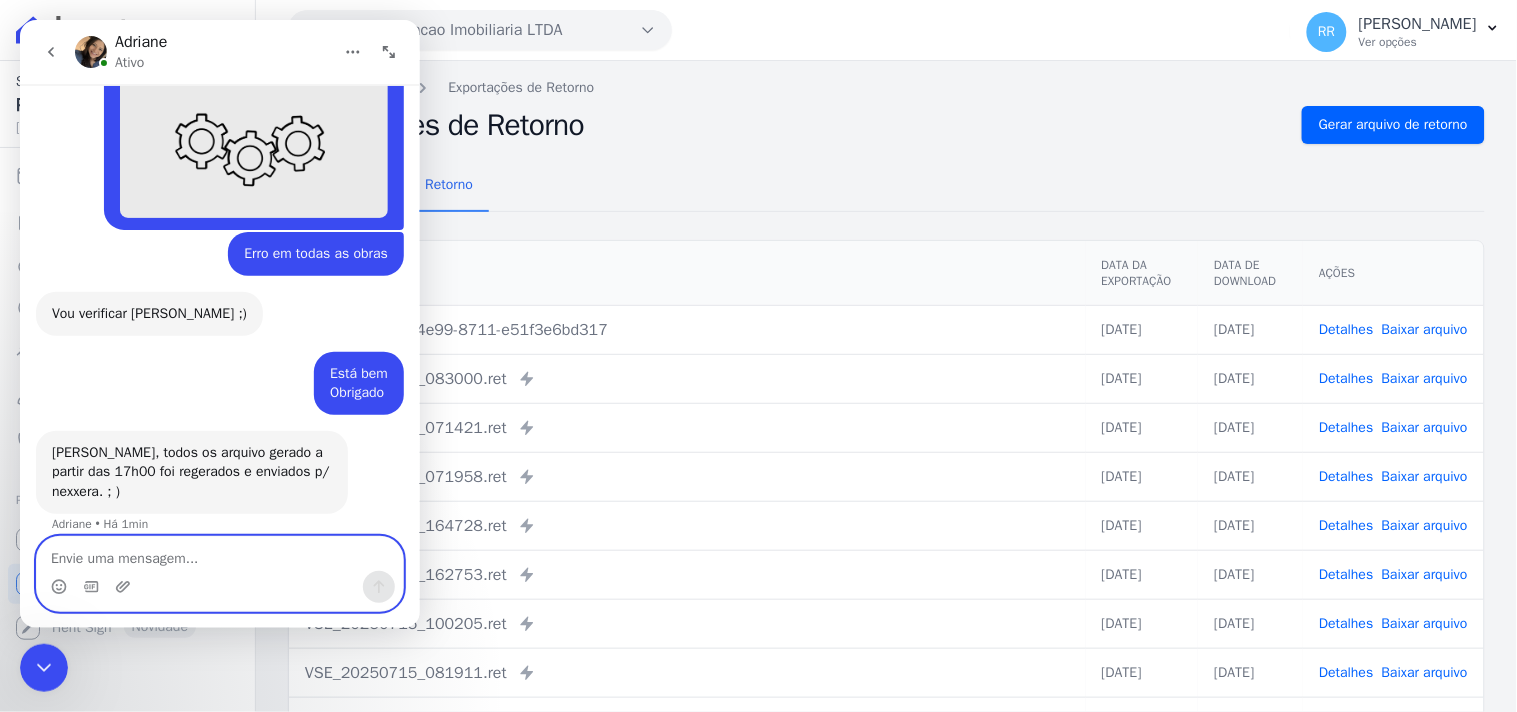 click at bounding box center (219, 553) 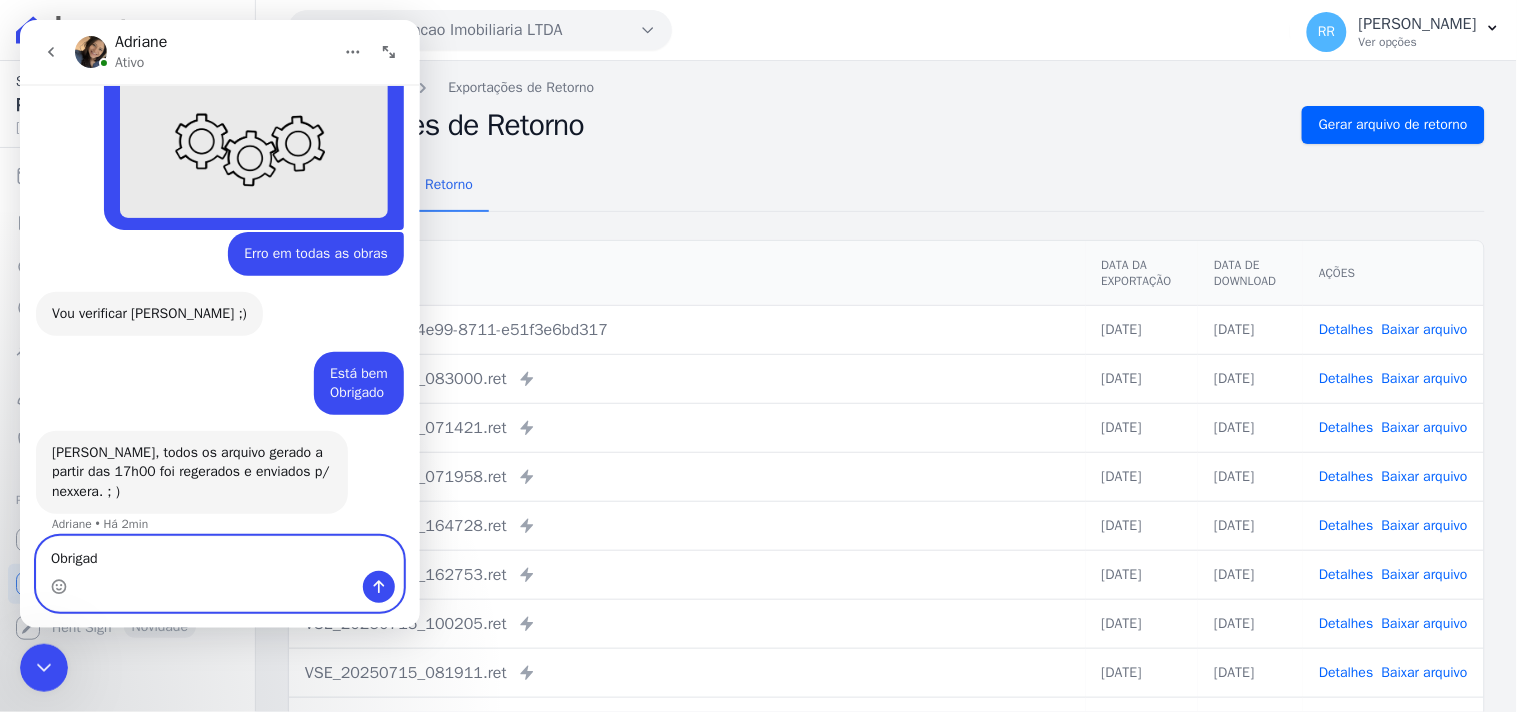 type on "Obrigado" 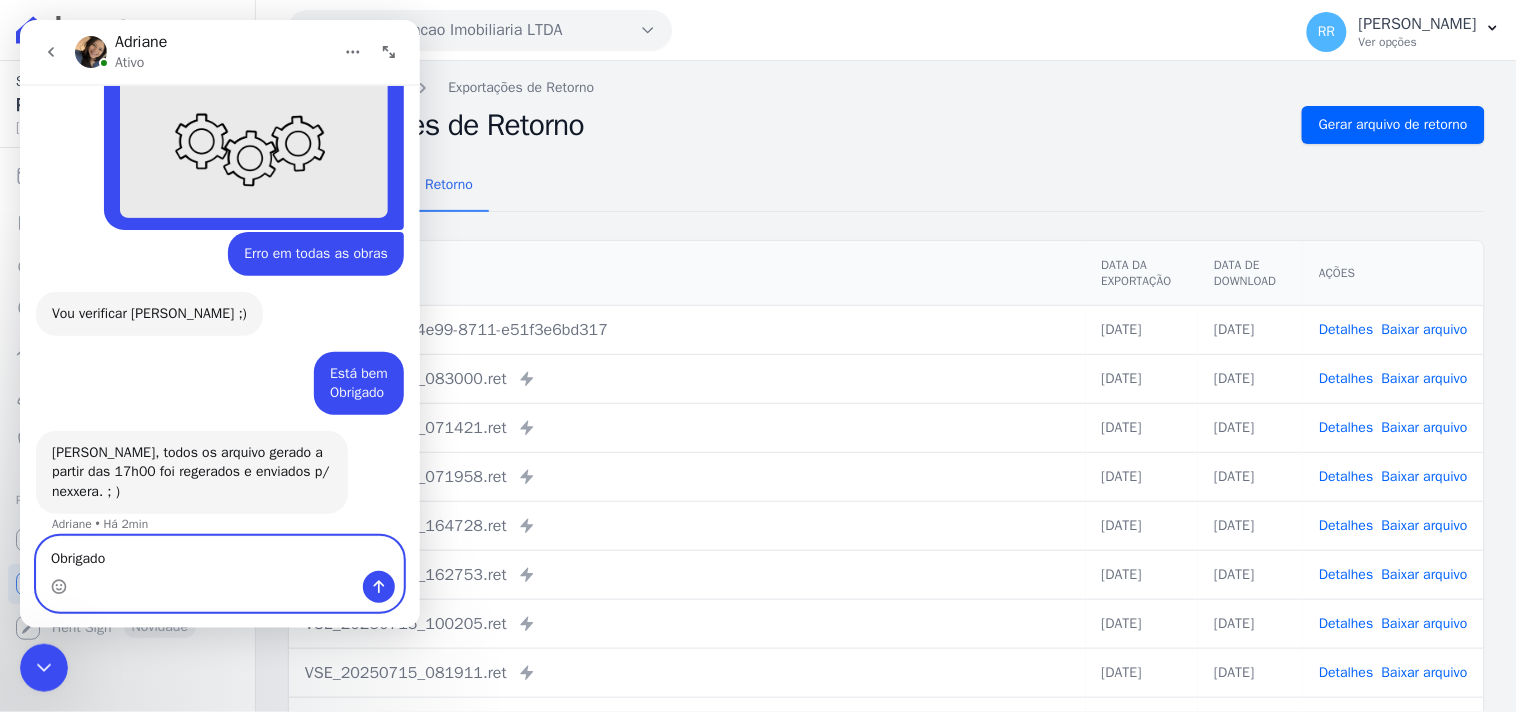 type 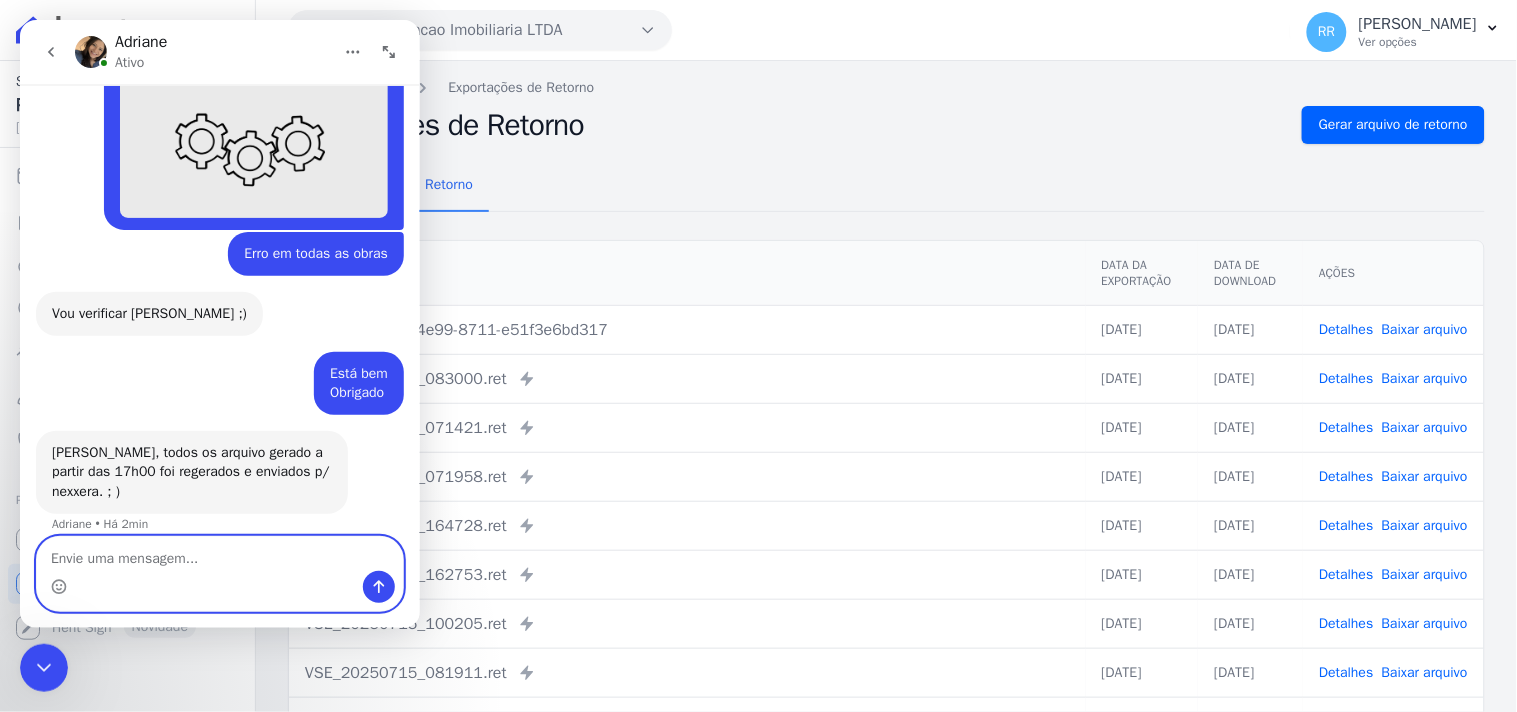 scroll, scrollTop: 1265, scrollLeft: 0, axis: vertical 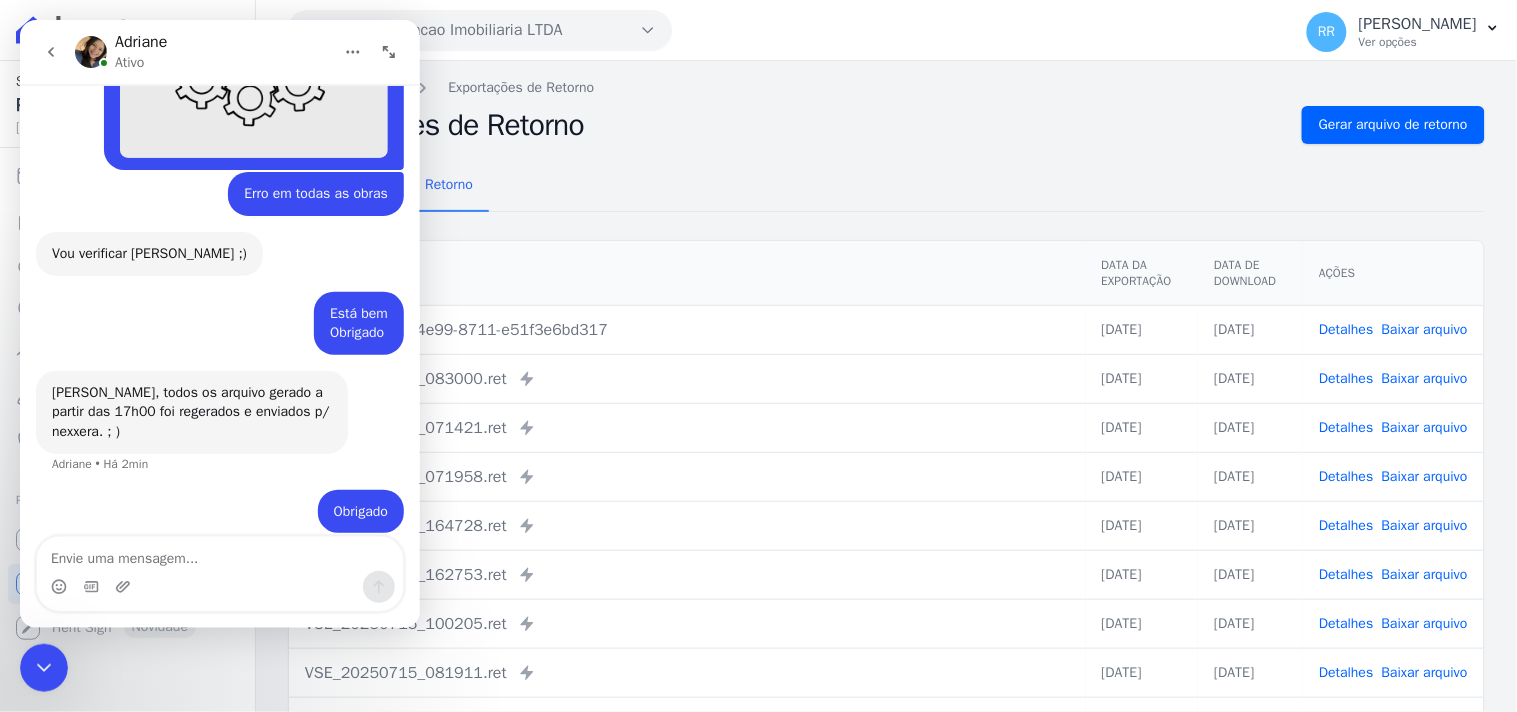 click 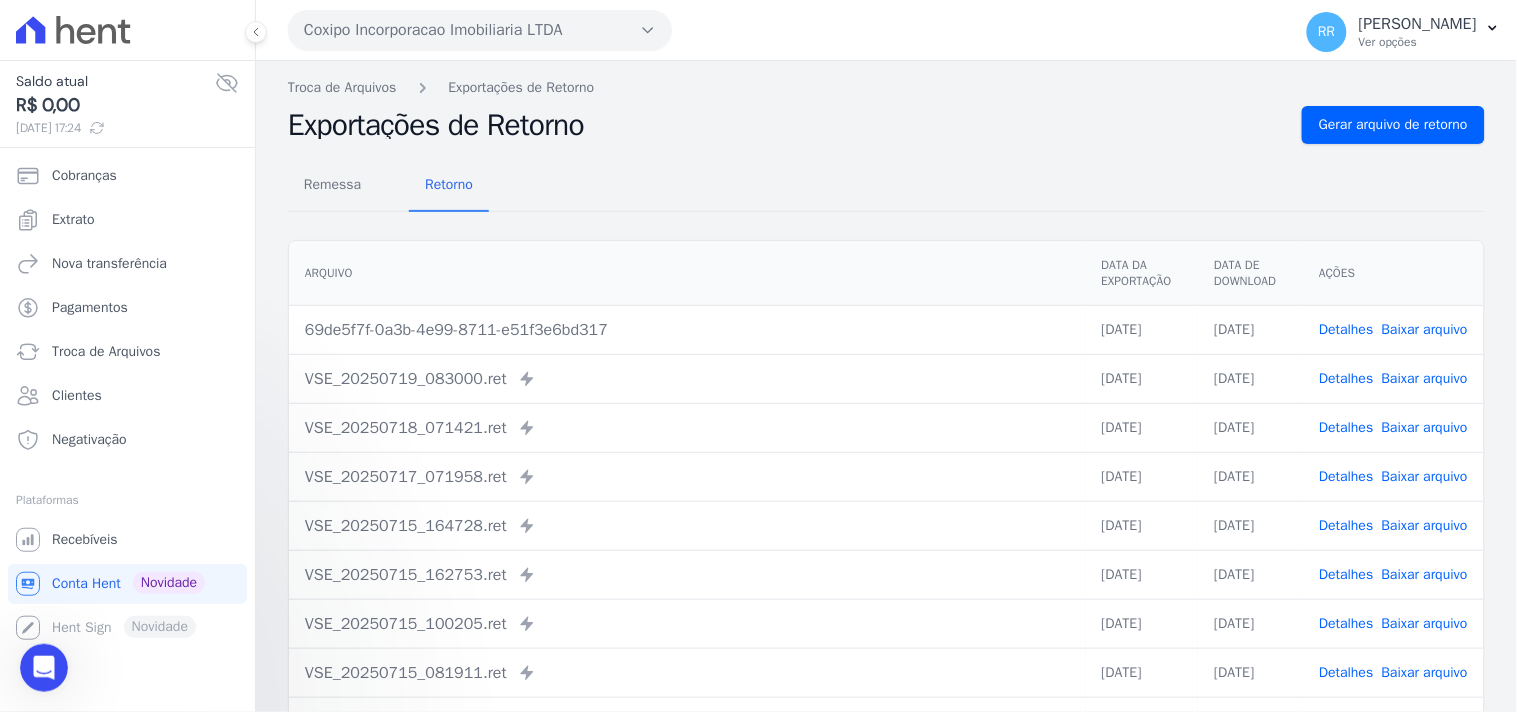 scroll, scrollTop: 0, scrollLeft: 0, axis: both 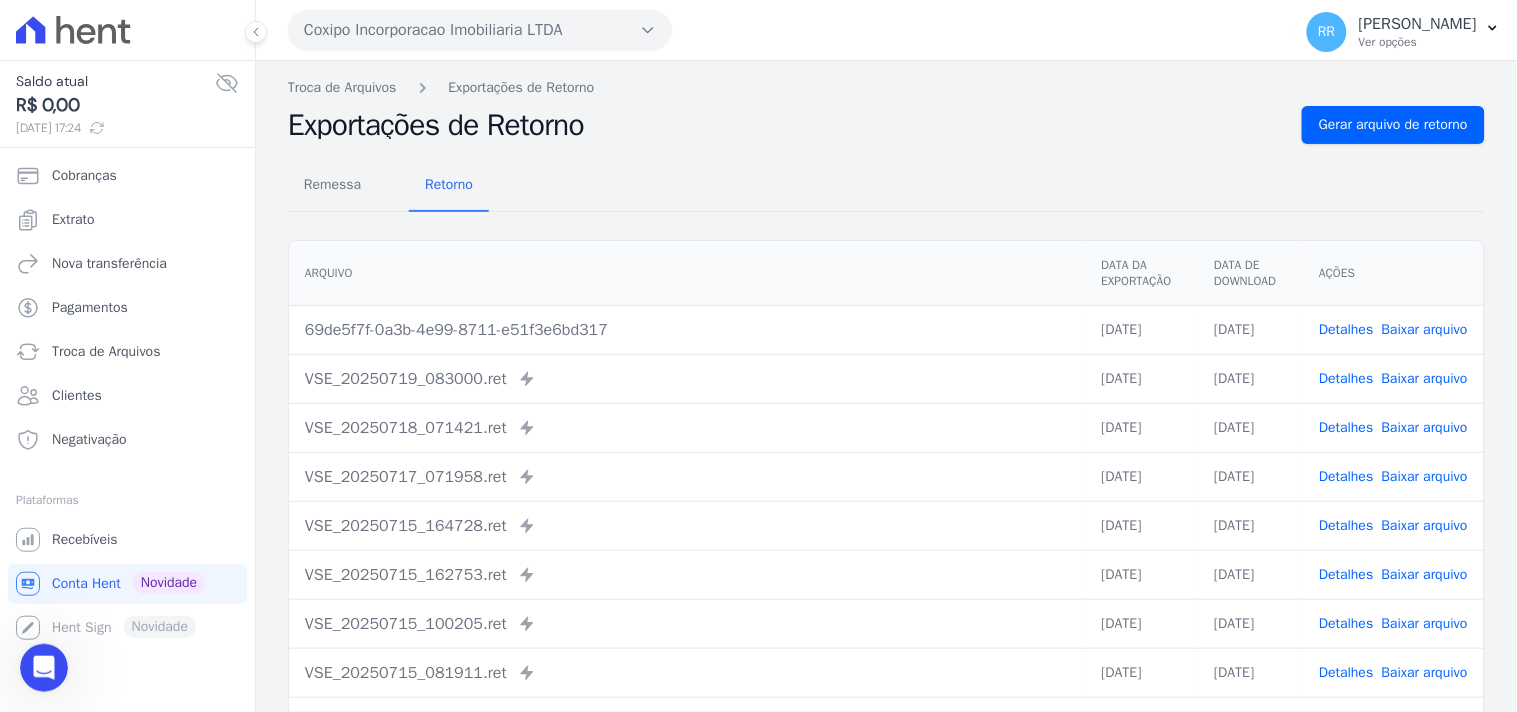 click on "Exportações de Retorno" at bounding box center (787, 125) 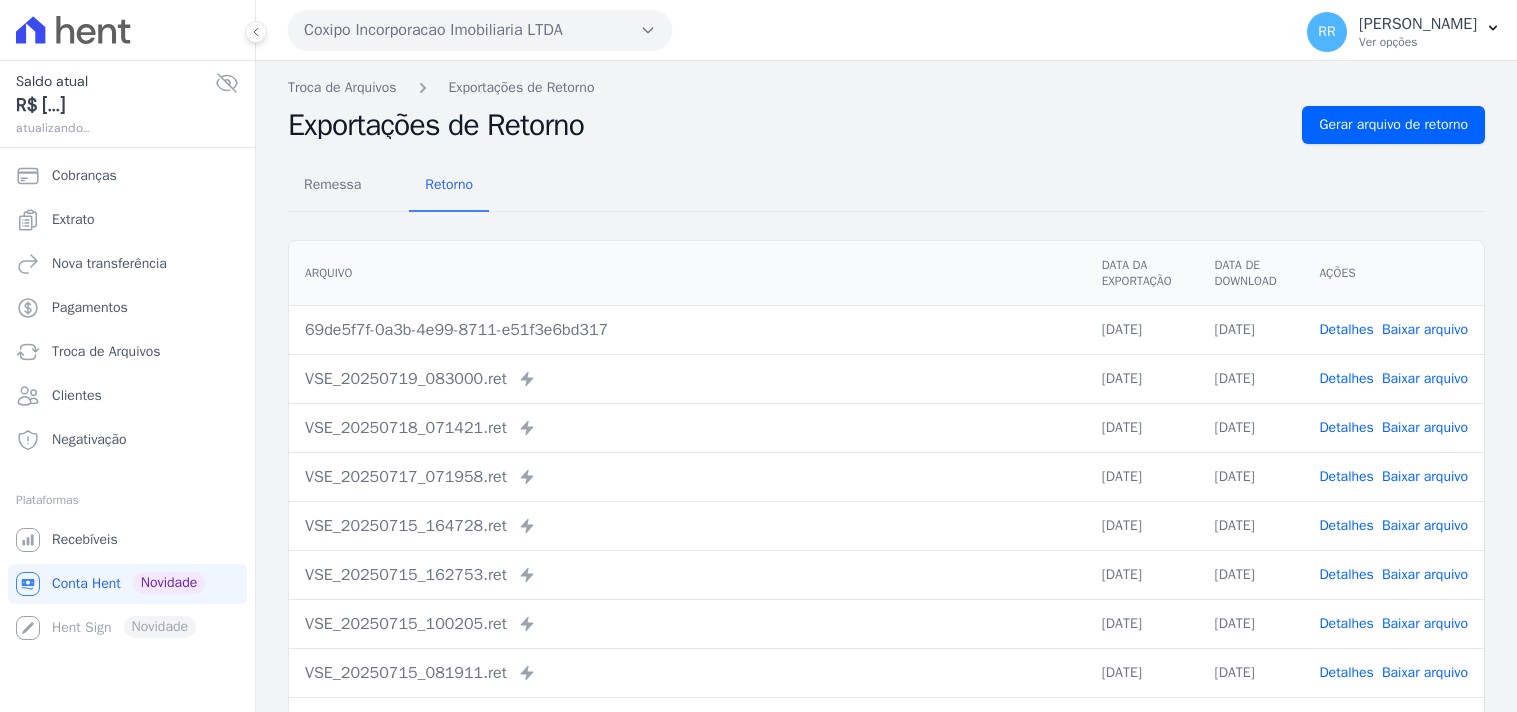 scroll, scrollTop: 0, scrollLeft: 0, axis: both 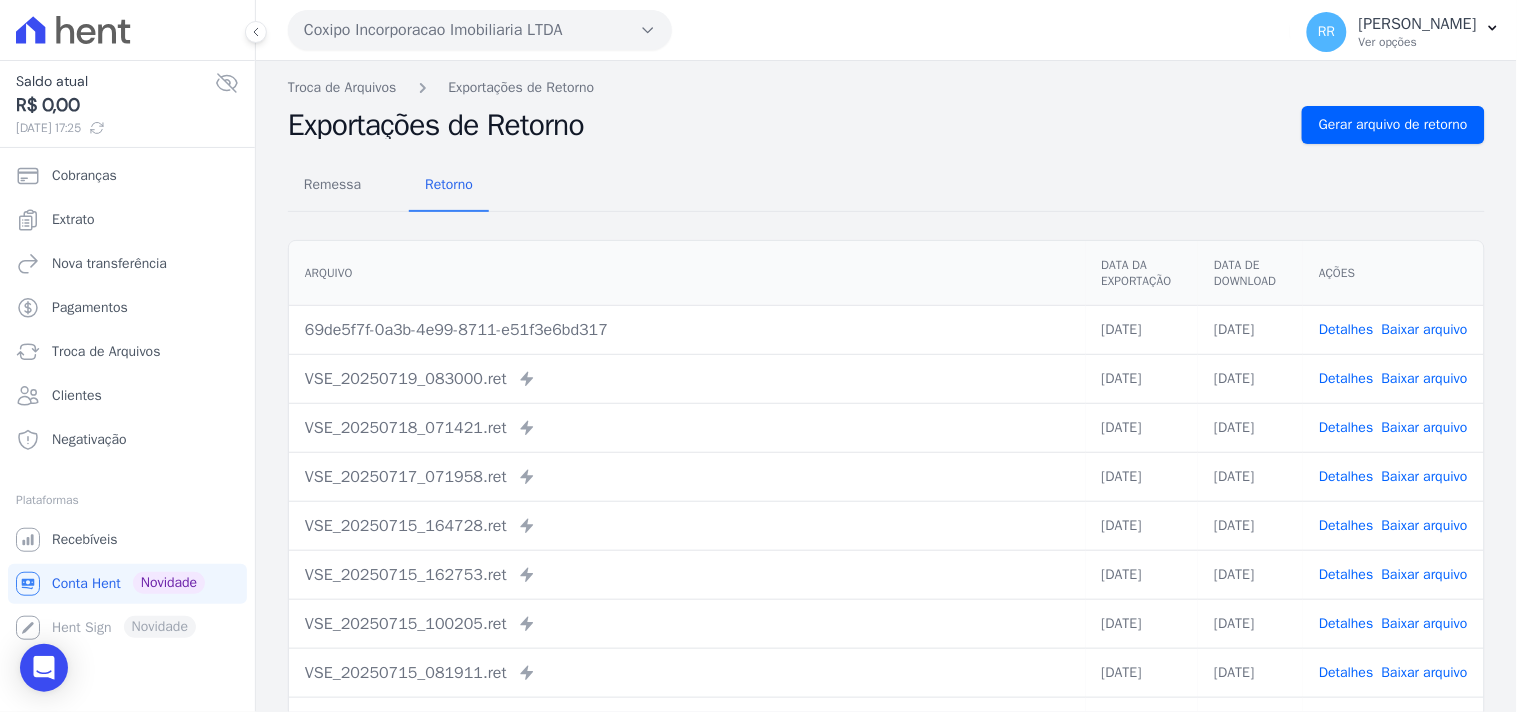 click on "Remessa
Retorno
Arquivo
Data da Exportação
Data de Download
Ações
69de5f7f-0a3b-4e99-8711-e51f3e6bd317
22/07/2025
22/07/2025
Detalhes
Baixar arquivo" at bounding box center [886, 505] 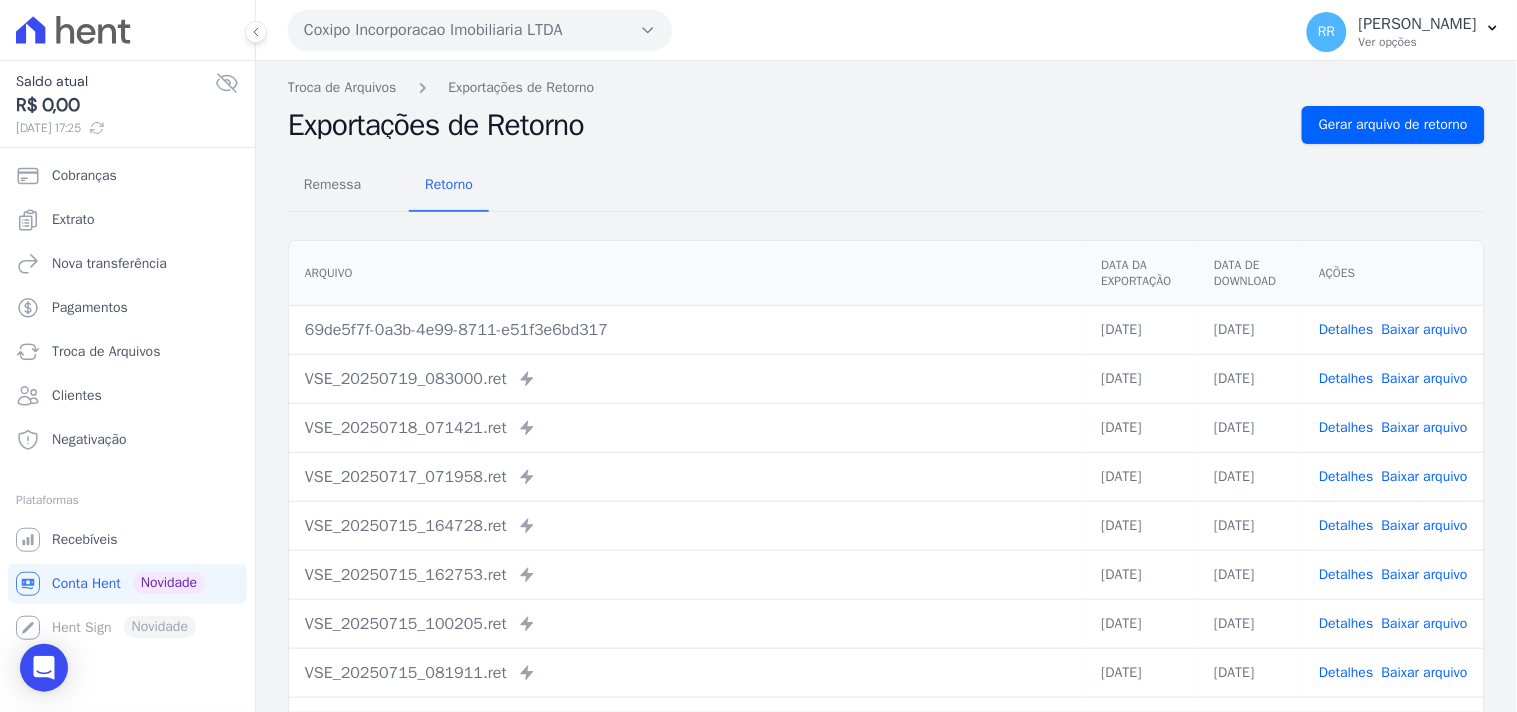 click on "Exportações de Retorno" at bounding box center (787, 125) 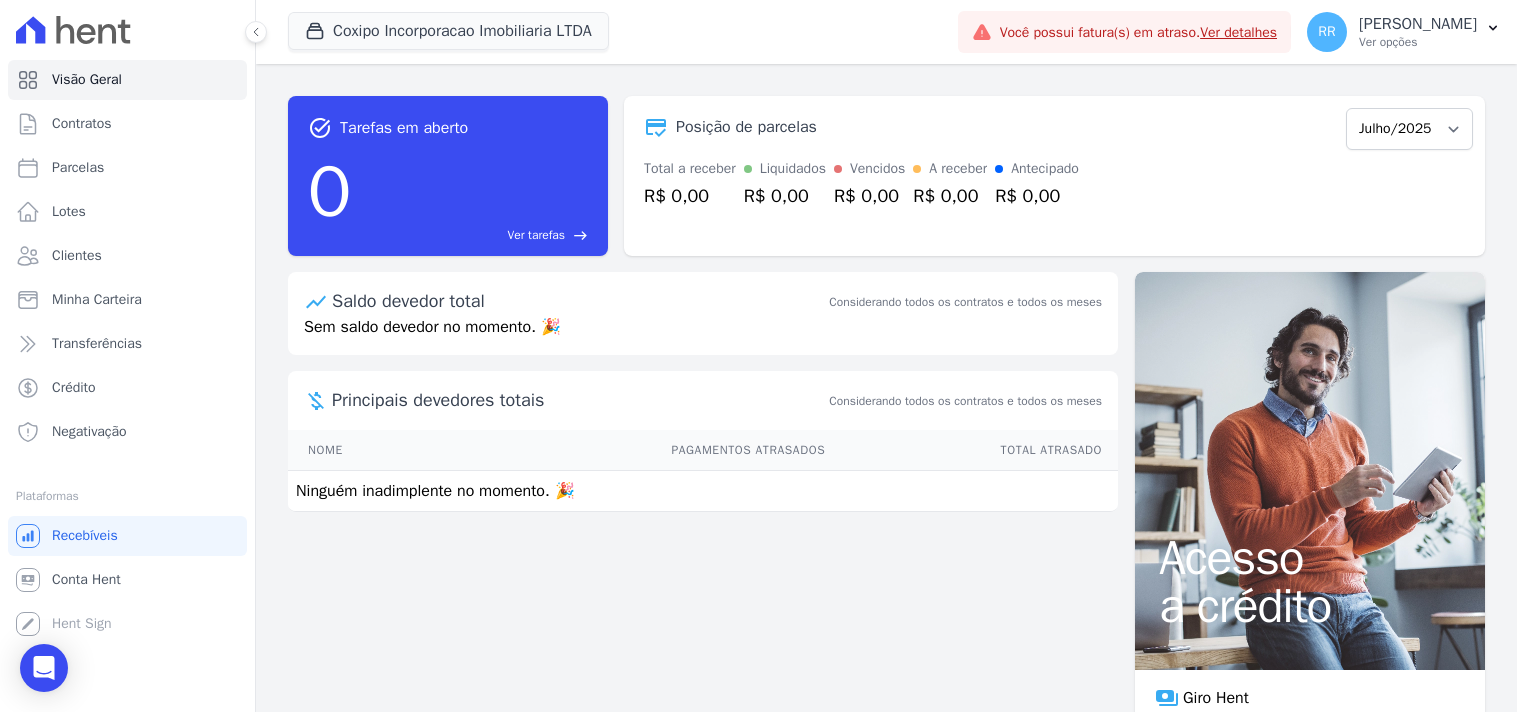 scroll, scrollTop: 0, scrollLeft: 0, axis: both 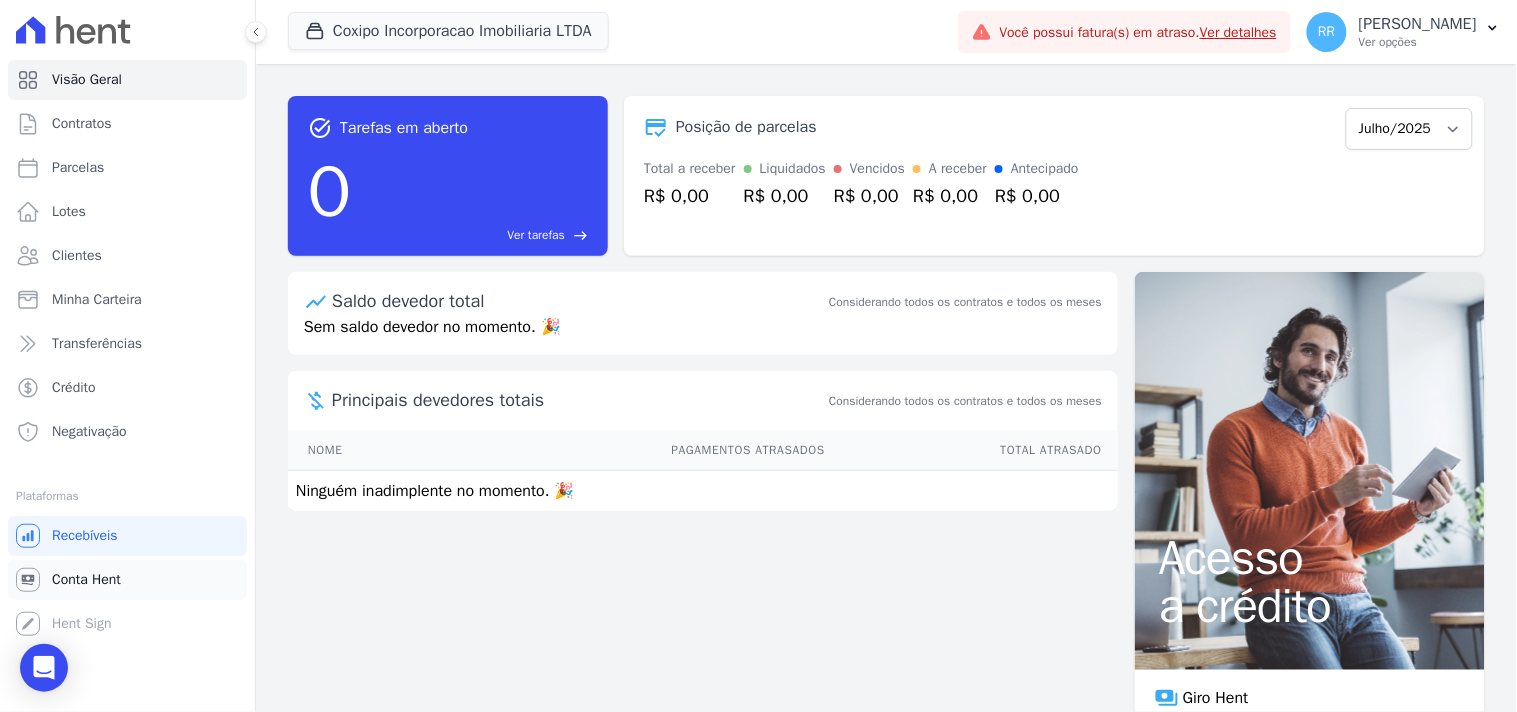 click on "Conta Hent" at bounding box center [86, 580] 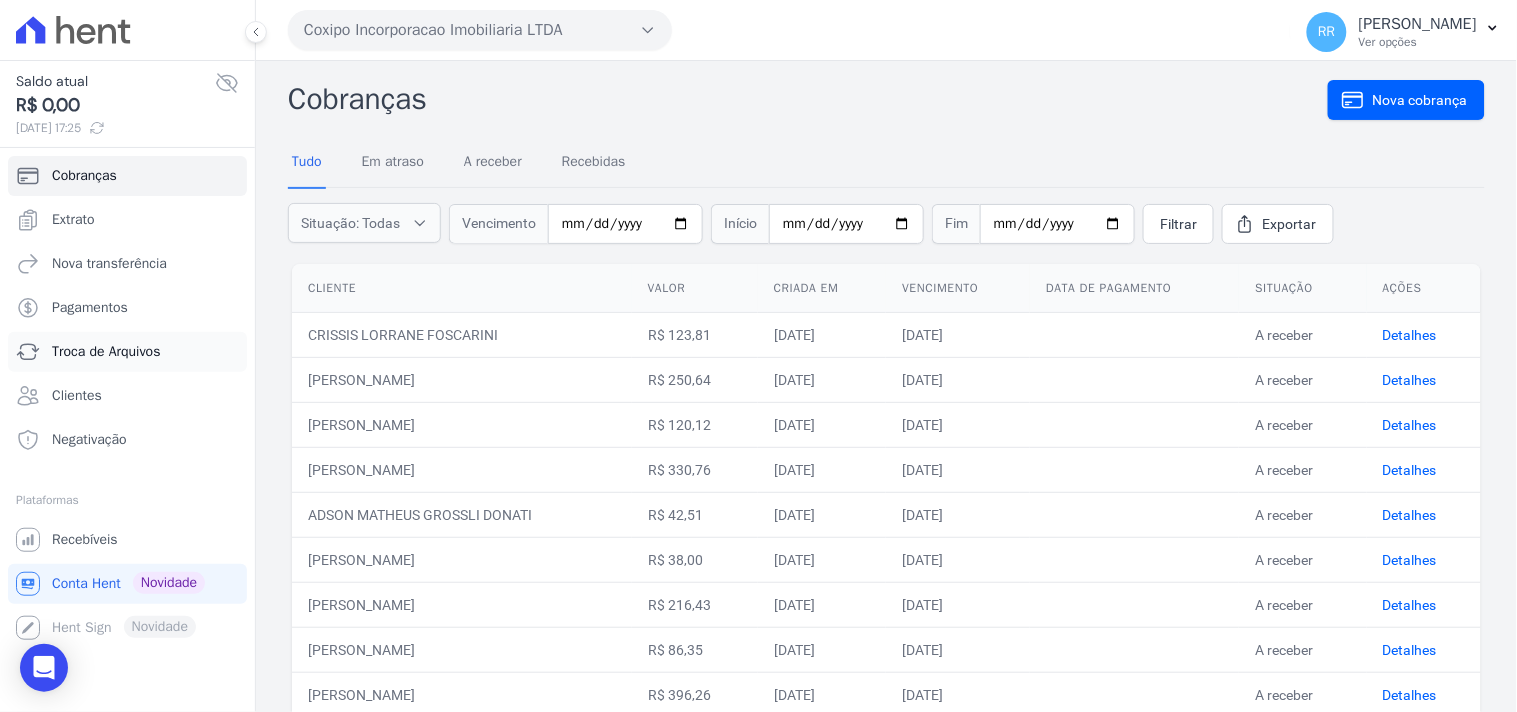 click on "Troca de Arquivos" at bounding box center [106, 352] 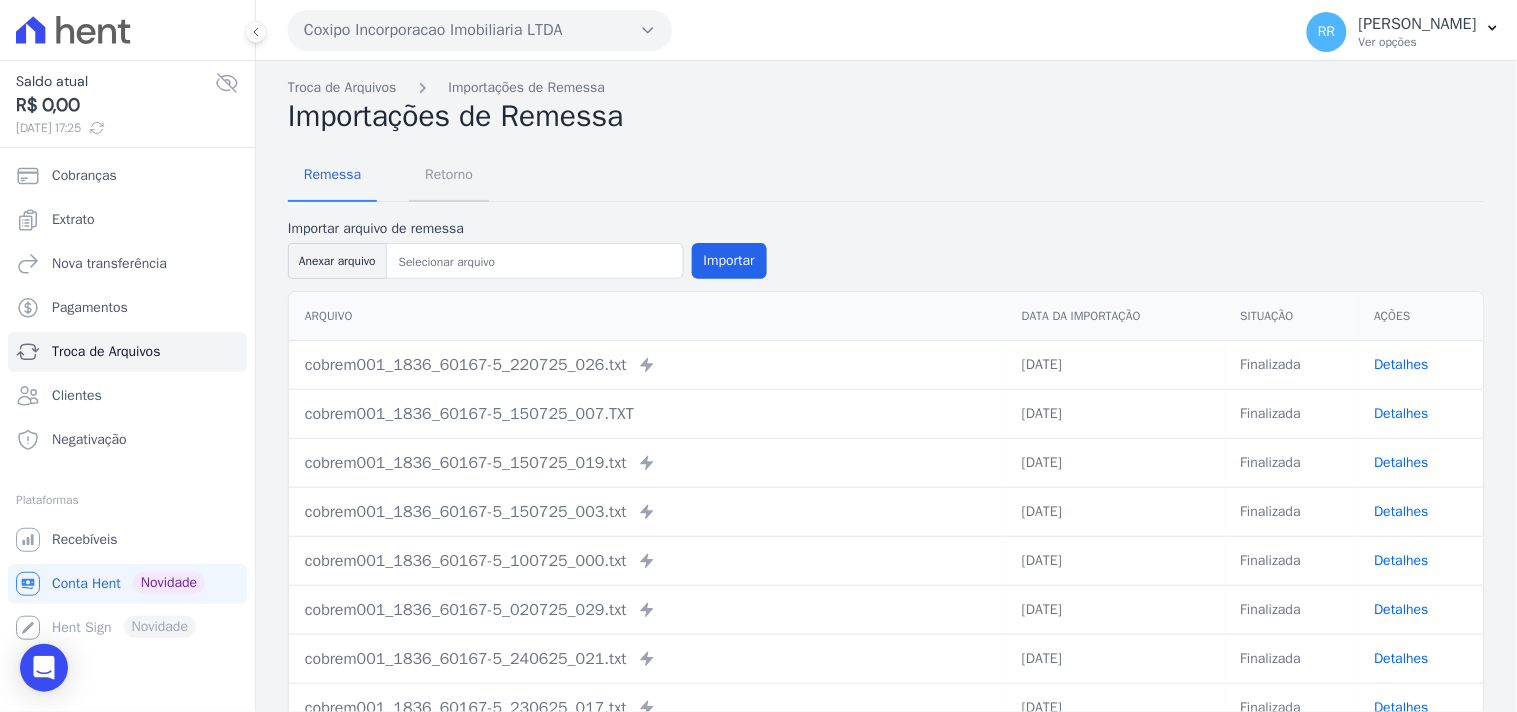 click on "Retorno" at bounding box center [449, 174] 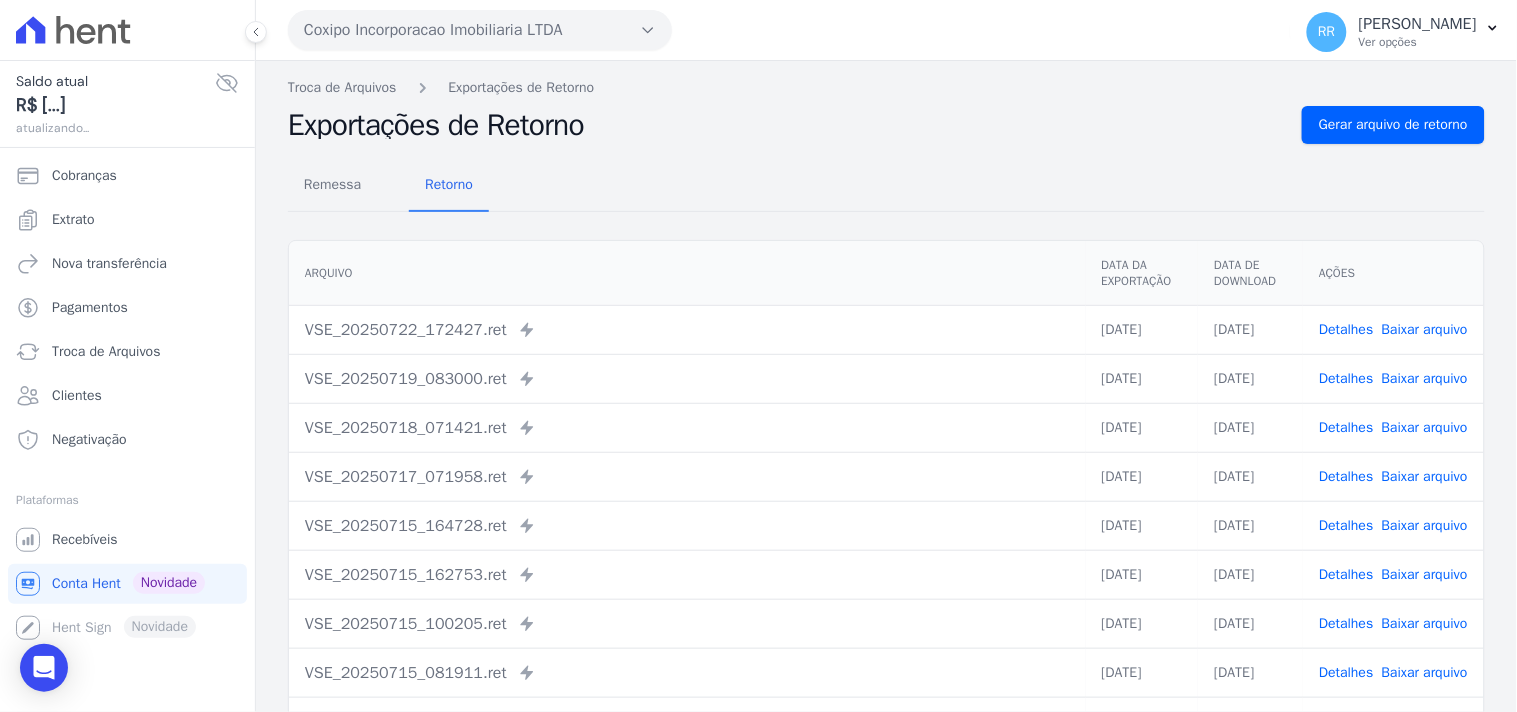 click on "Coxipo Incorporacao Imobiliaria LTDA" at bounding box center [480, 30] 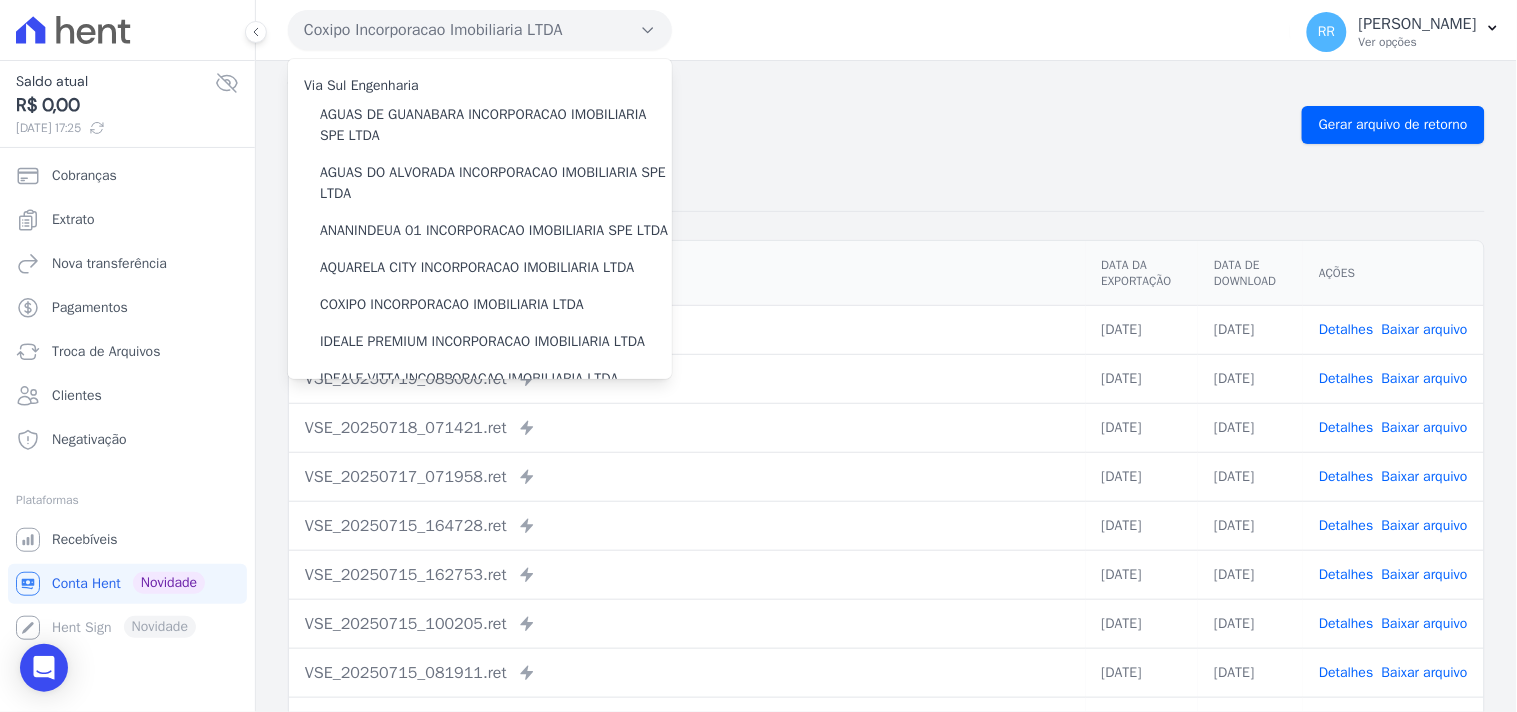 click on "Troca de Arquivos
Exportações de Retorno" at bounding box center [886, 87] 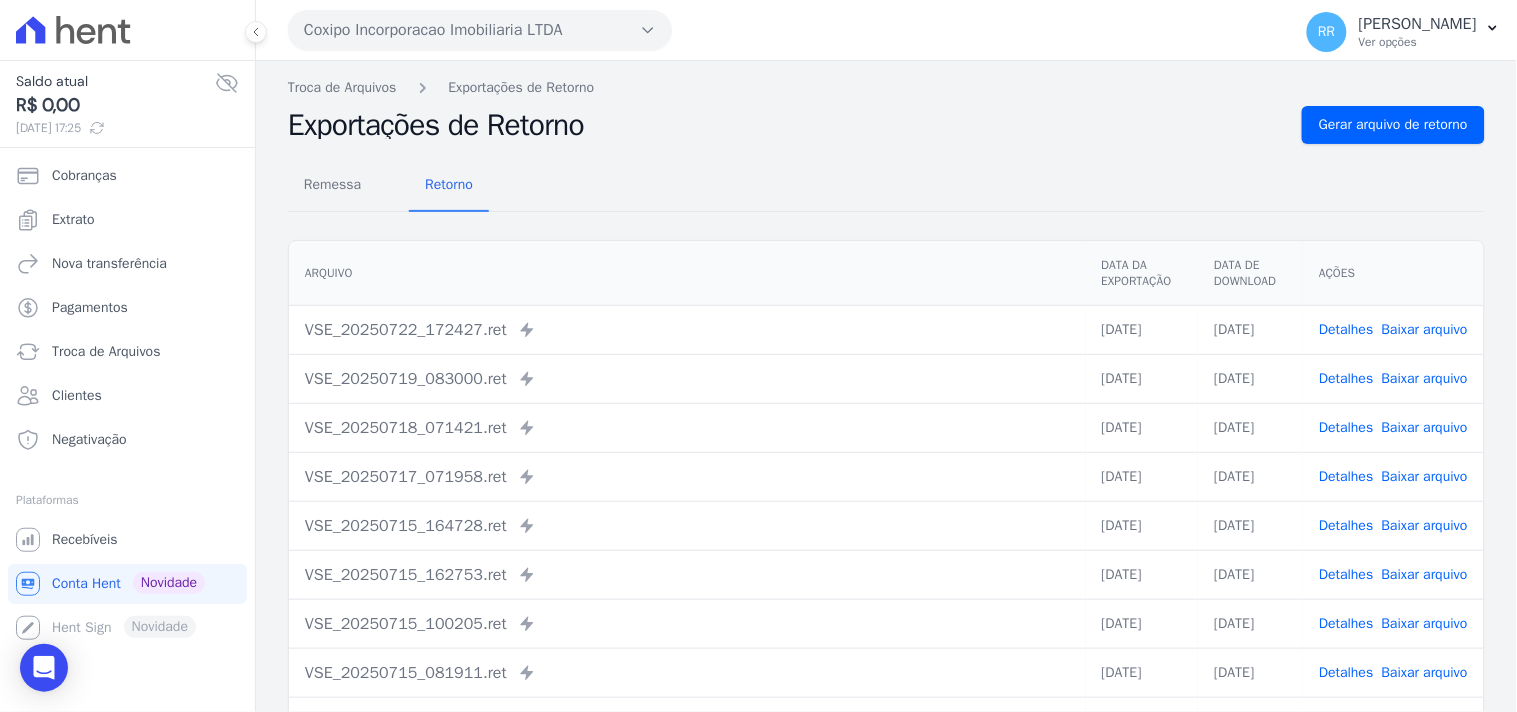 click on "Coxipo Incorporacao Imobiliaria LTDA" at bounding box center [480, 30] 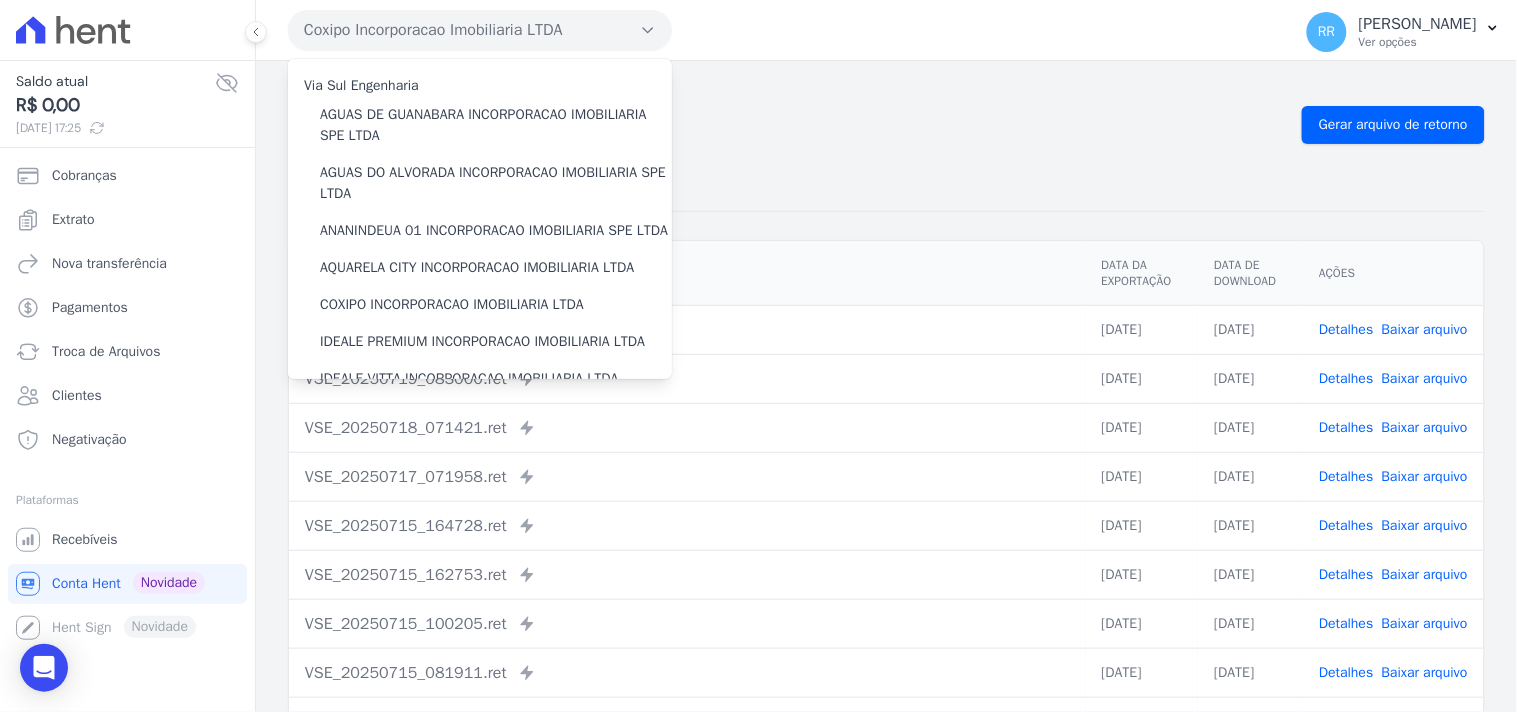 drag, startPoint x: 921, startPoint y: 136, endPoint x: 1422, endPoint y: 285, distance: 522.6873 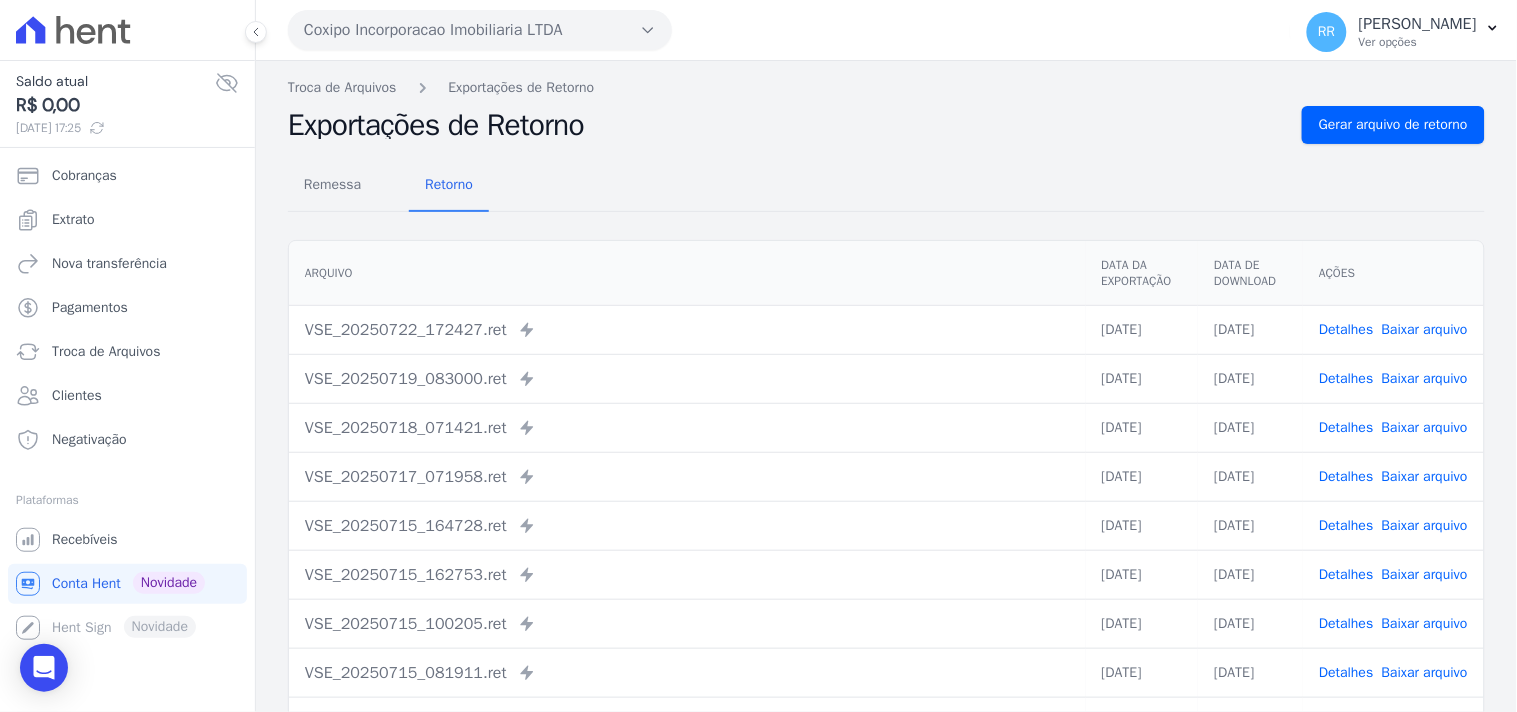 click on "Baixar arquivo" at bounding box center [1425, 329] 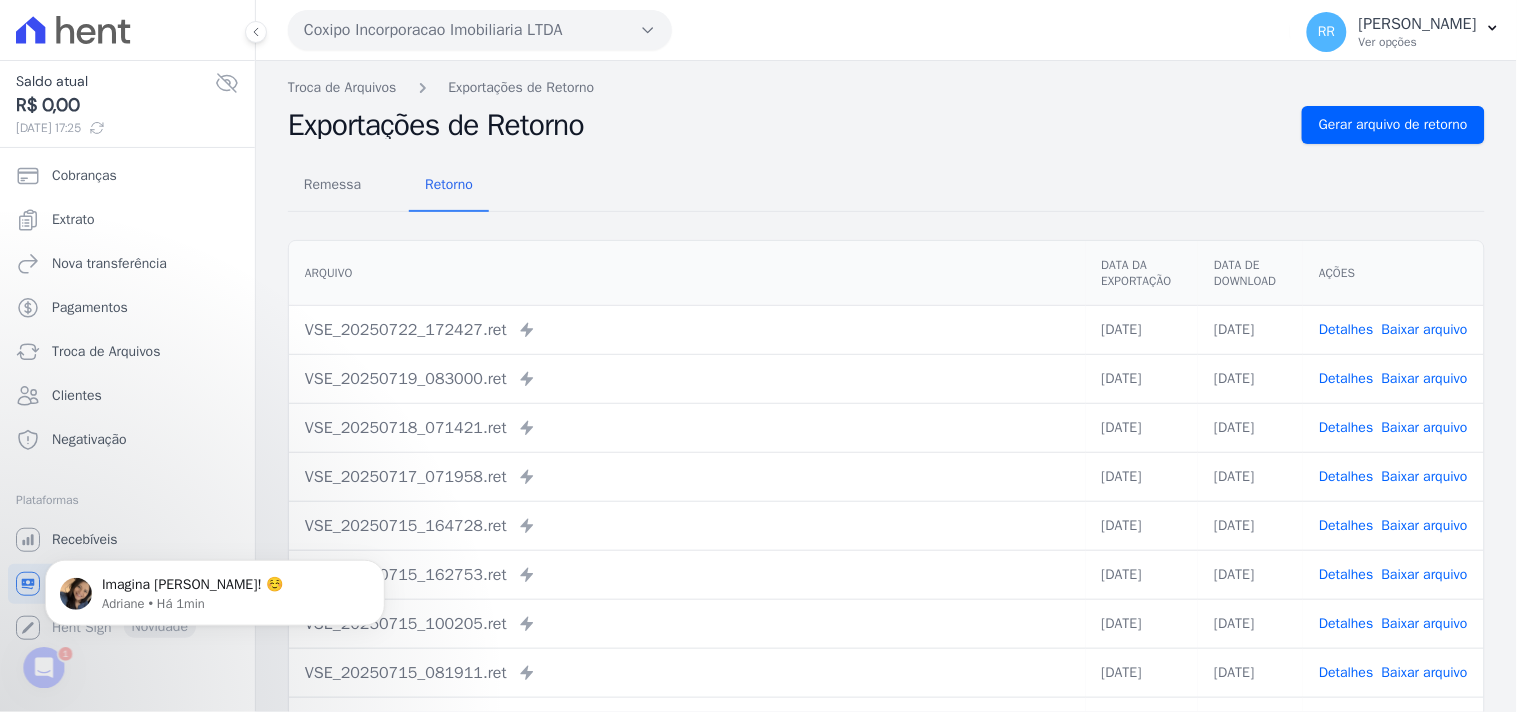 scroll, scrollTop: 0, scrollLeft: 0, axis: both 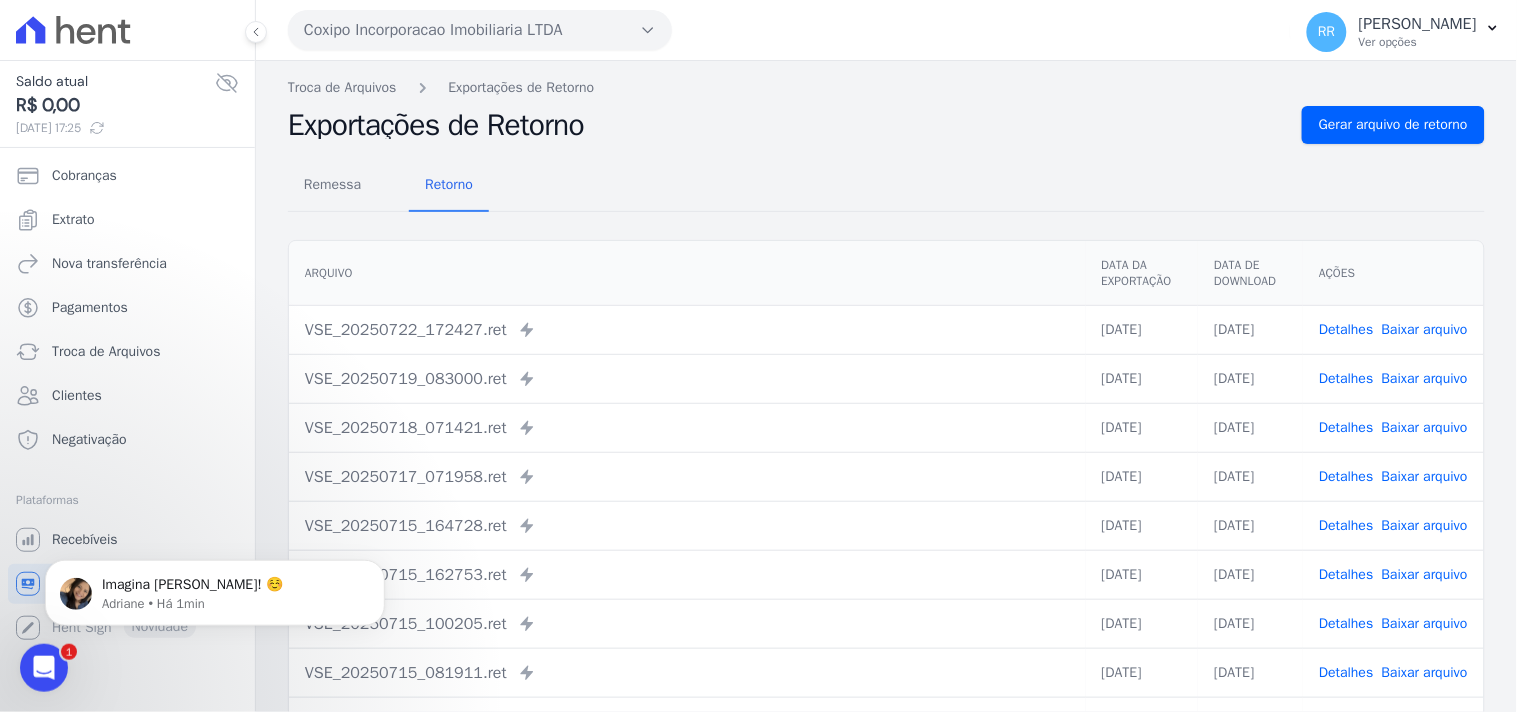 click on "Remessa
Retorno" at bounding box center [886, 186] 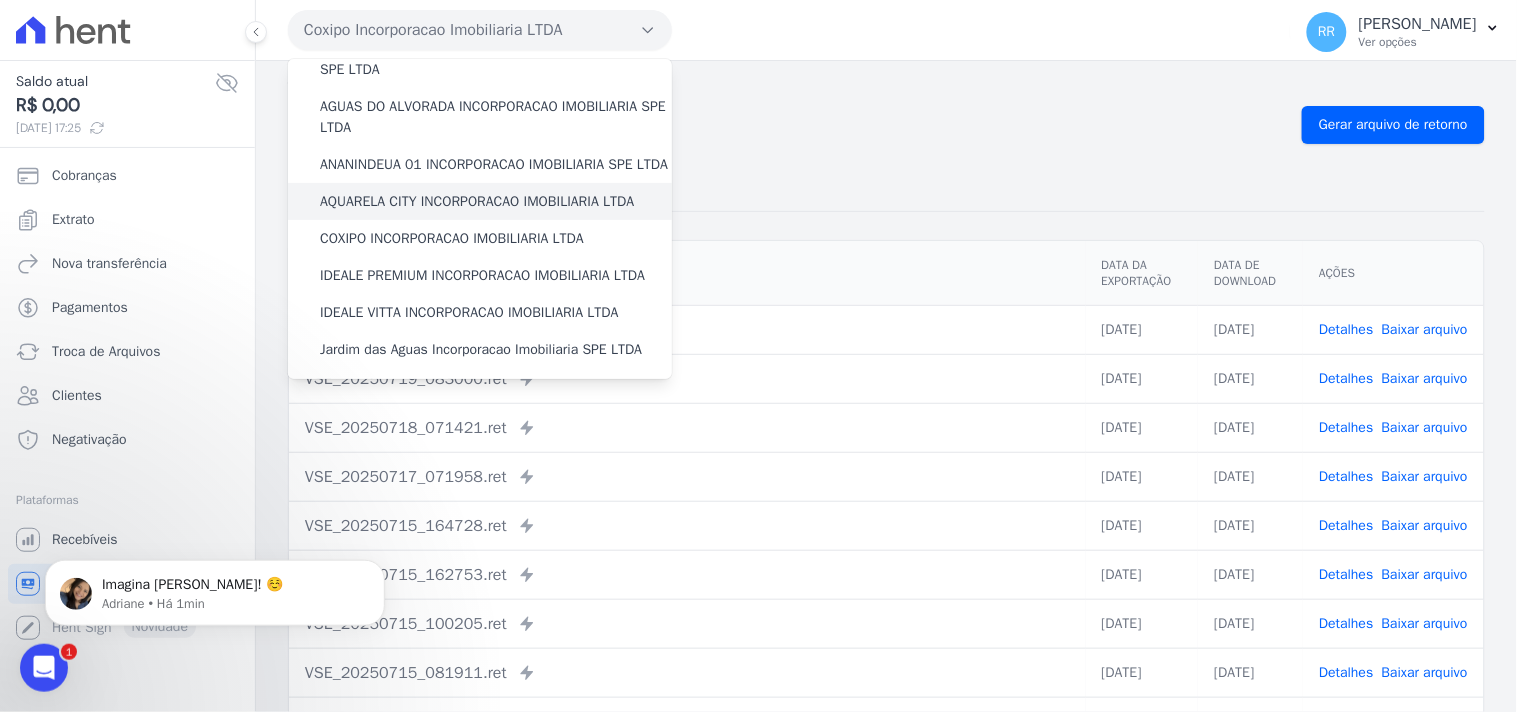 scroll, scrollTop: 147, scrollLeft: 0, axis: vertical 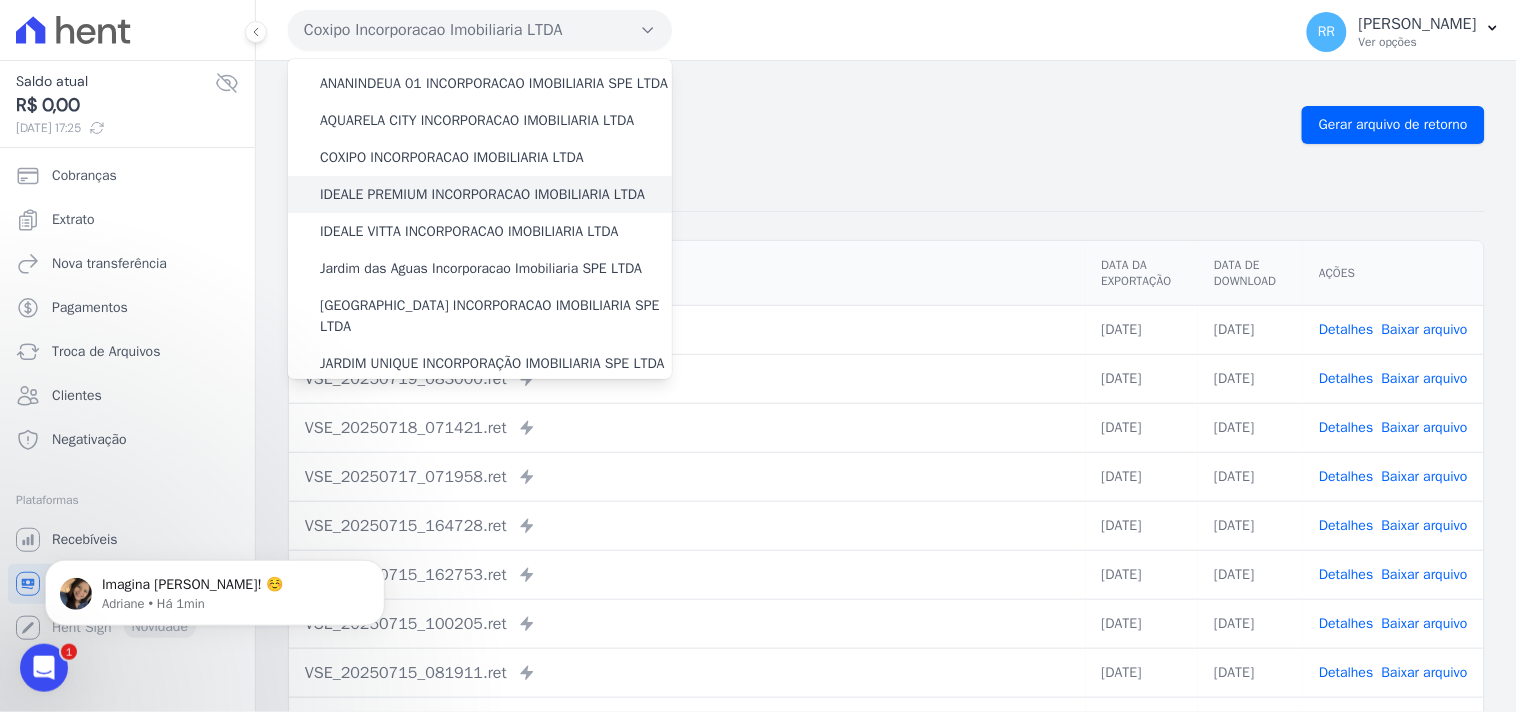 click on "IDEALE PREMIUM INCORPORACAO IMOBILIARIA LTDA" at bounding box center [482, 194] 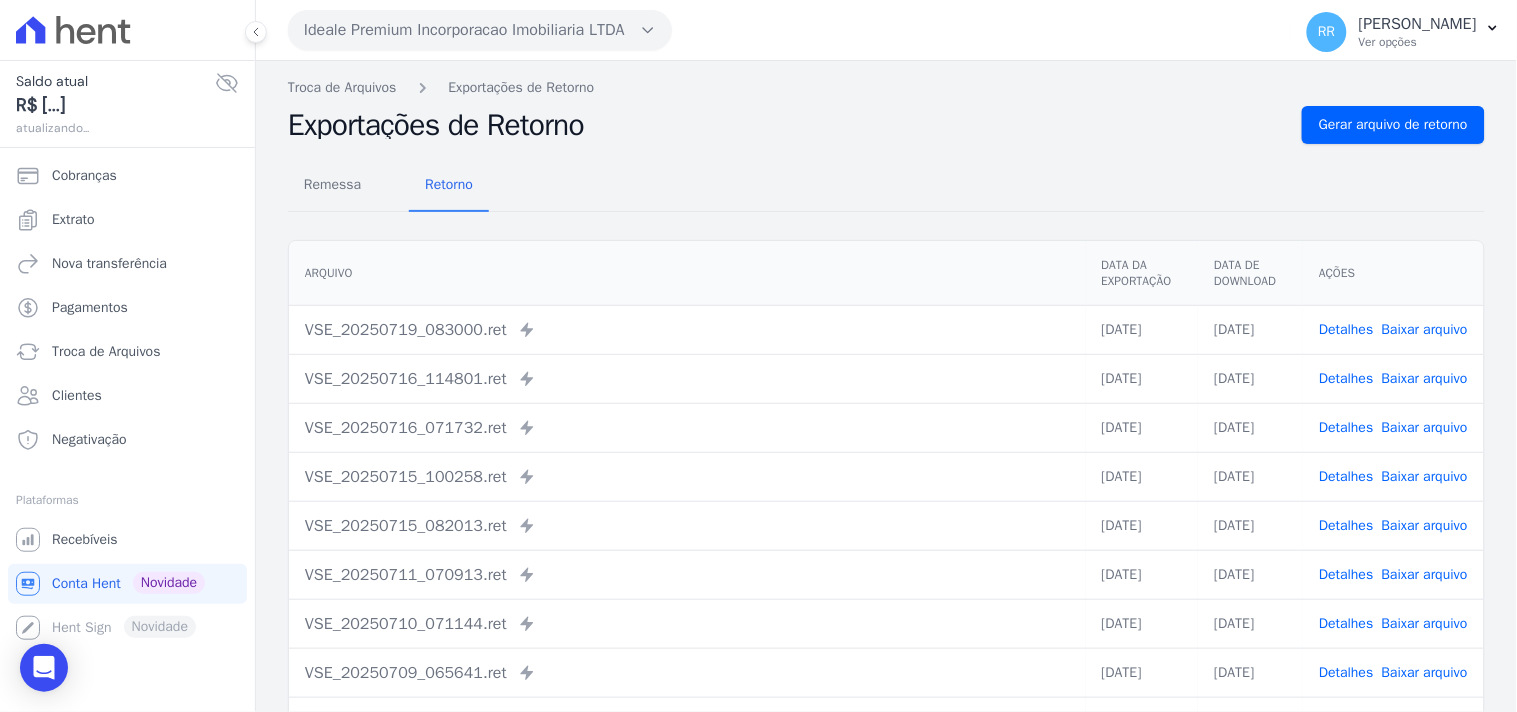 click on "Remessa
Retorno
[GEOGRAPHIC_DATA]
Data da Exportação
Data de Download
Ações
VSE_20250719_083000.ret
Enviado para Nexxera em: [DATE] 08:30
19/07/2025
[DATE]
Detalhes" at bounding box center [886, 505] 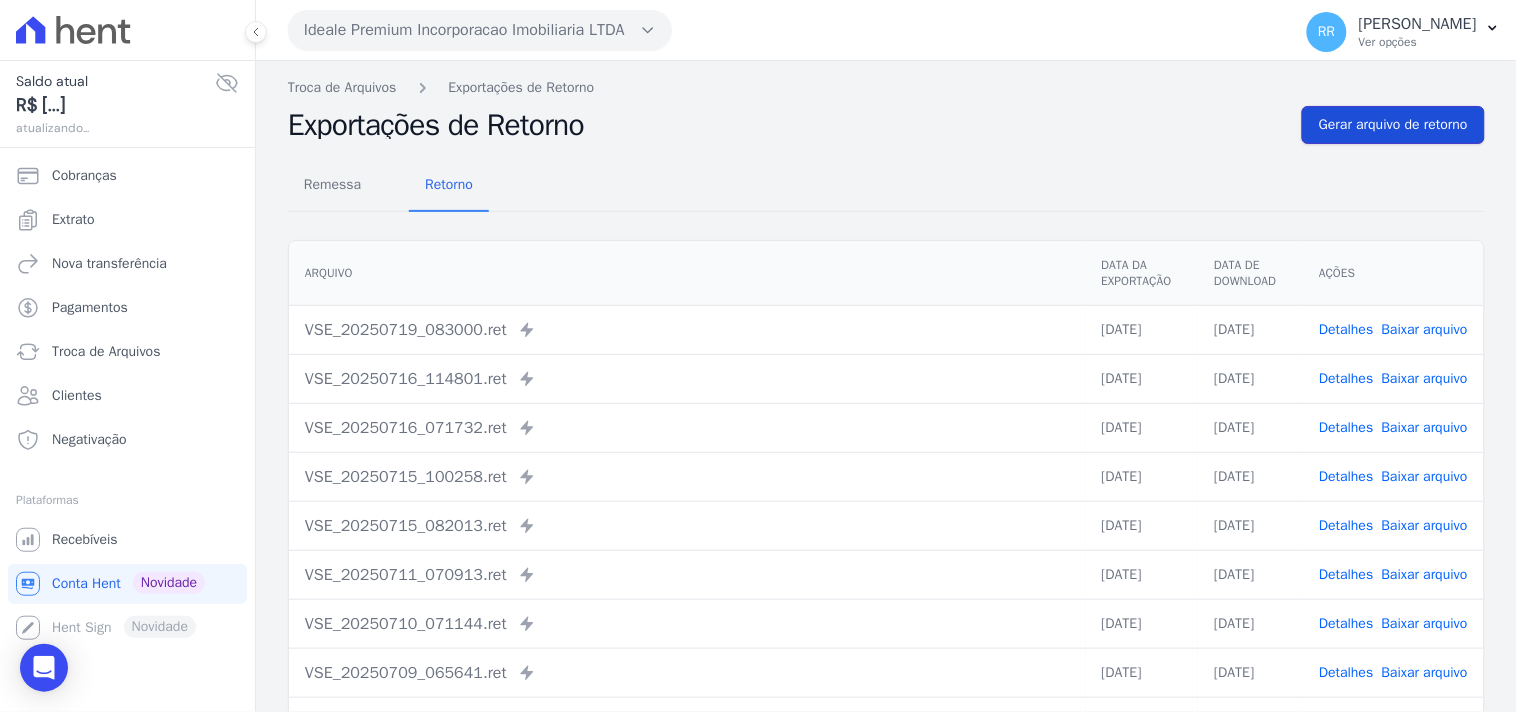 click on "Gerar arquivo de retorno" at bounding box center [1393, 125] 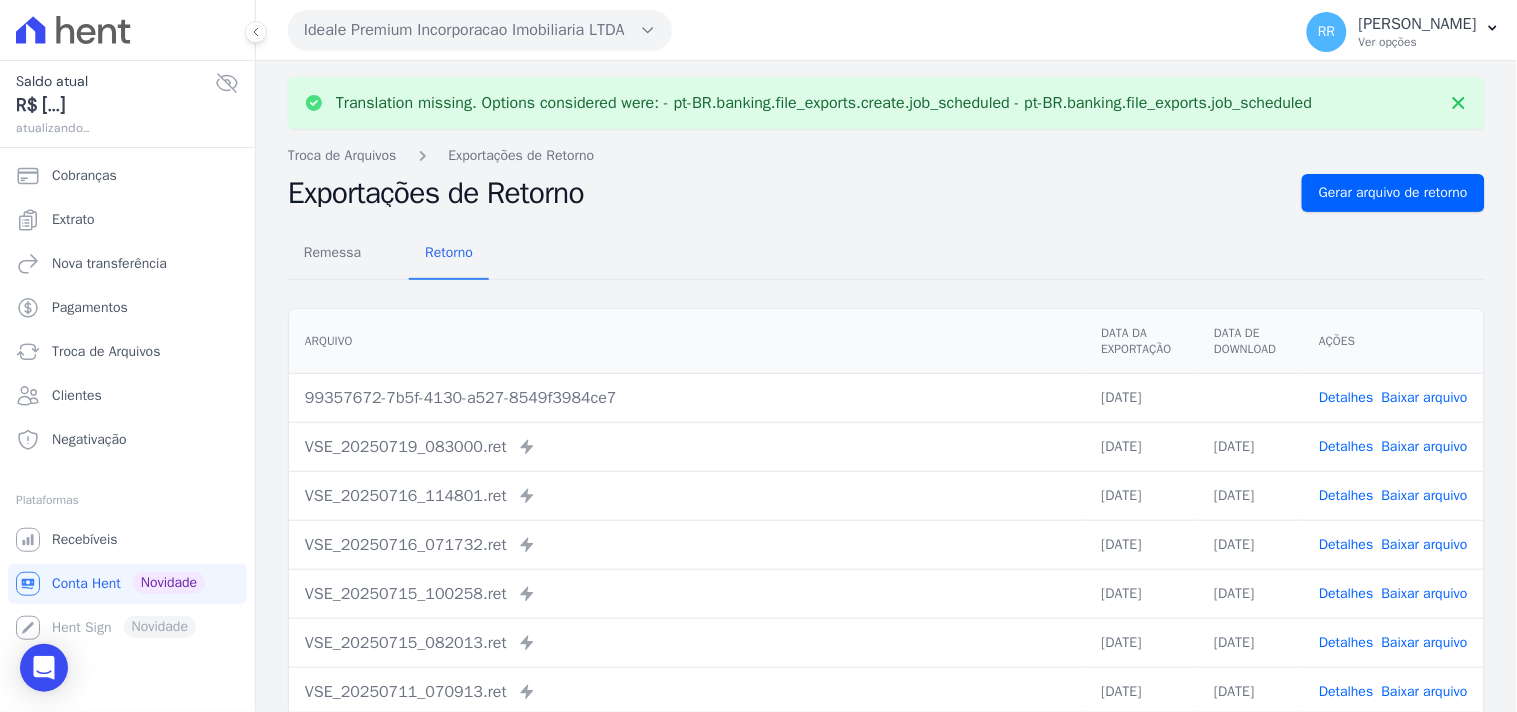 click on "Baixar arquivo" at bounding box center (1425, 397) 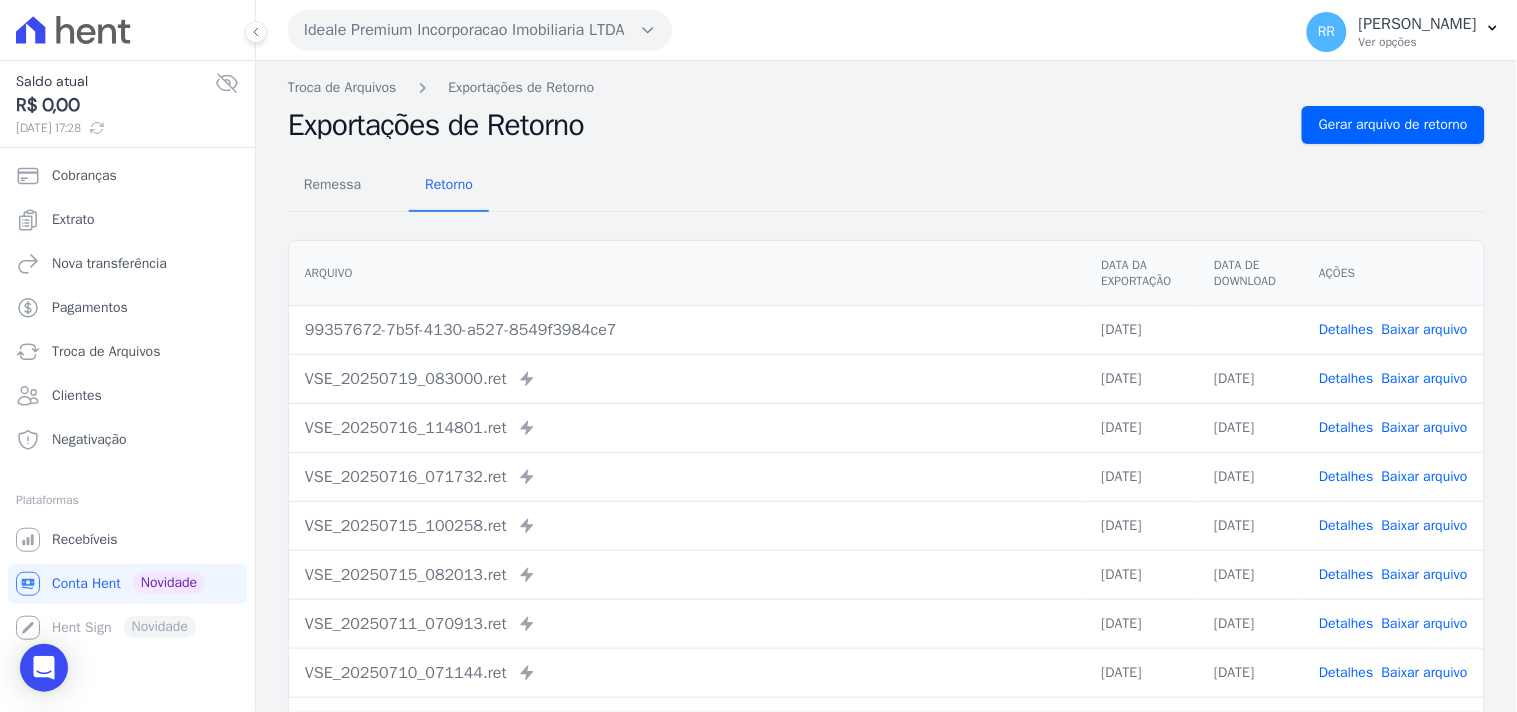 click on "Exportações de Retorno" at bounding box center (787, 125) 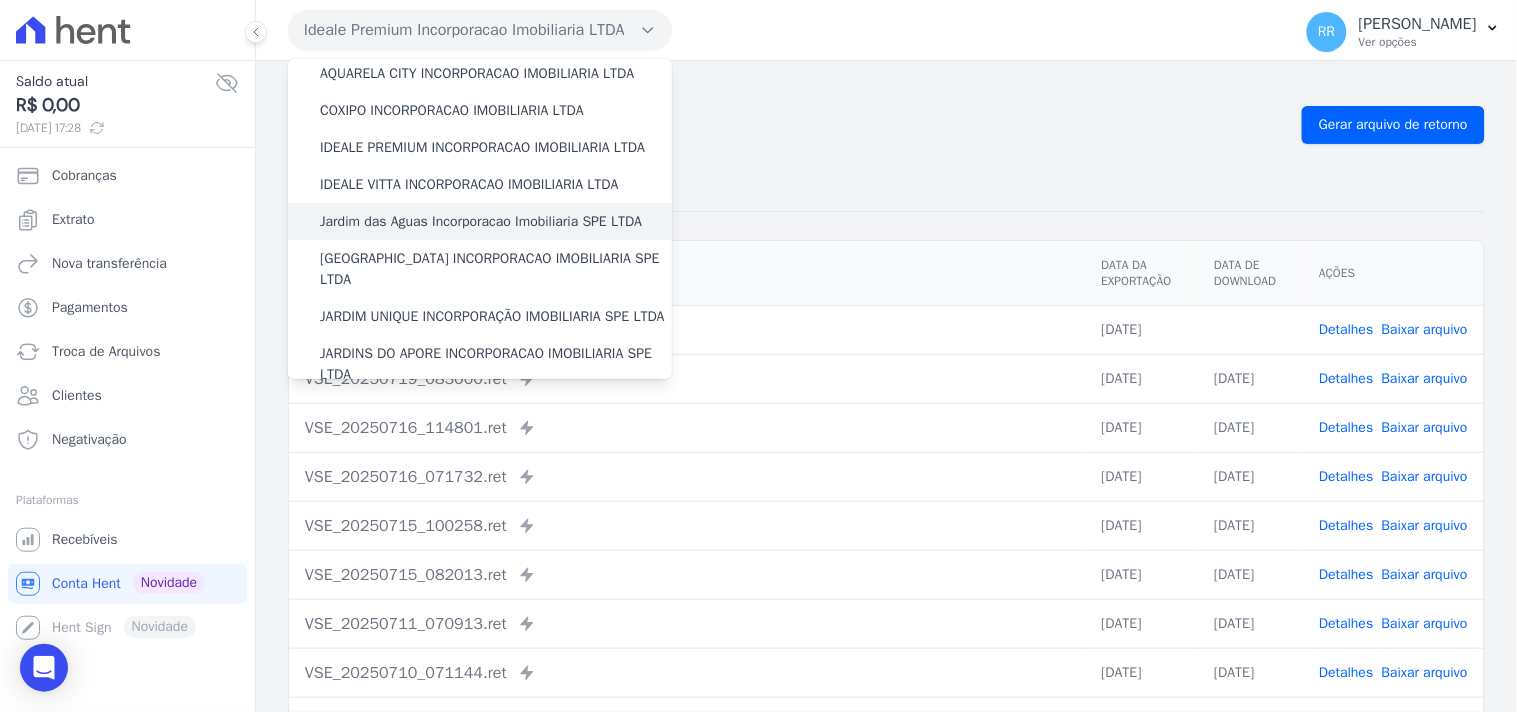 scroll, scrollTop: 222, scrollLeft: 0, axis: vertical 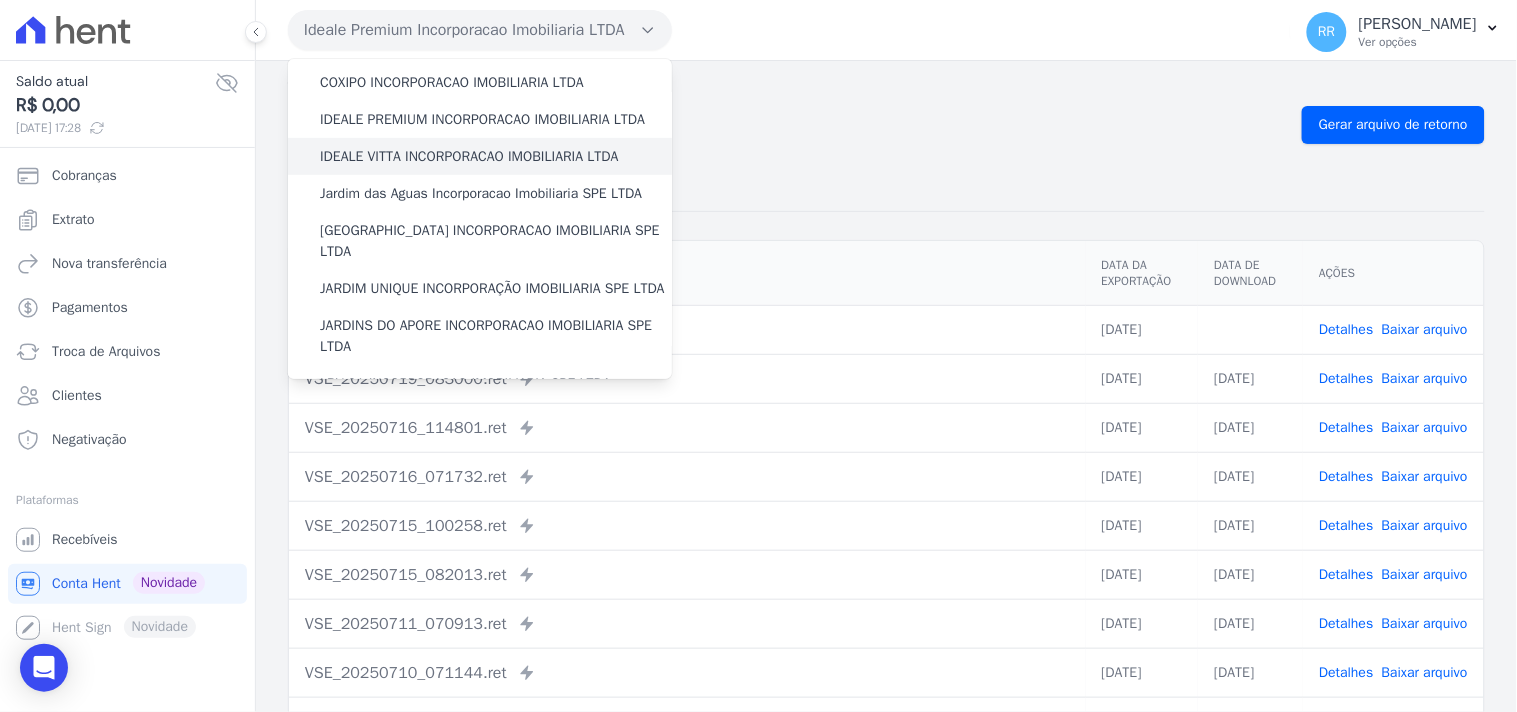click on "IDEALE VITTA INCORPORACAO IMOBILIARIA LTDA" at bounding box center [469, 156] 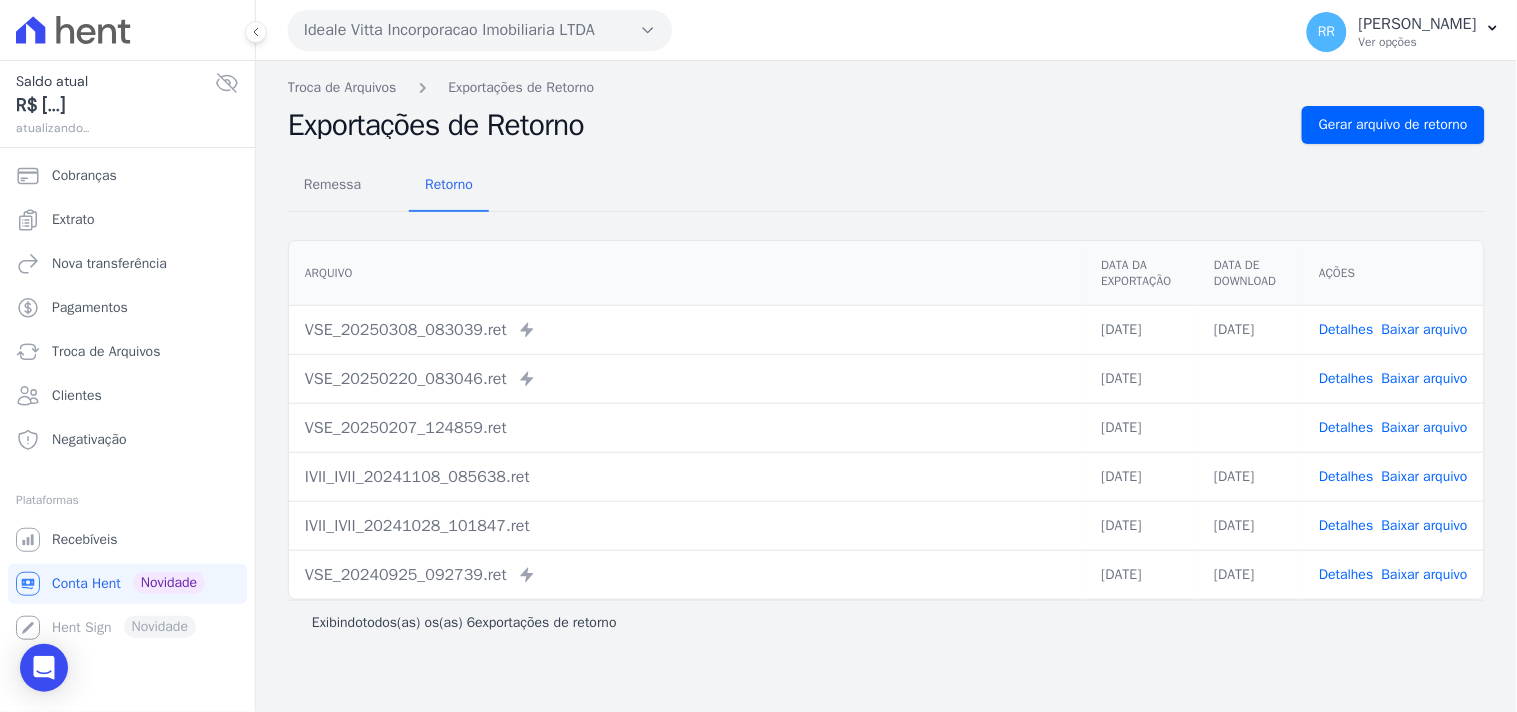 click on "Ideale Vitta Incorporacao Imobiliaria LTDA" at bounding box center (480, 30) 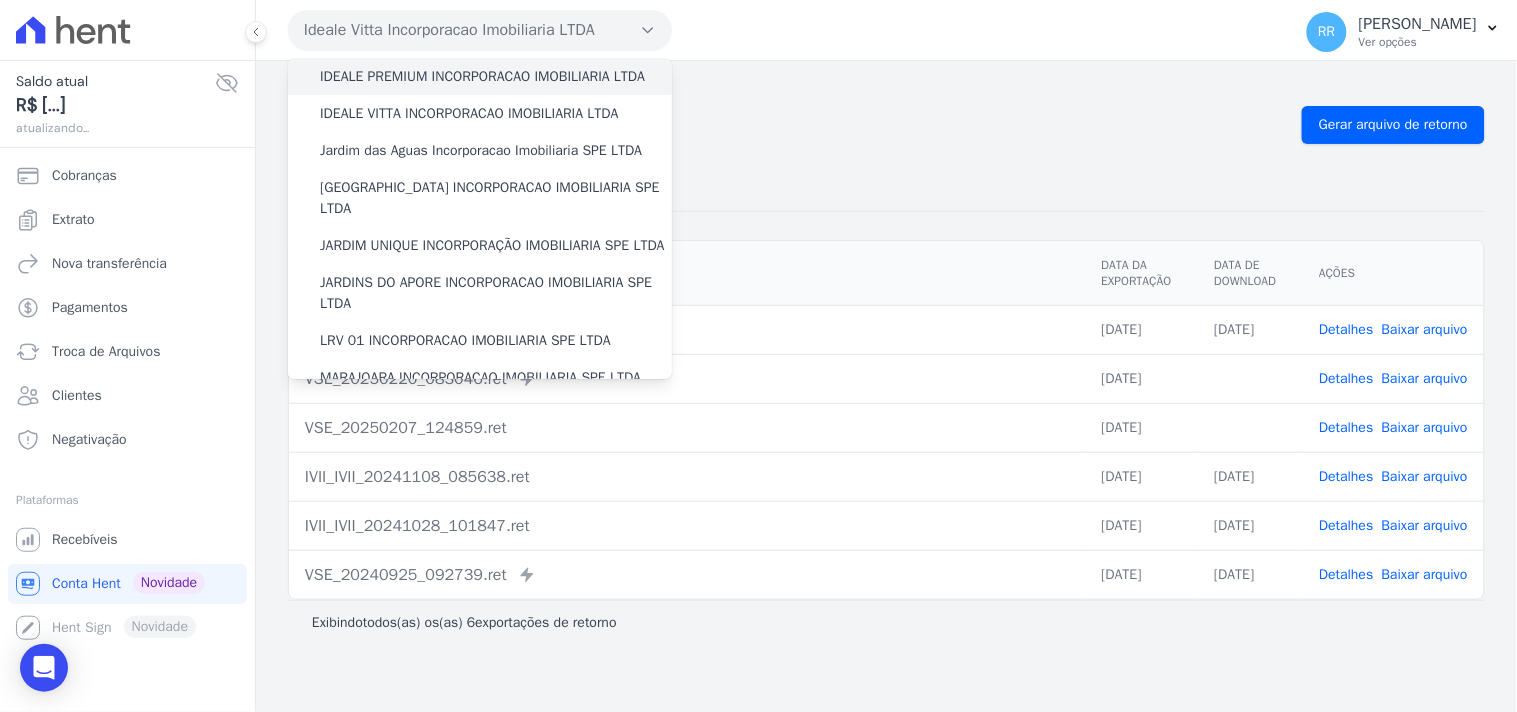 scroll, scrollTop: 296, scrollLeft: 0, axis: vertical 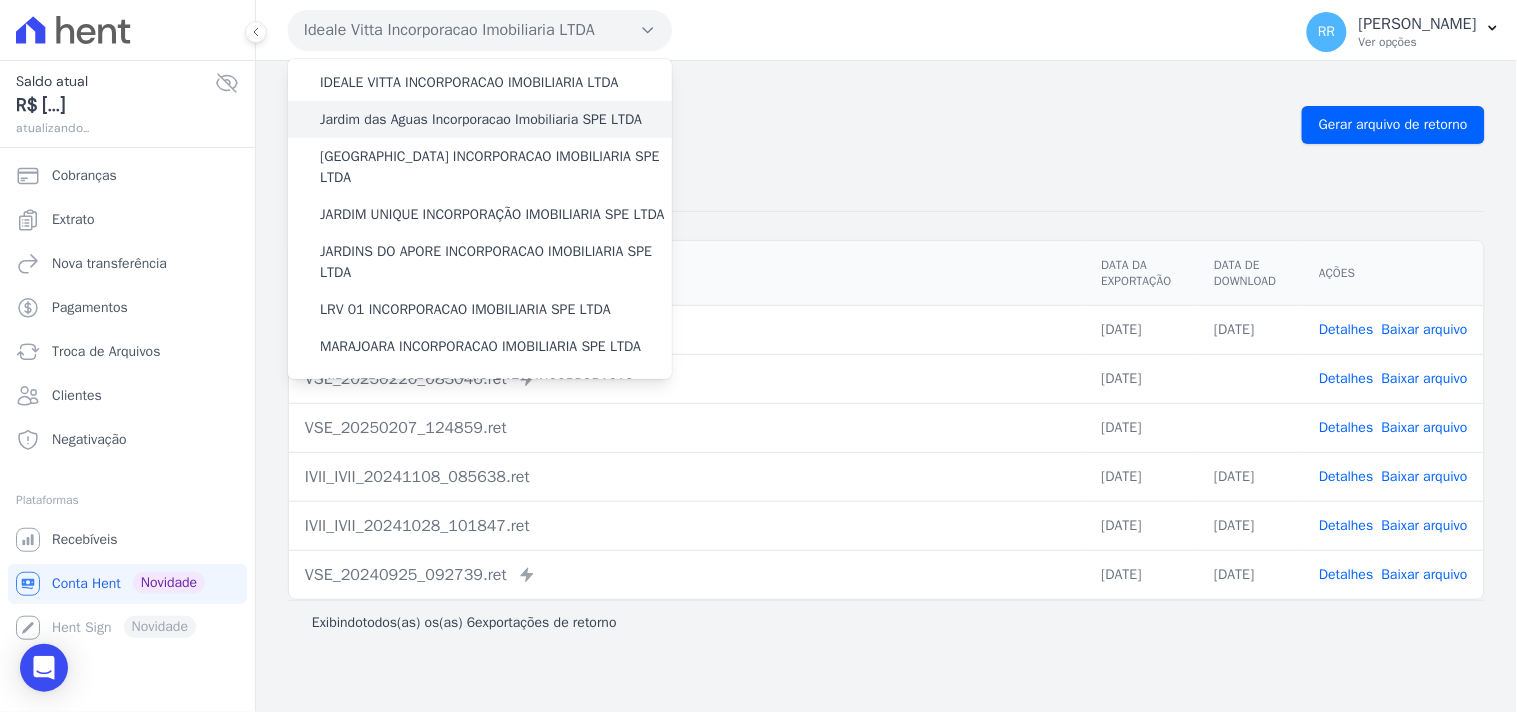 click on "Jardim das Aguas Incorporacao Imobiliaria SPE LTDA" at bounding box center [481, 119] 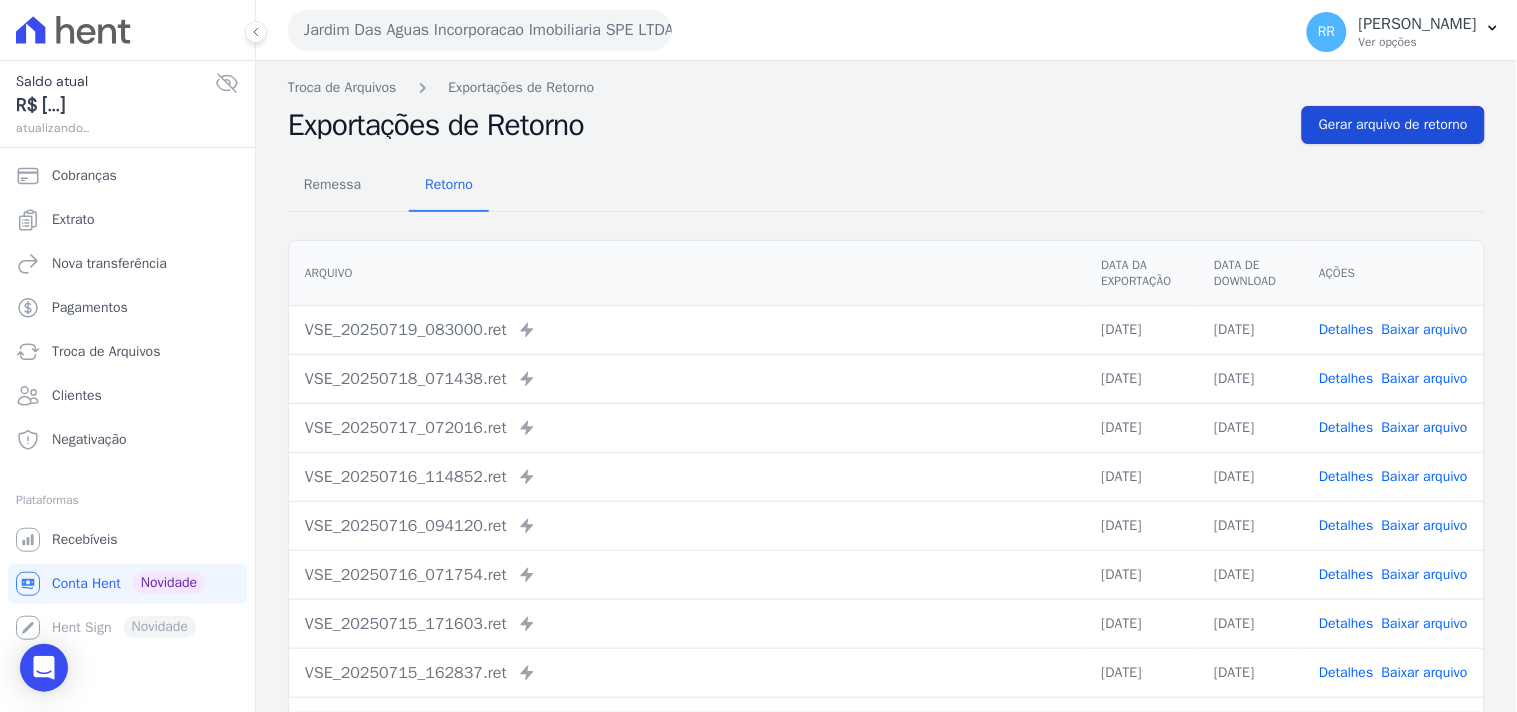 click on "Gerar arquivo de retorno" at bounding box center [1393, 125] 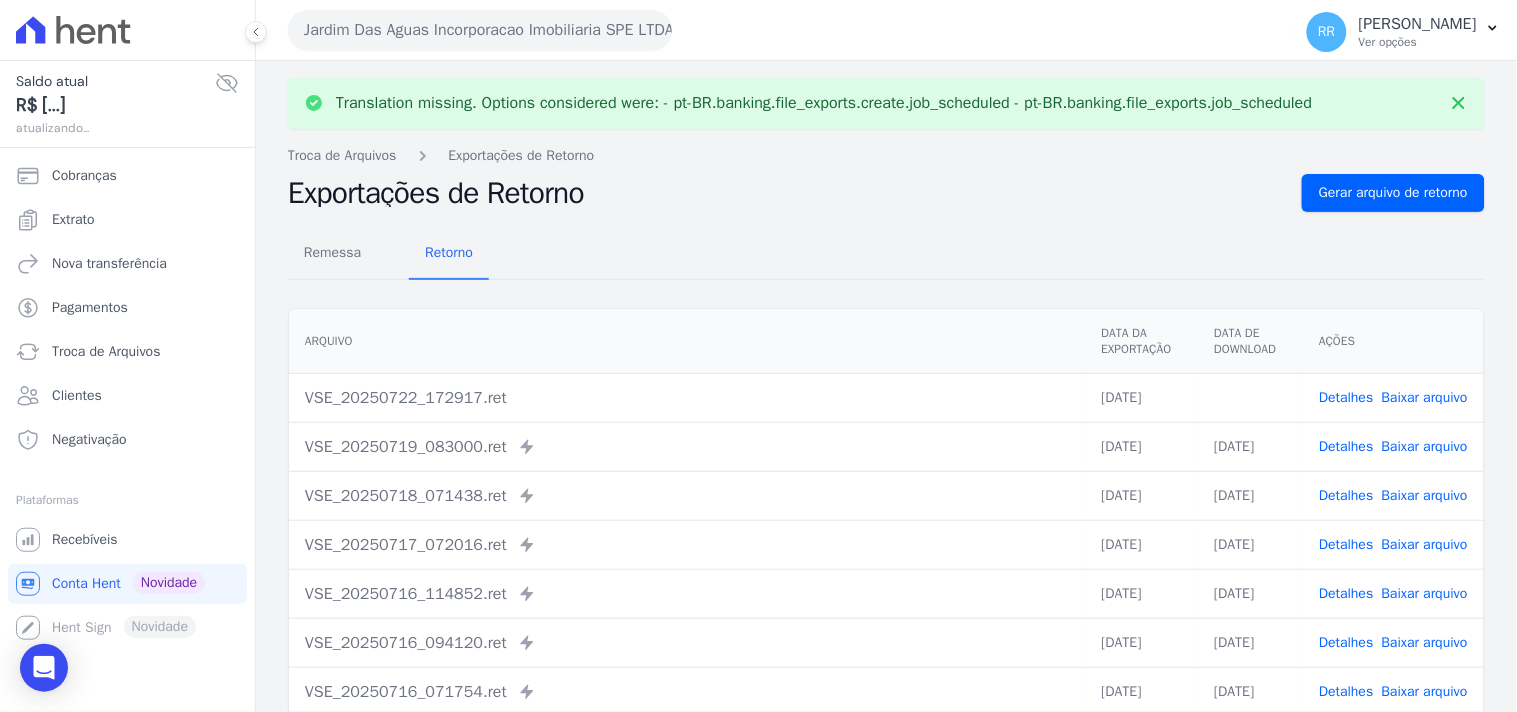 click on "Baixar arquivo" at bounding box center [1425, 397] 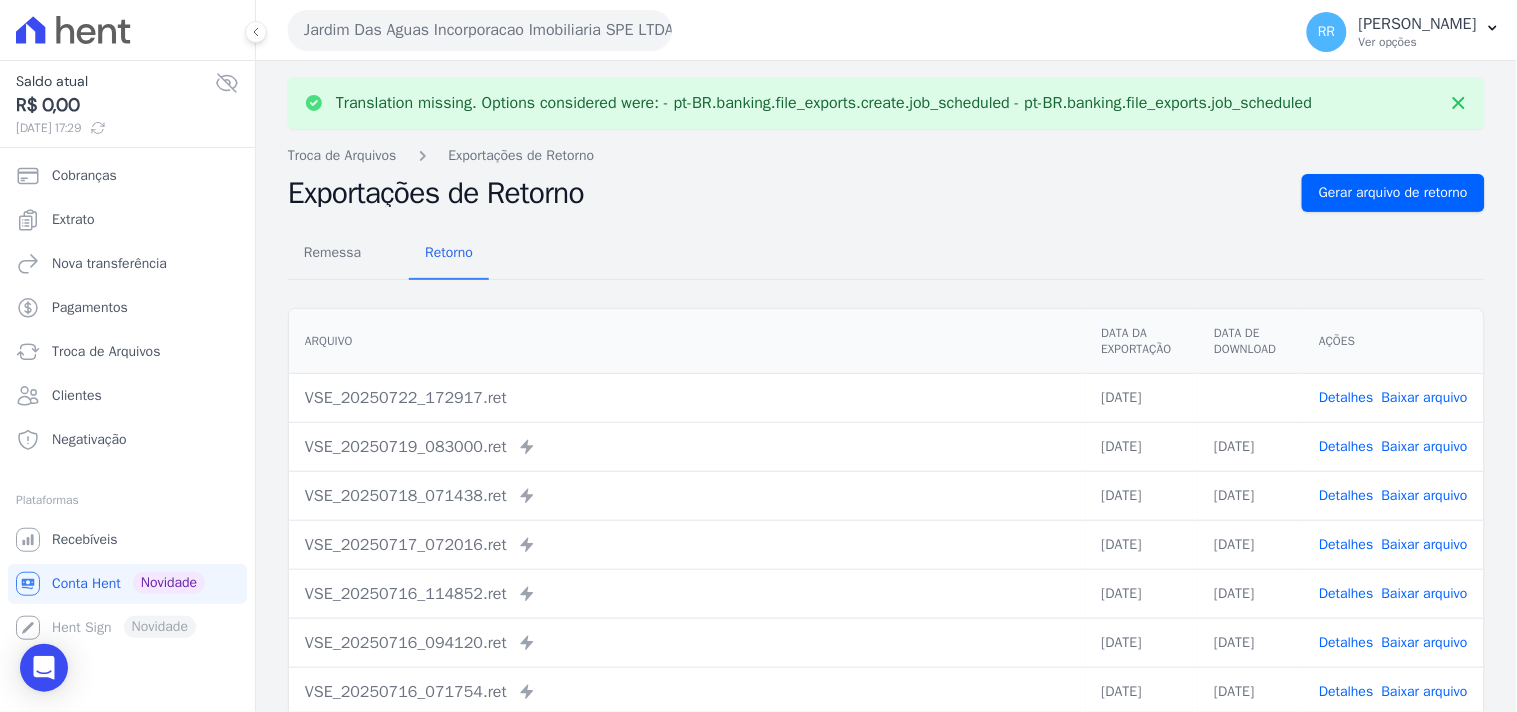 click on "Exportações de Retorno" at bounding box center (787, 193) 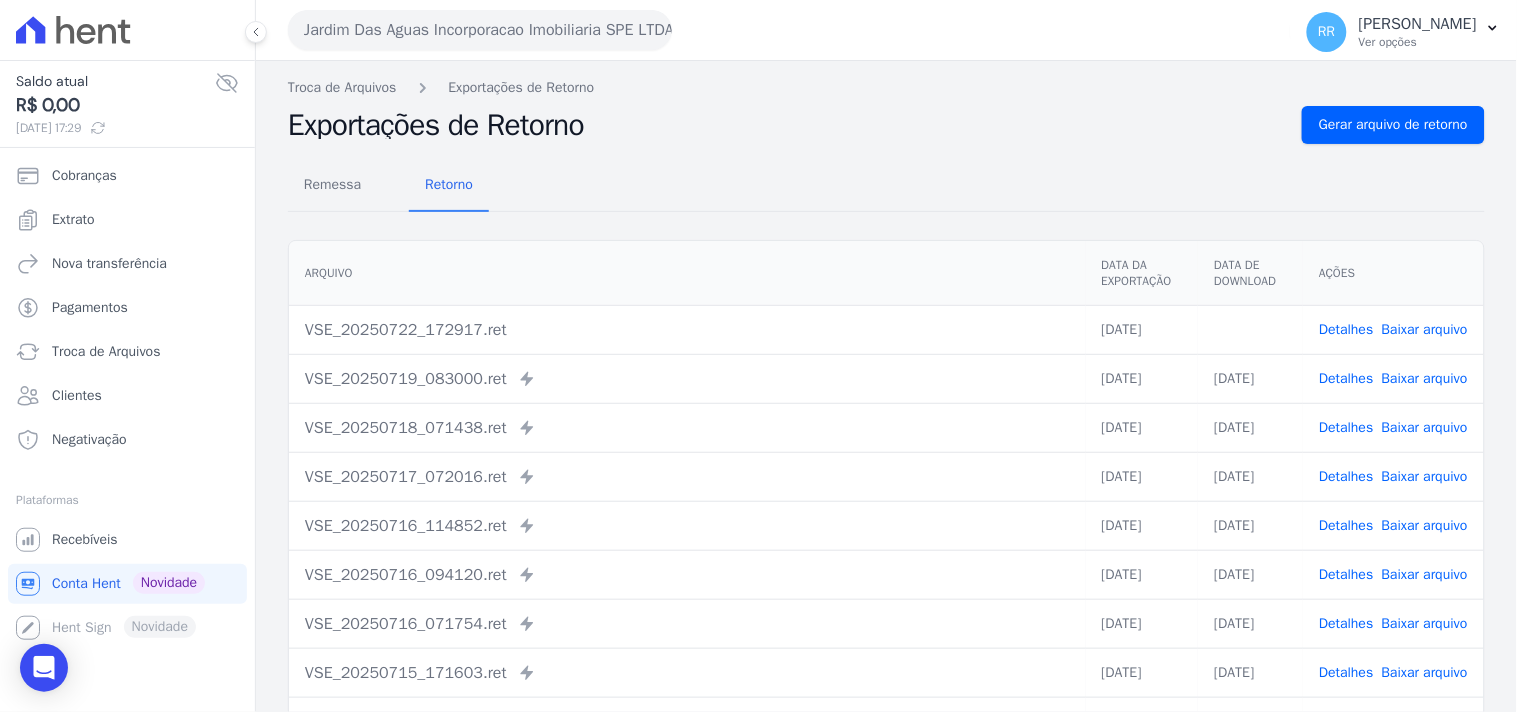 click on "Exportações de Retorno" at bounding box center [787, 125] 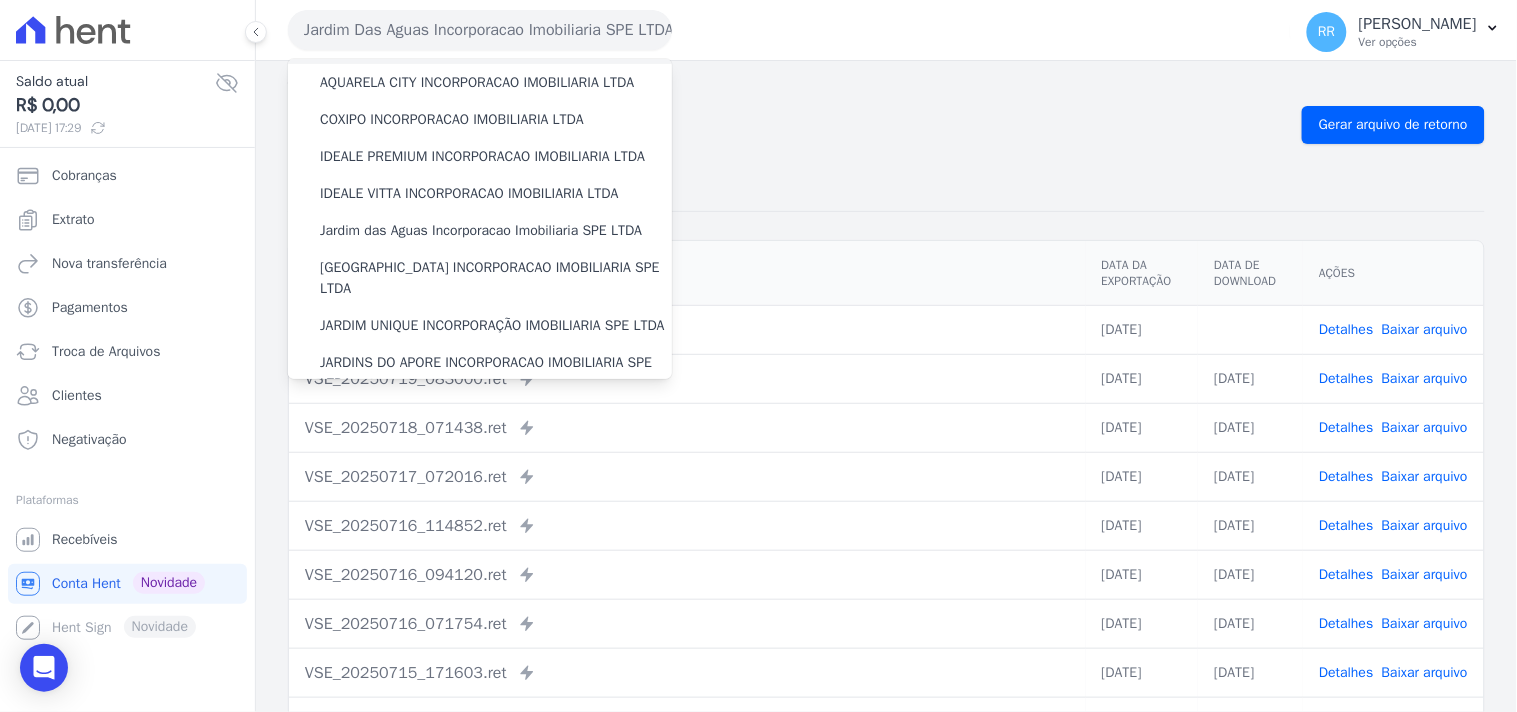 scroll, scrollTop: 222, scrollLeft: 0, axis: vertical 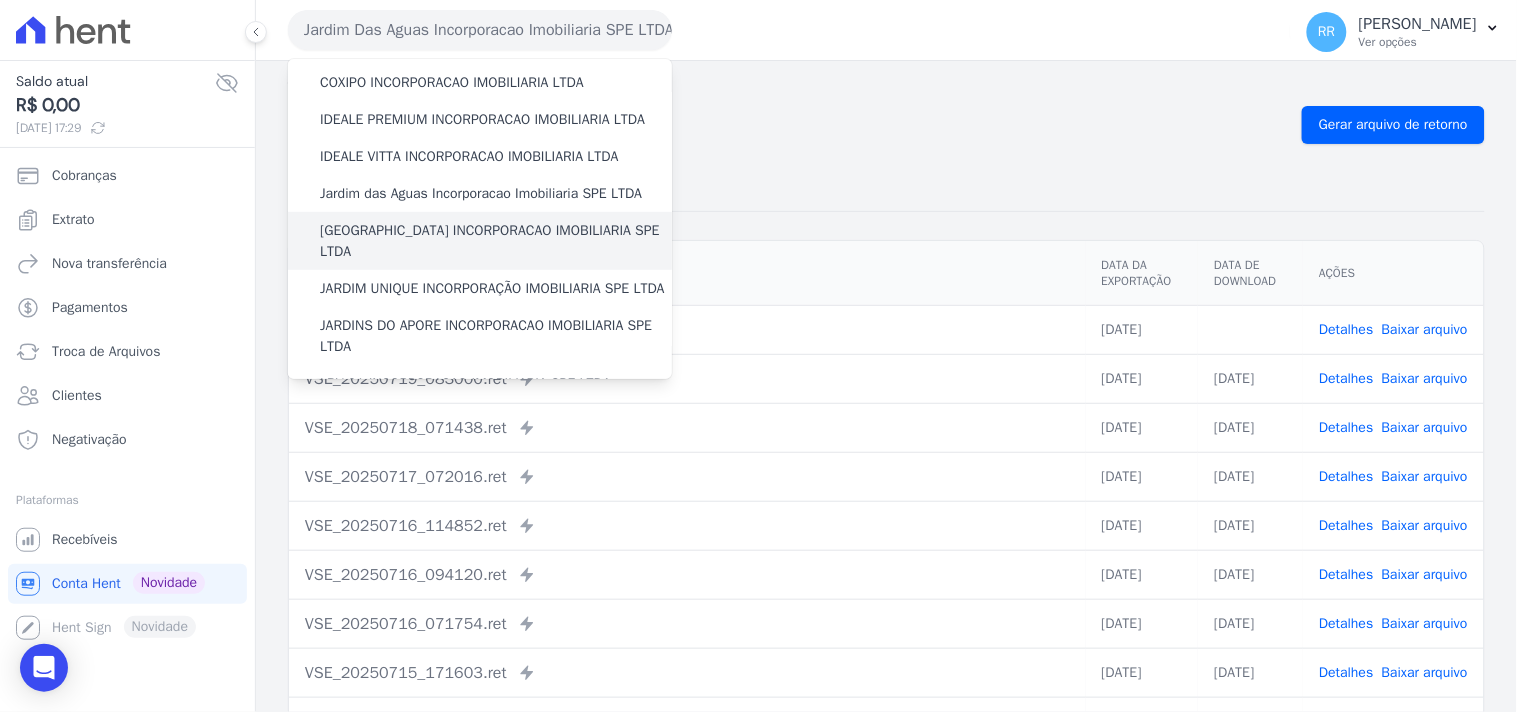 click on "[GEOGRAPHIC_DATA] INCORPORACAO IMOBILIARIA SPE LTDA" at bounding box center [496, 241] 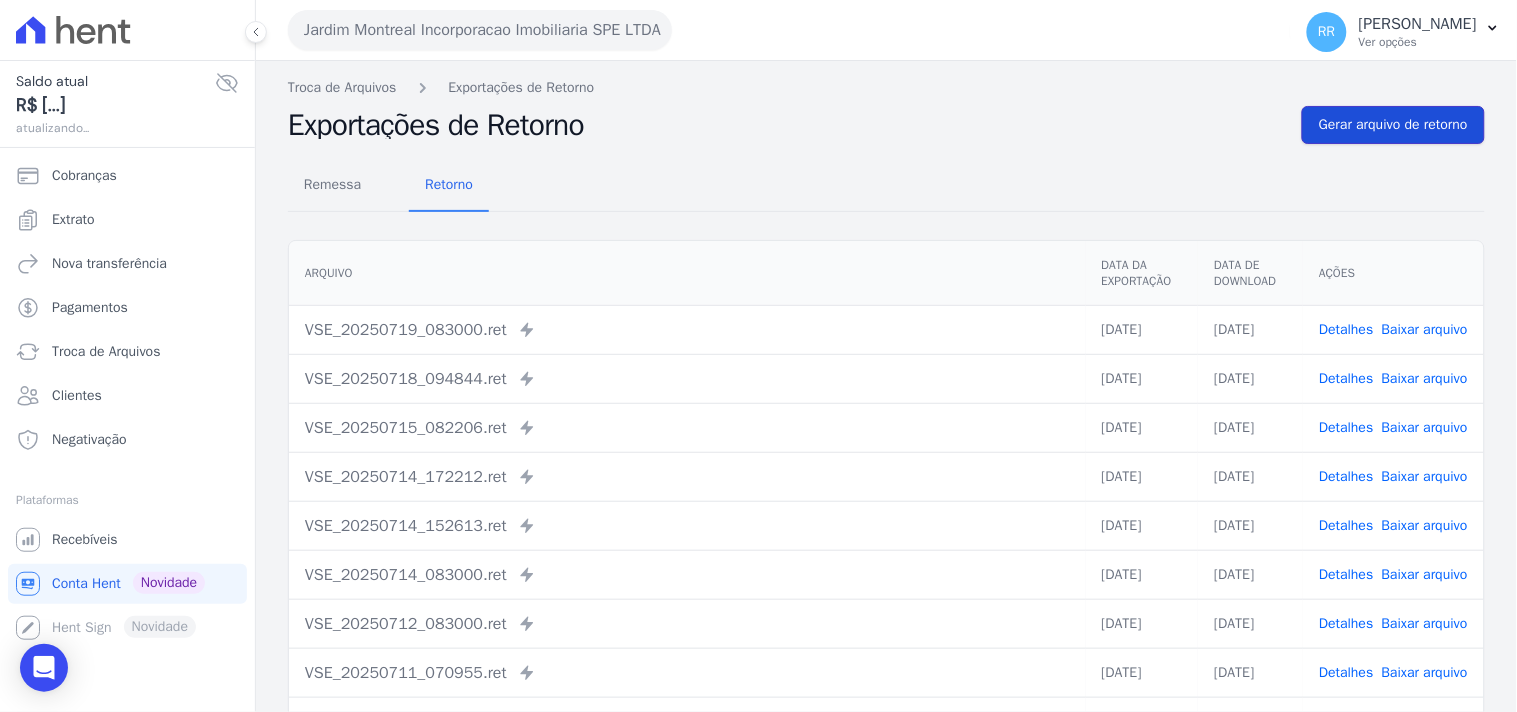 click on "Gerar arquivo de retorno" at bounding box center [1393, 125] 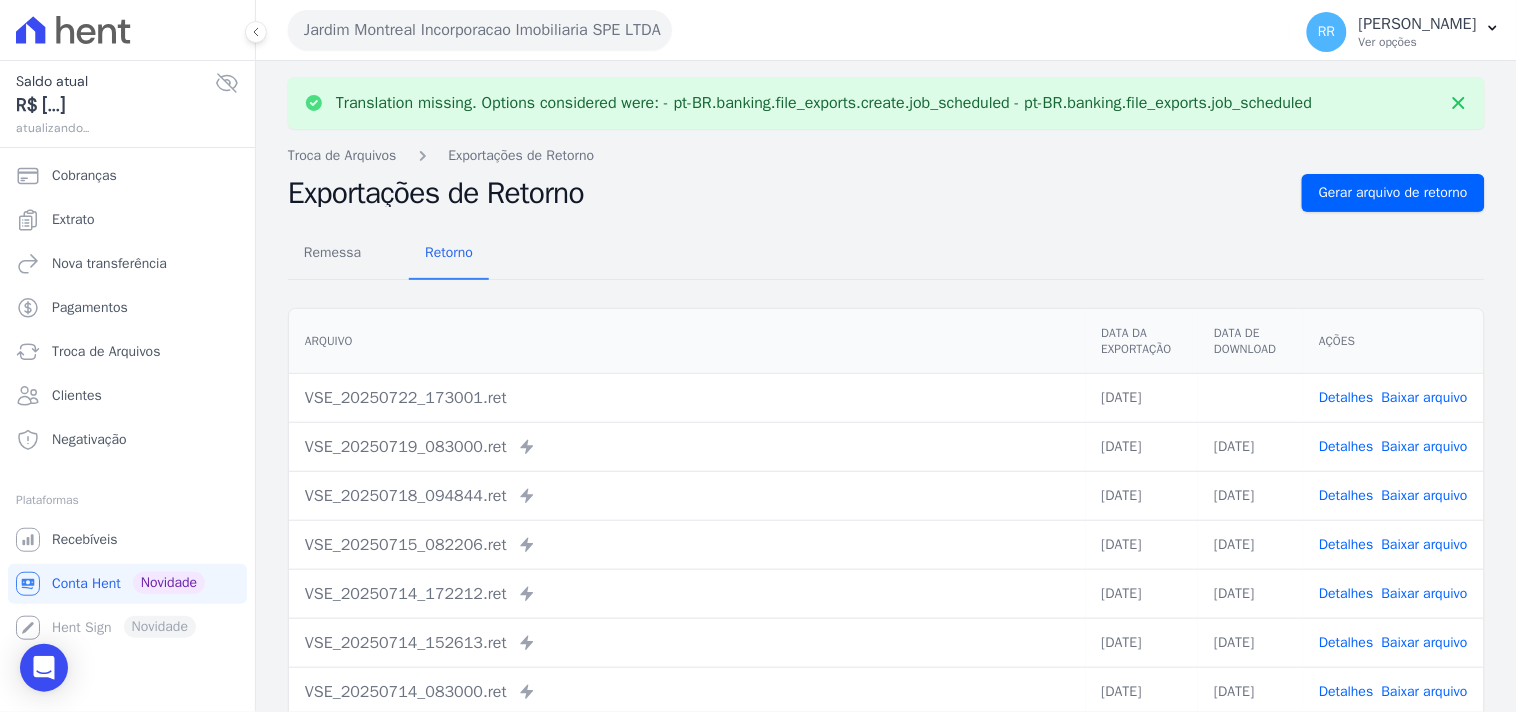 click on "Baixar arquivo" at bounding box center [1425, 397] 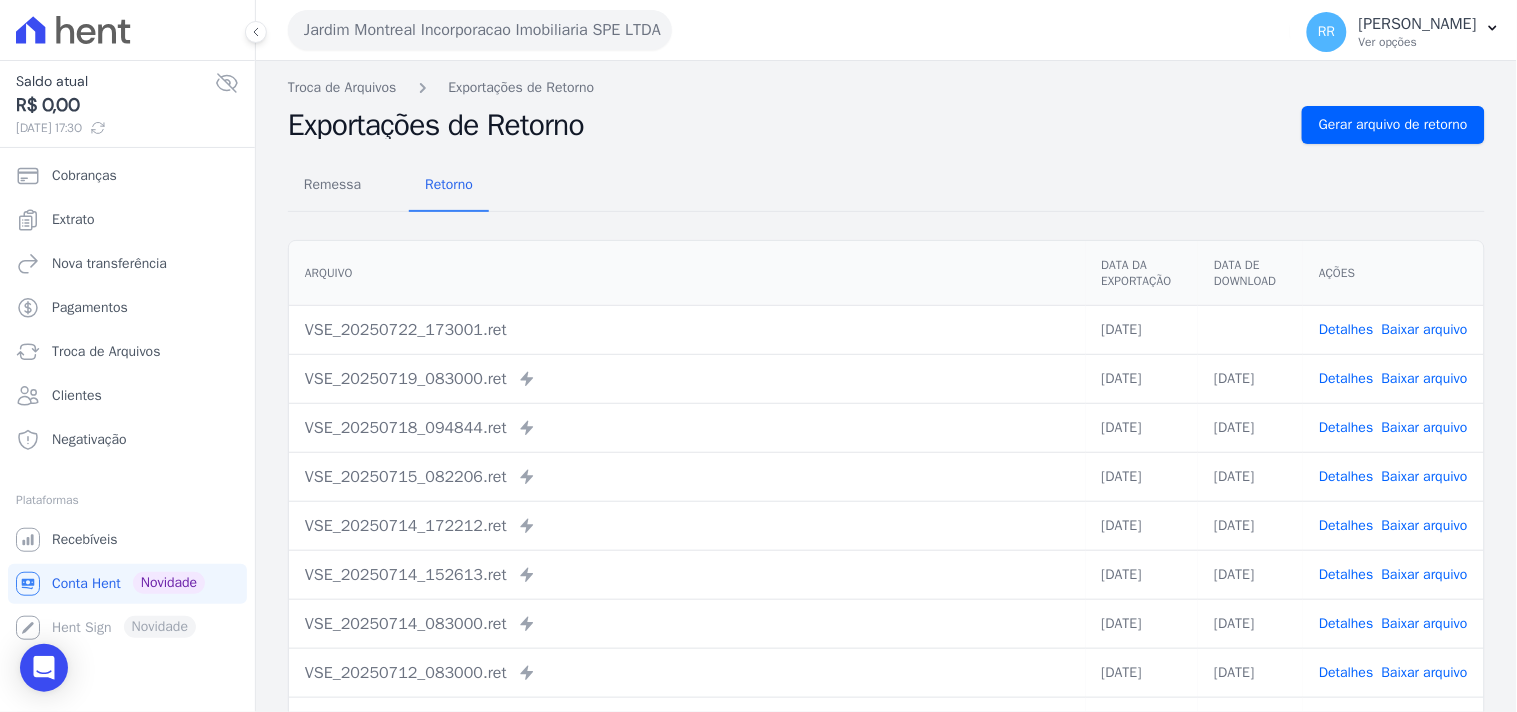click on "Remessa
Retorno" at bounding box center (886, 186) 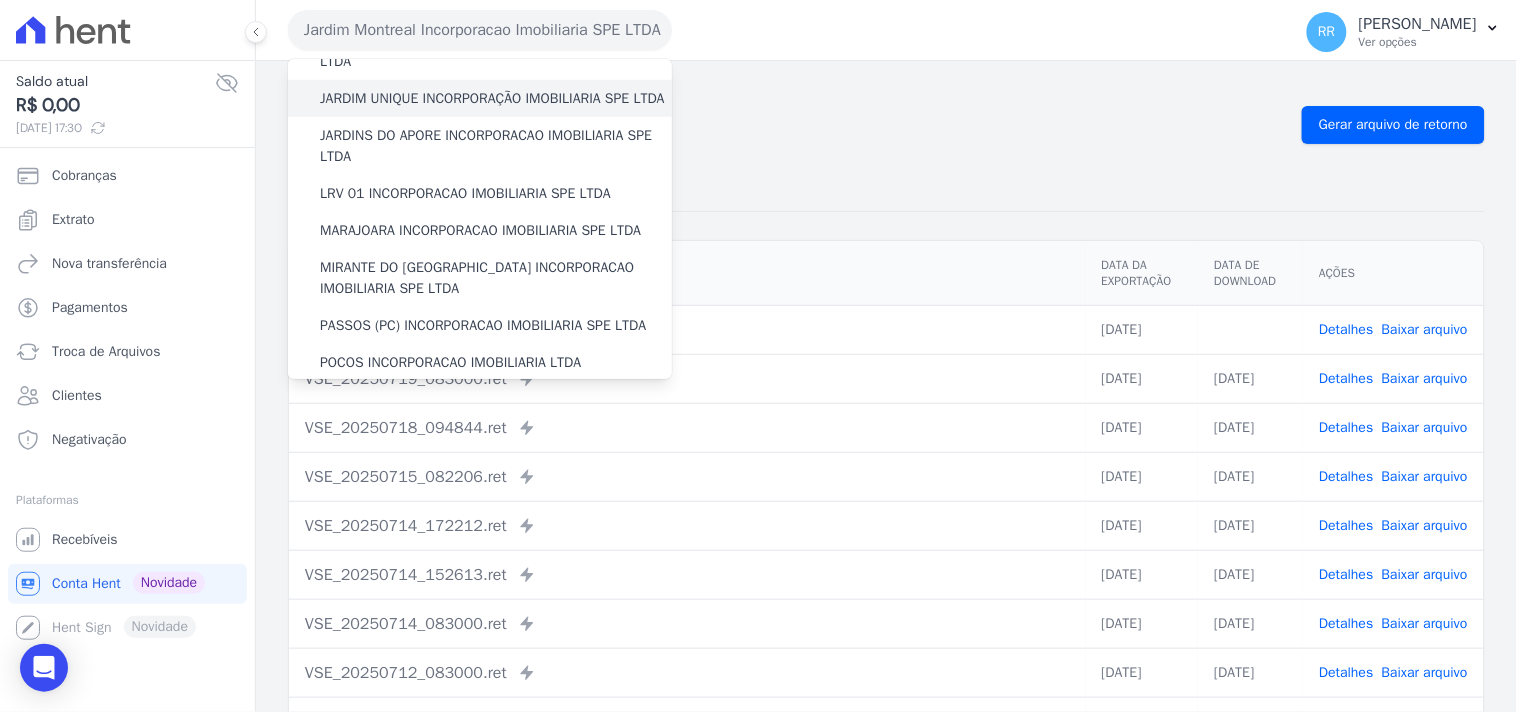 scroll, scrollTop: 370, scrollLeft: 0, axis: vertical 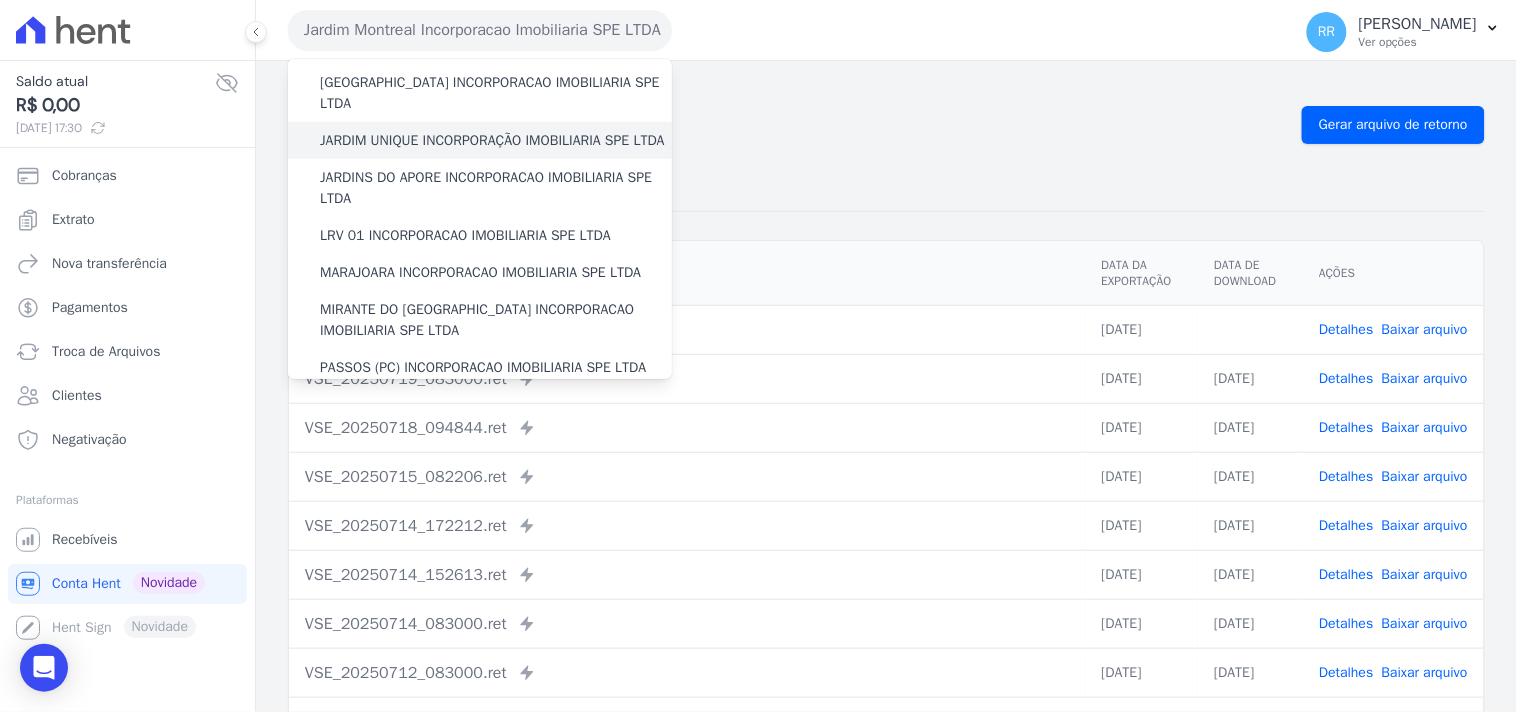 click on "JARDIM UNIQUE INCORPORAÇÃO IMOBILIARIA SPE LTDA" at bounding box center (480, 140) 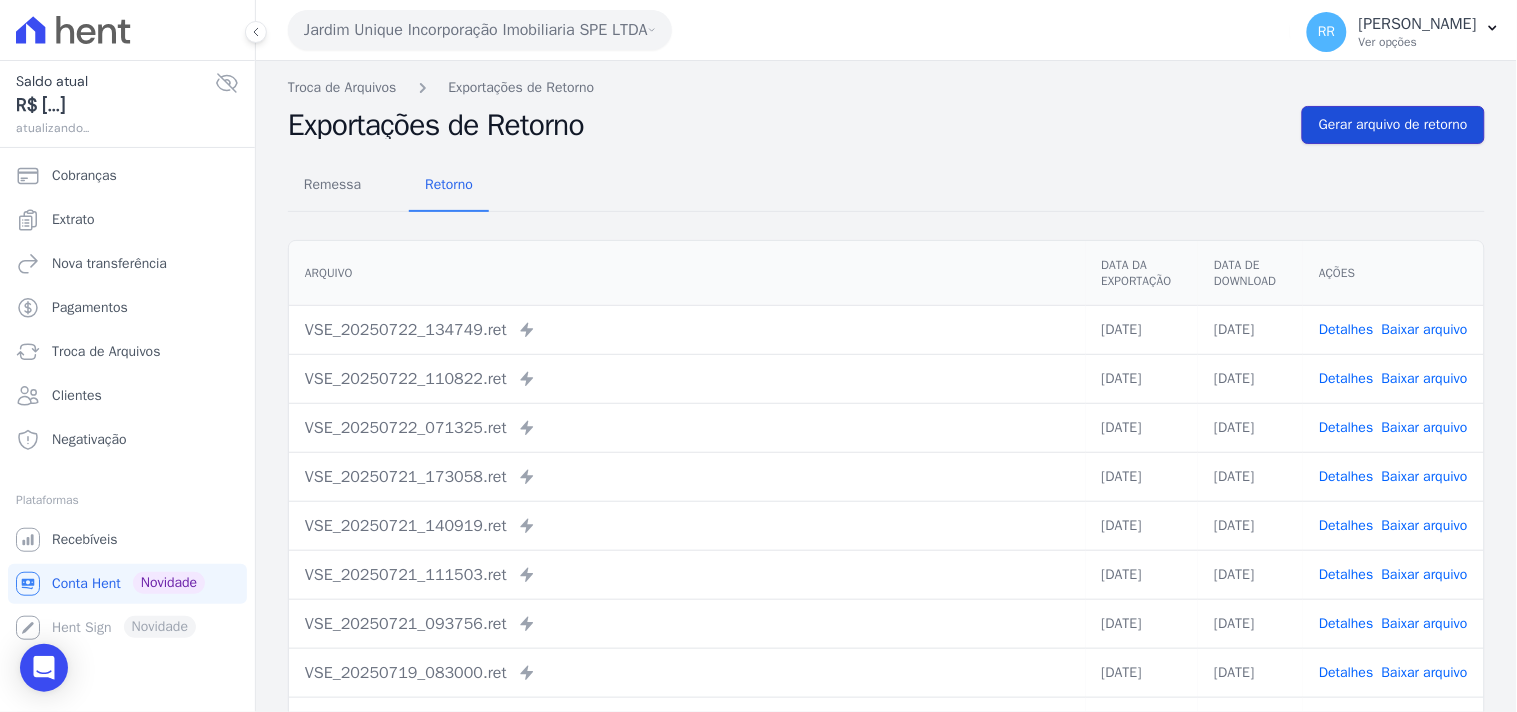 click on "Gerar arquivo de retorno" at bounding box center (1393, 125) 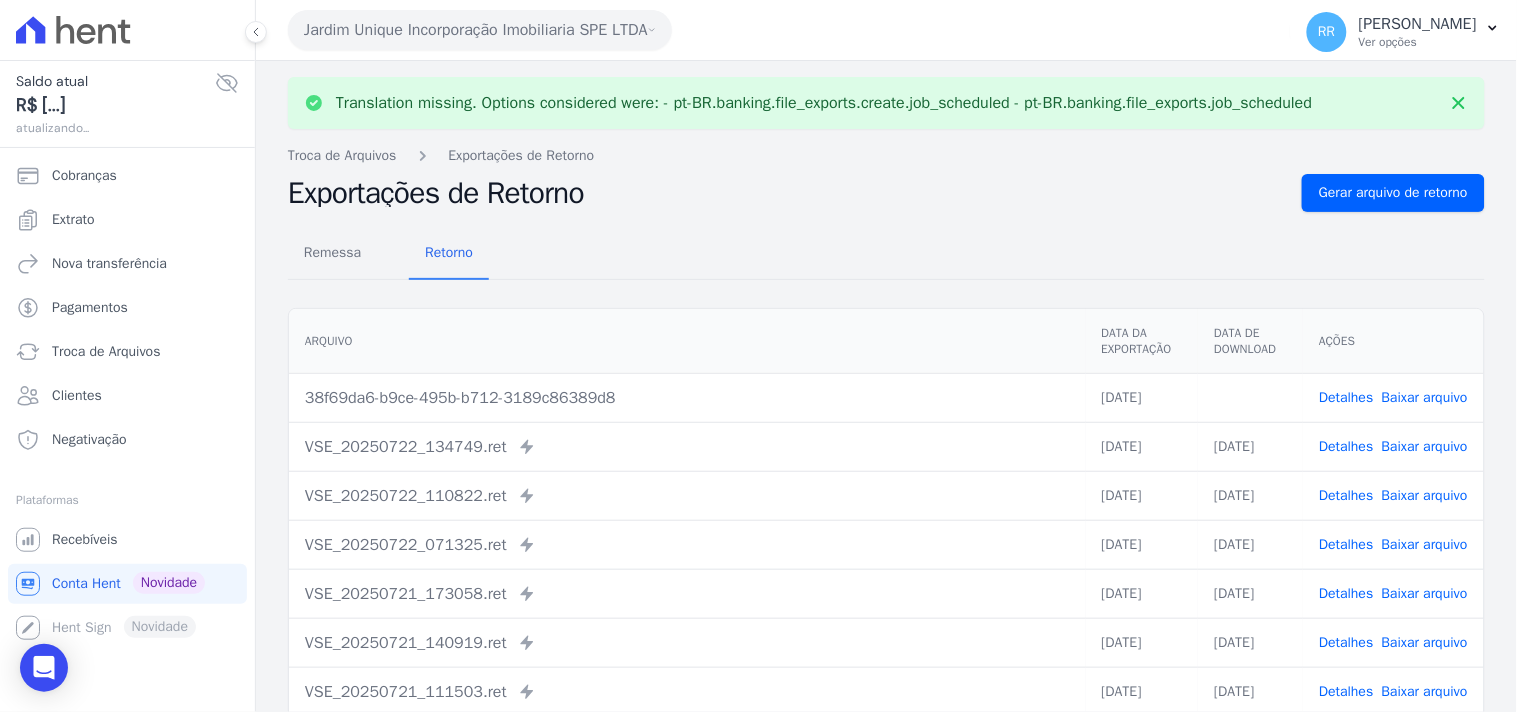 click on "Baixar arquivo" at bounding box center (1425, 397) 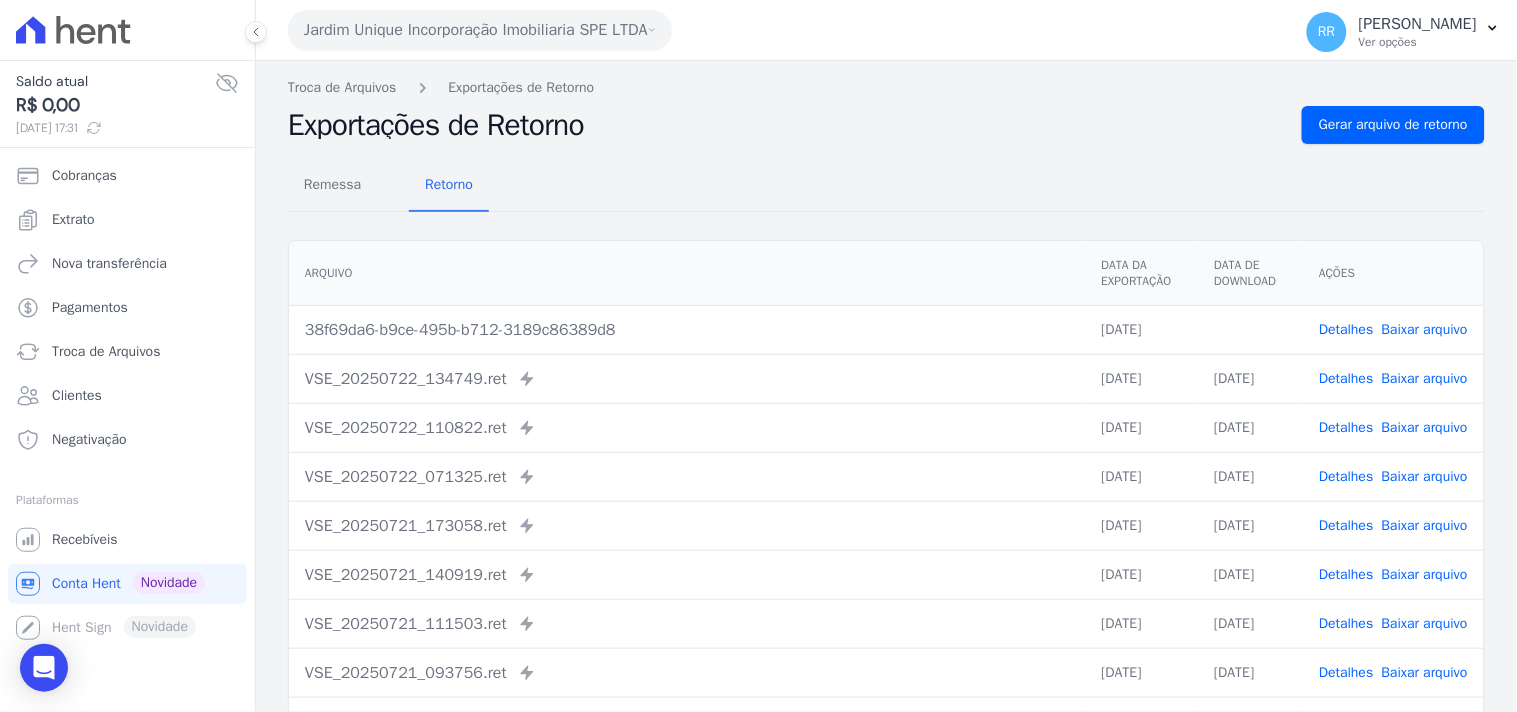 drag, startPoint x: 658, startPoint y: 220, endPoint x: 645, endPoint y: 210, distance: 16.40122 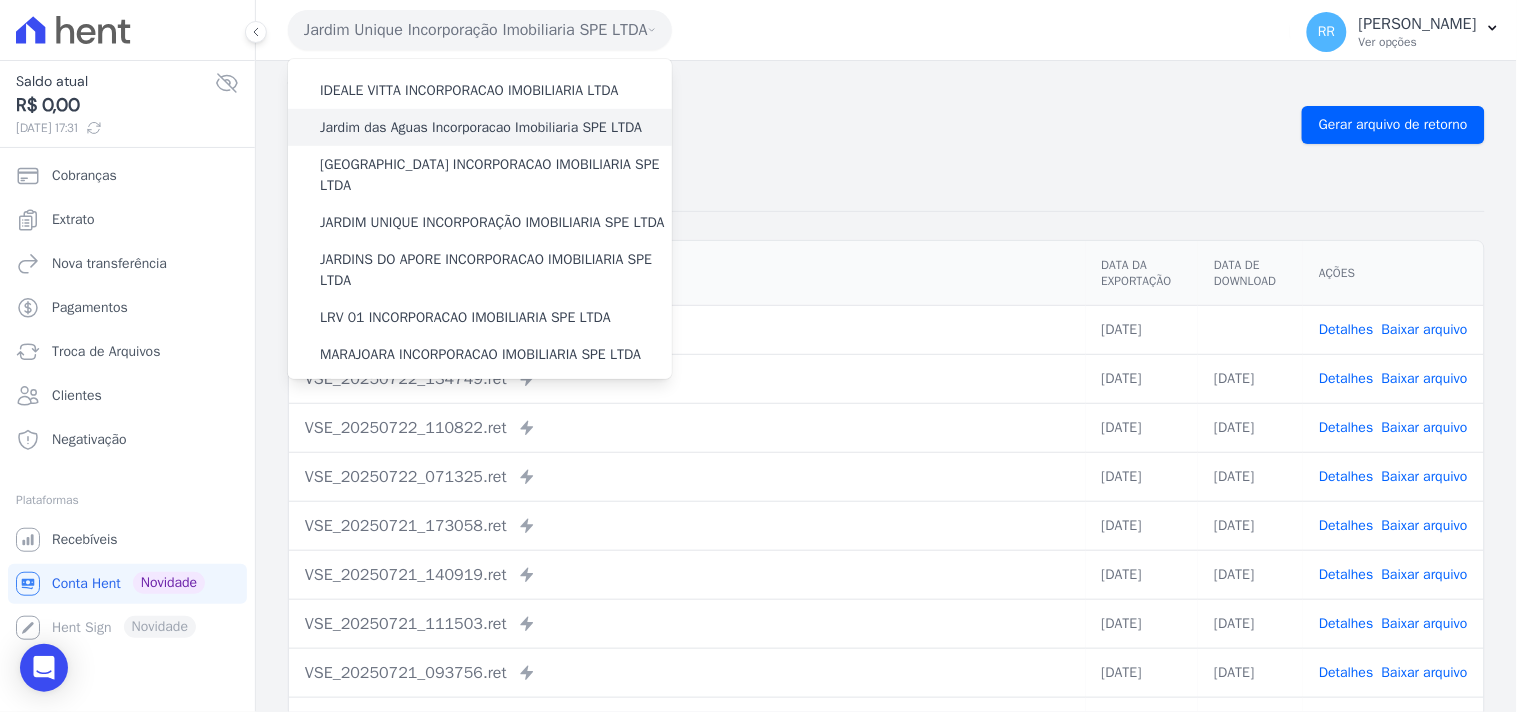 scroll, scrollTop: 296, scrollLeft: 0, axis: vertical 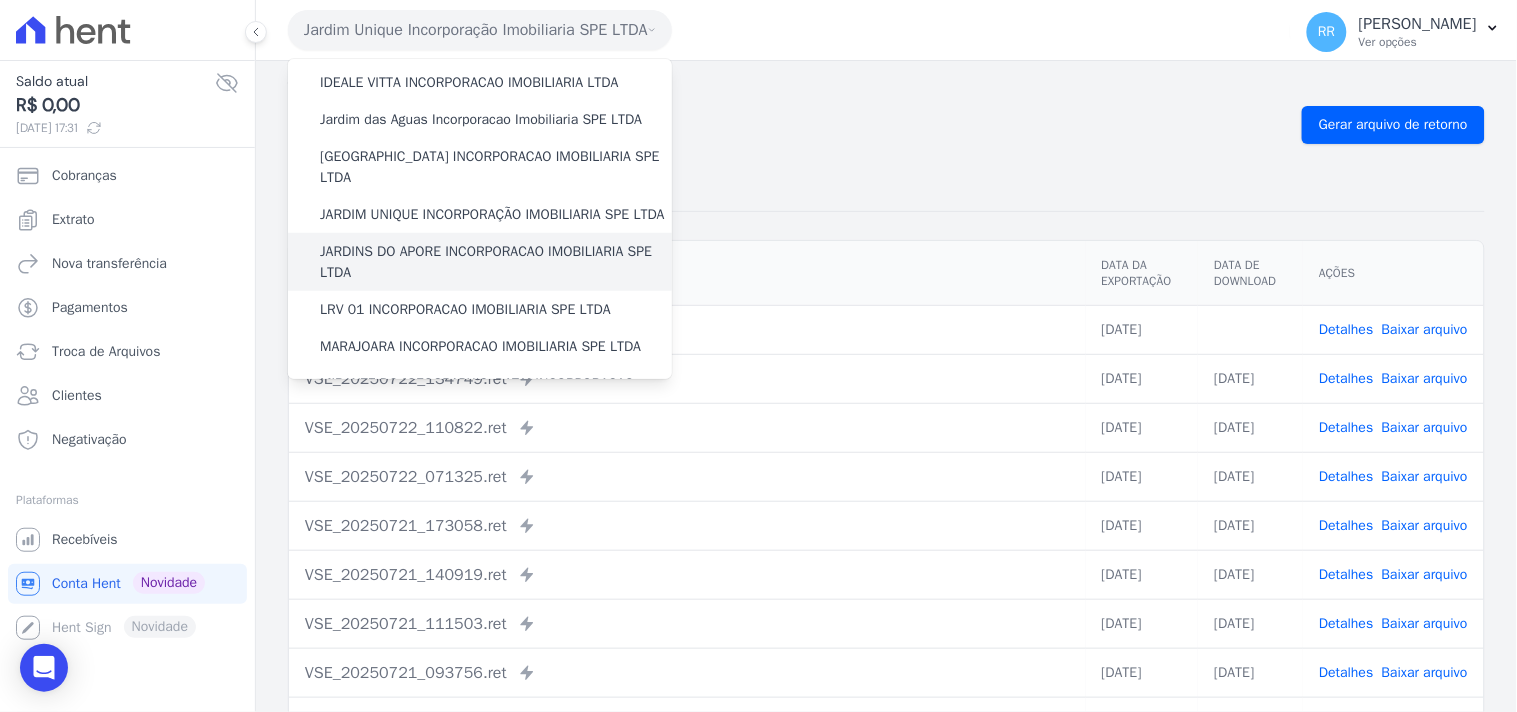 click on "JARDINS DO APORE INCORPORACAO IMOBILIARIA SPE LTDA" at bounding box center [496, 262] 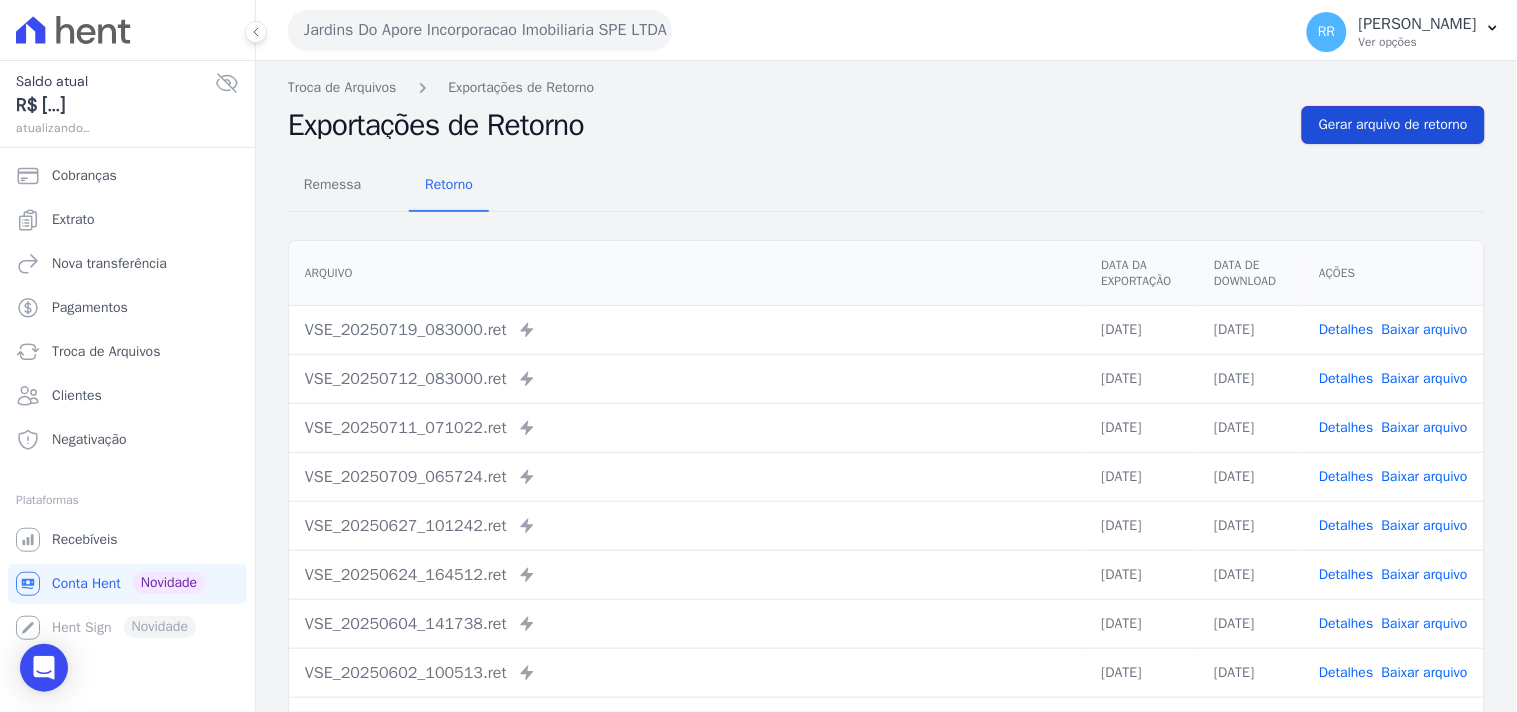 click on "Gerar arquivo de retorno" at bounding box center (1393, 125) 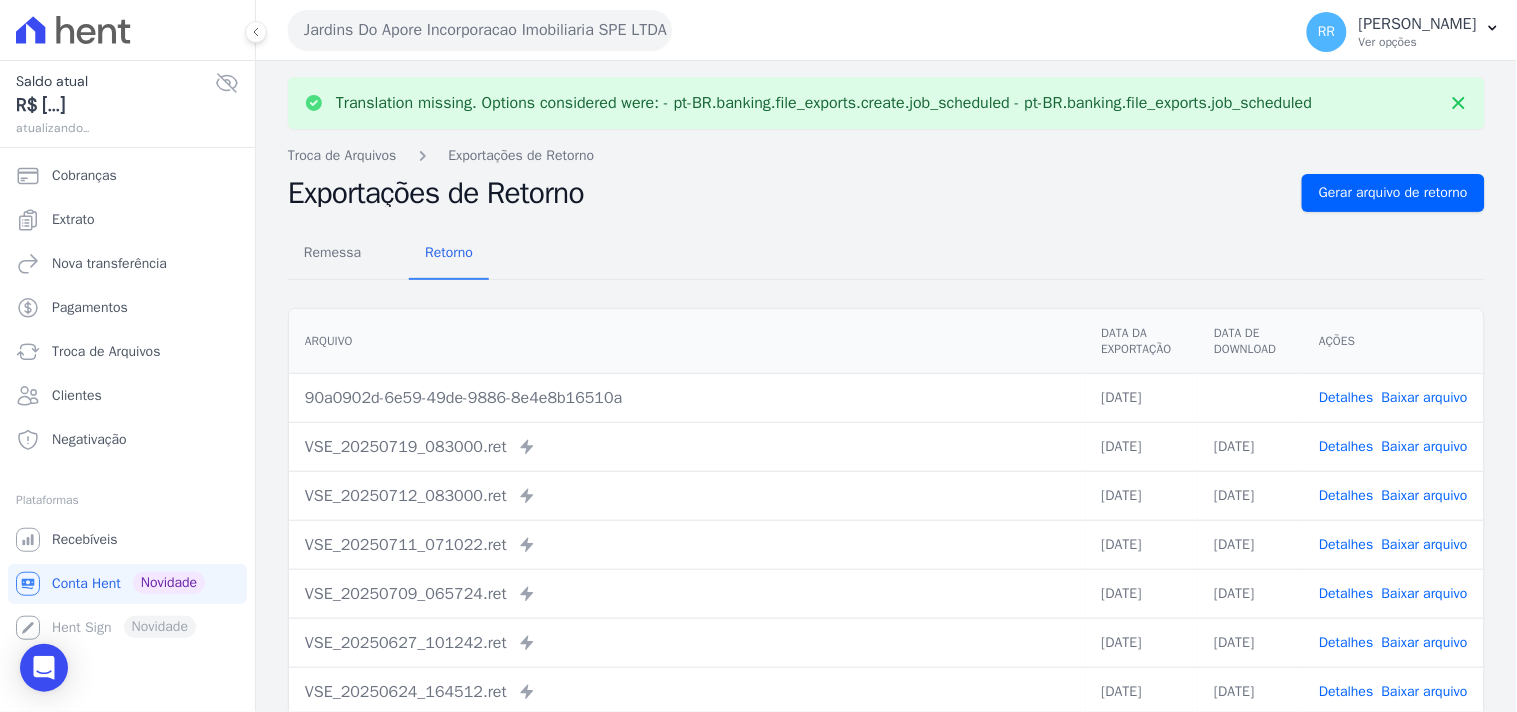 click on "Detalhes
Baixar arquivo" at bounding box center (1393, 397) 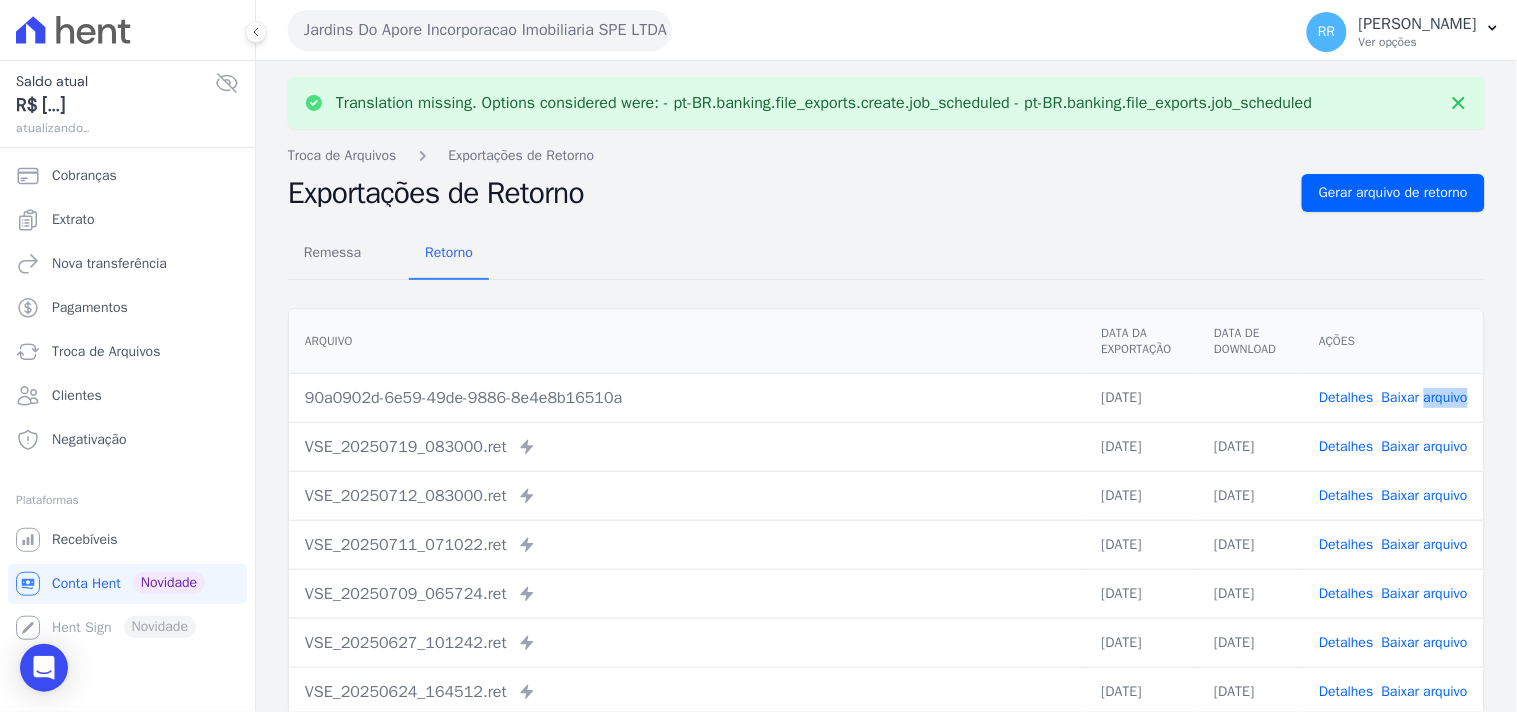 click on "Detalhes
Baixar arquivo" at bounding box center [1393, 397] 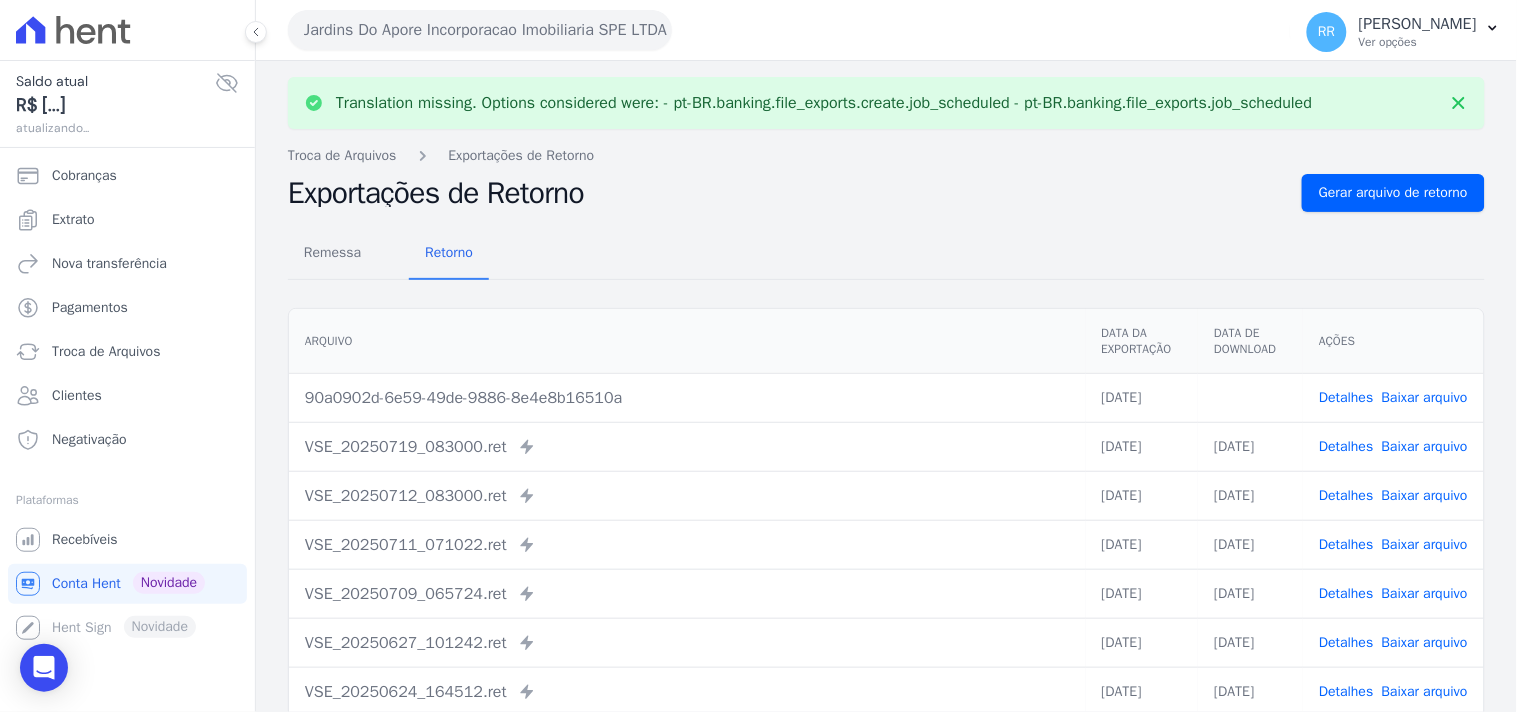 click on "Exportações de Retorno" at bounding box center (787, 193) 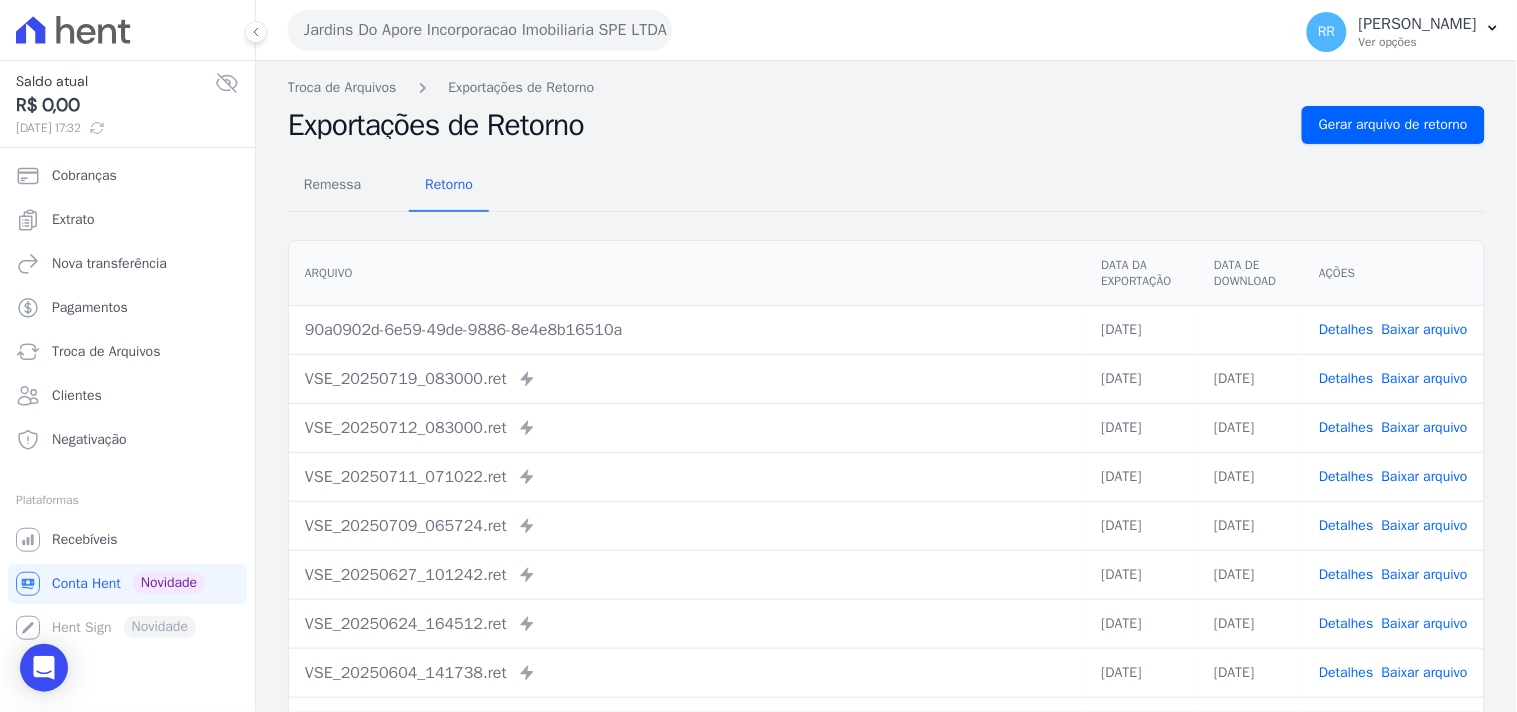 click on "Remessa
Retorno" at bounding box center (886, 186) 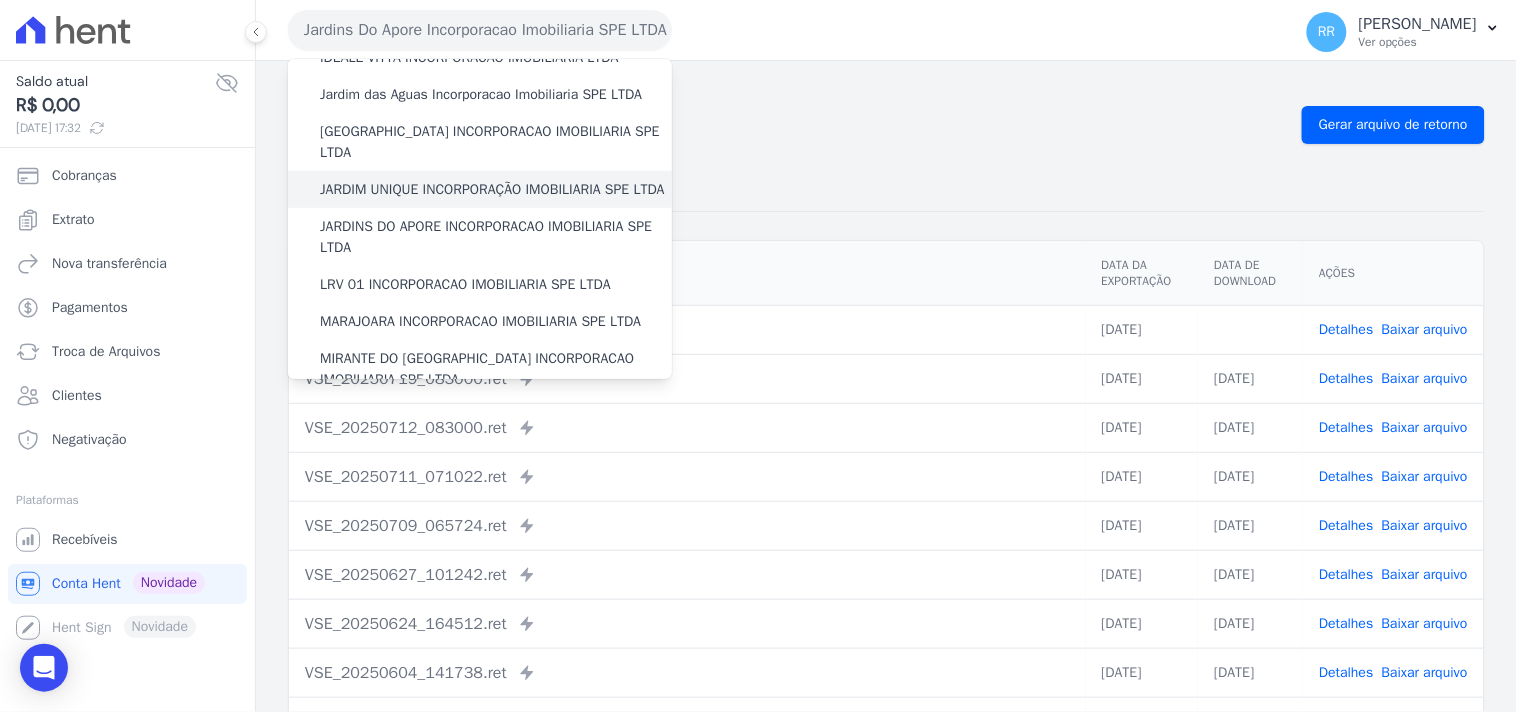 scroll, scrollTop: 333, scrollLeft: 0, axis: vertical 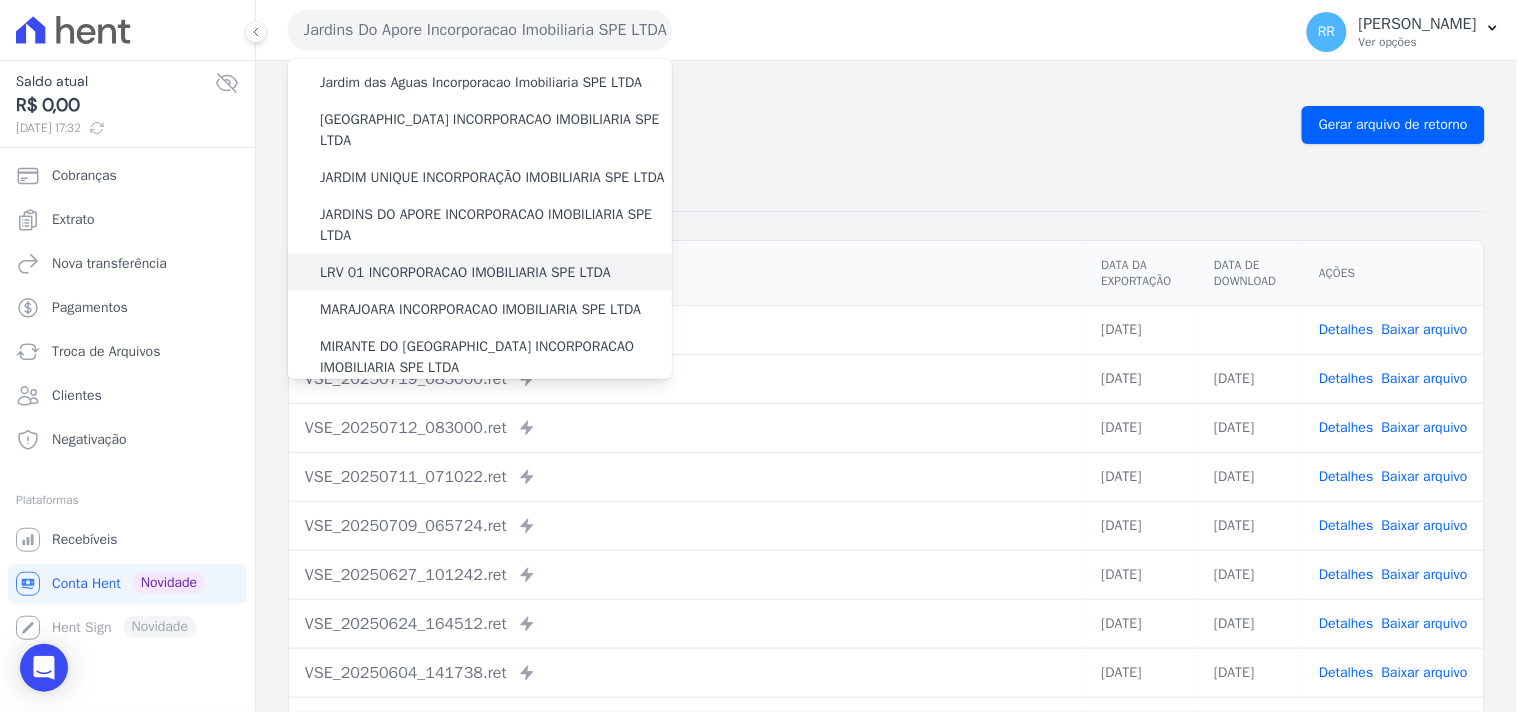 click on "LRV 01 INCORPORACAO IMOBILIARIA SPE LTDA" at bounding box center [465, 272] 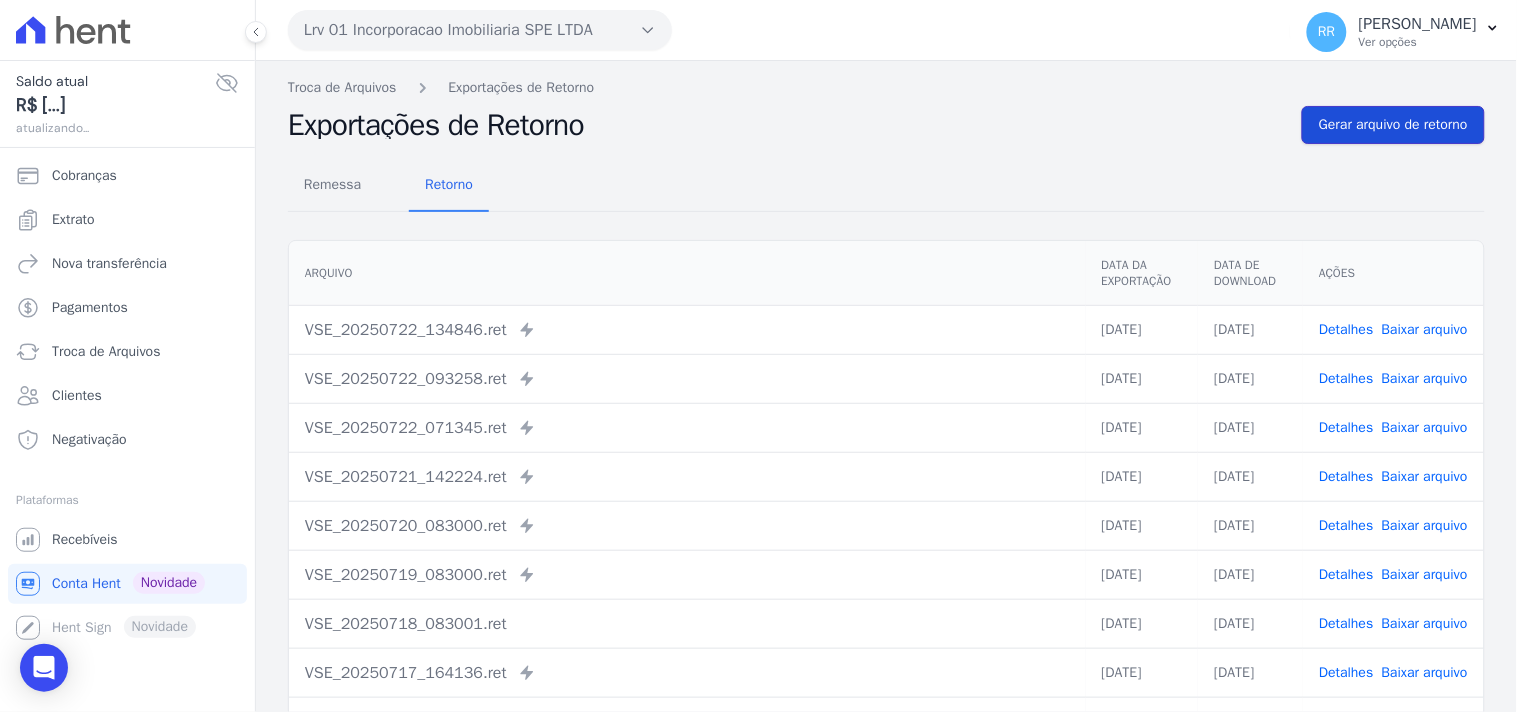click on "Gerar arquivo de retorno" at bounding box center (1393, 125) 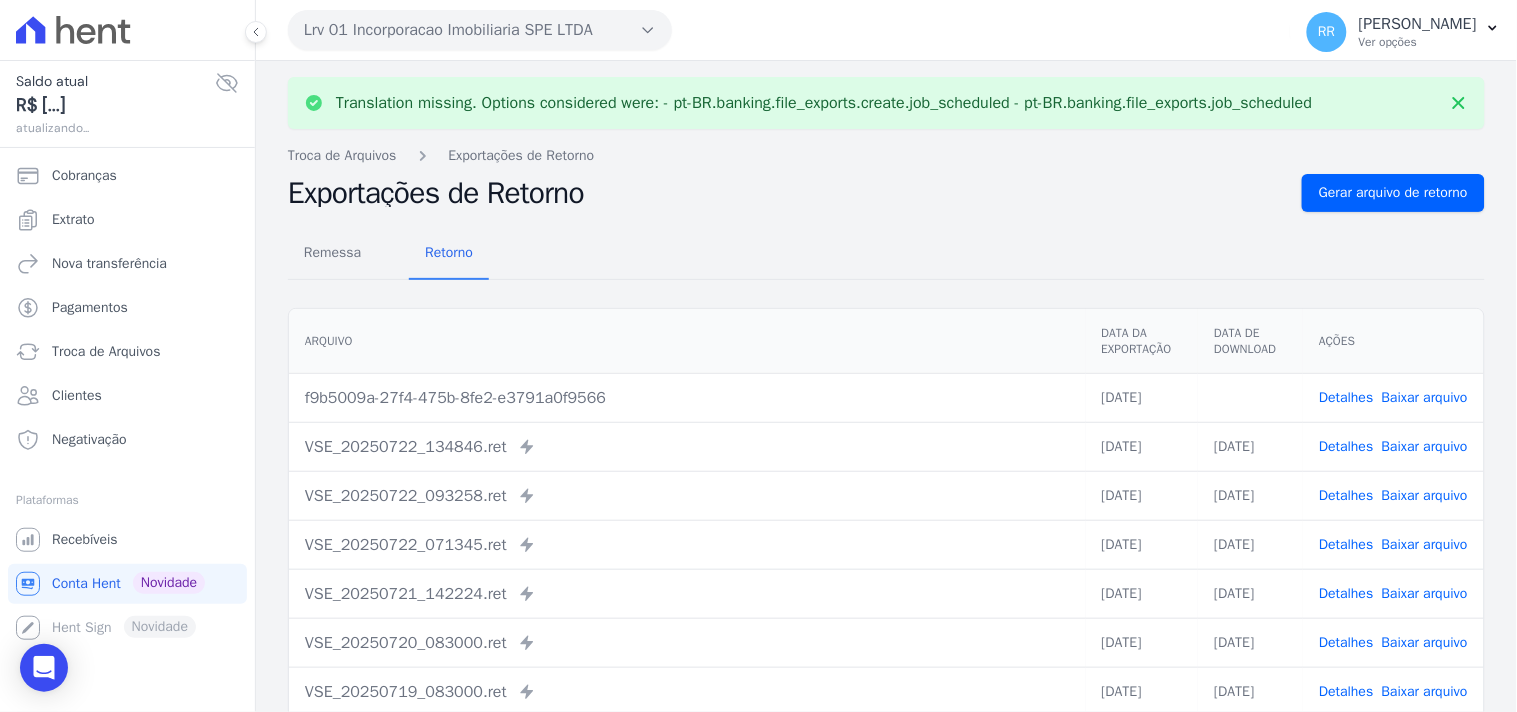 click on "Baixar arquivo" at bounding box center (1425, 397) 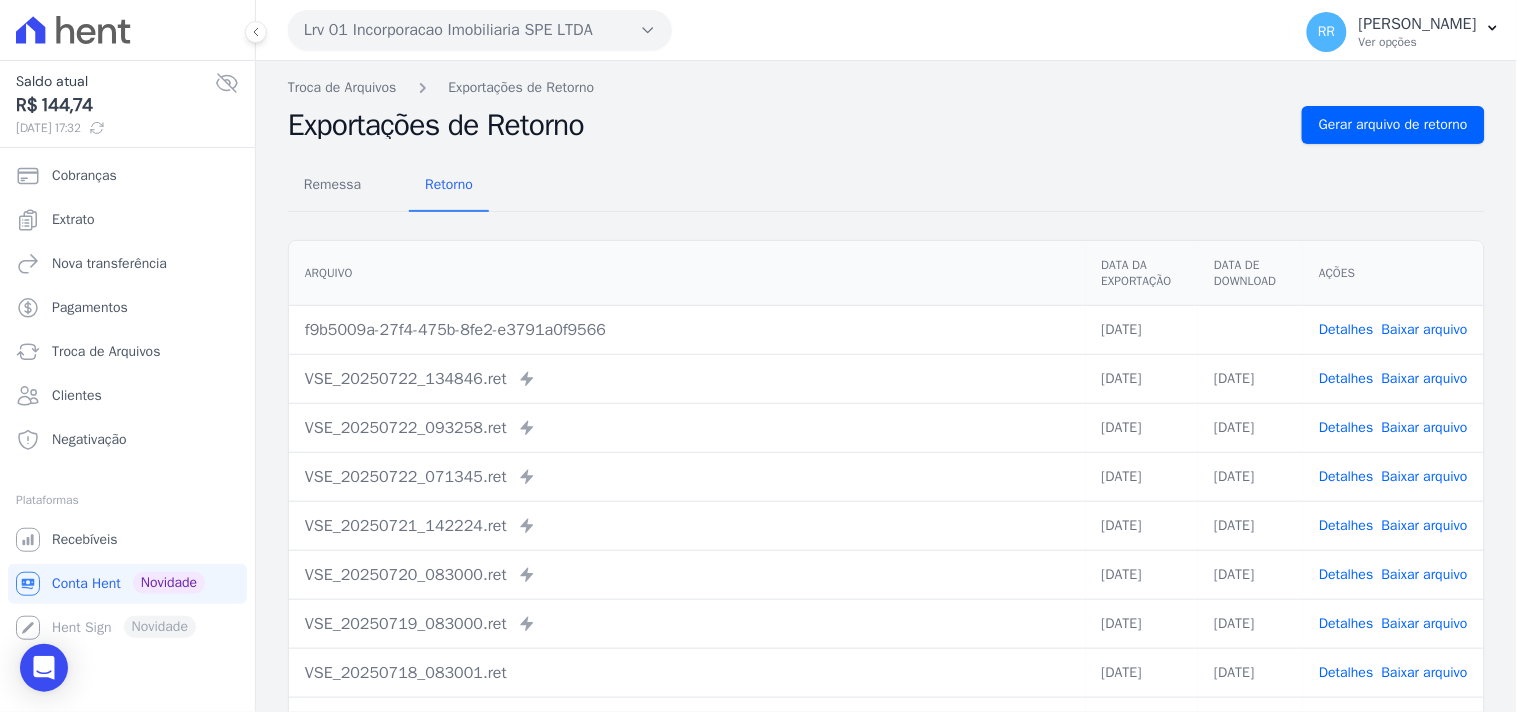click on "Lrv 01 Incorporacao Imobiliaria SPE LTDA" at bounding box center (480, 30) 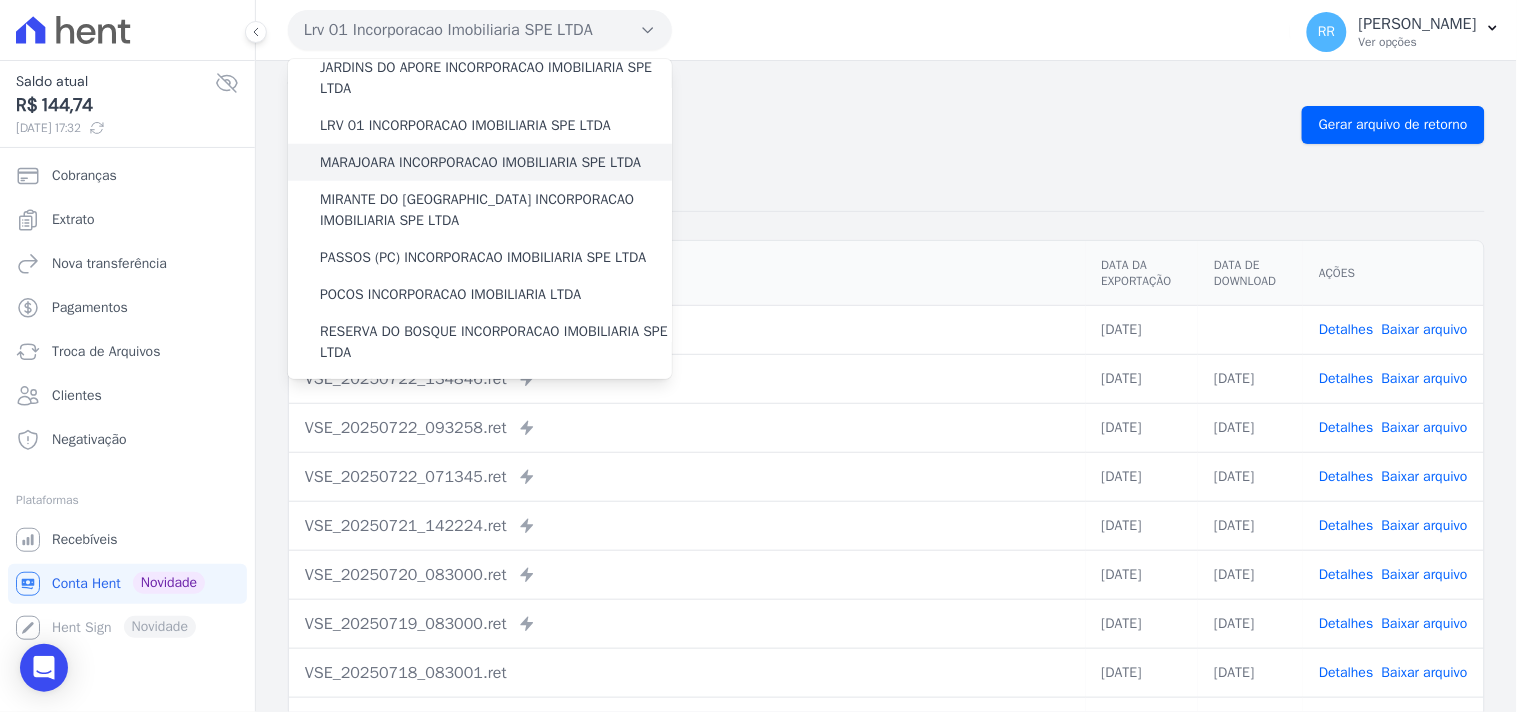 scroll, scrollTop: 481, scrollLeft: 0, axis: vertical 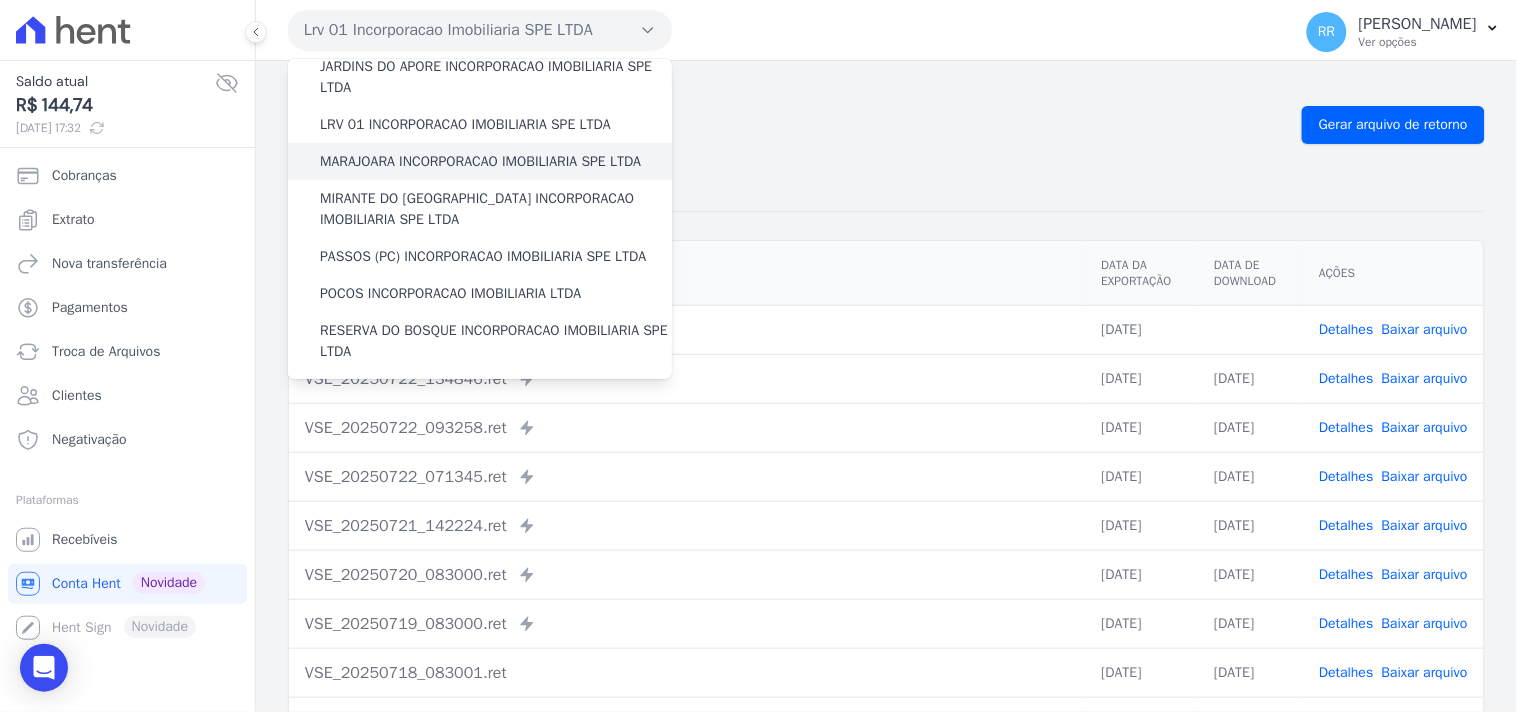 click on "MARAJOARA INCORPORACAO IMOBILIARIA SPE LTDA" at bounding box center (480, 161) 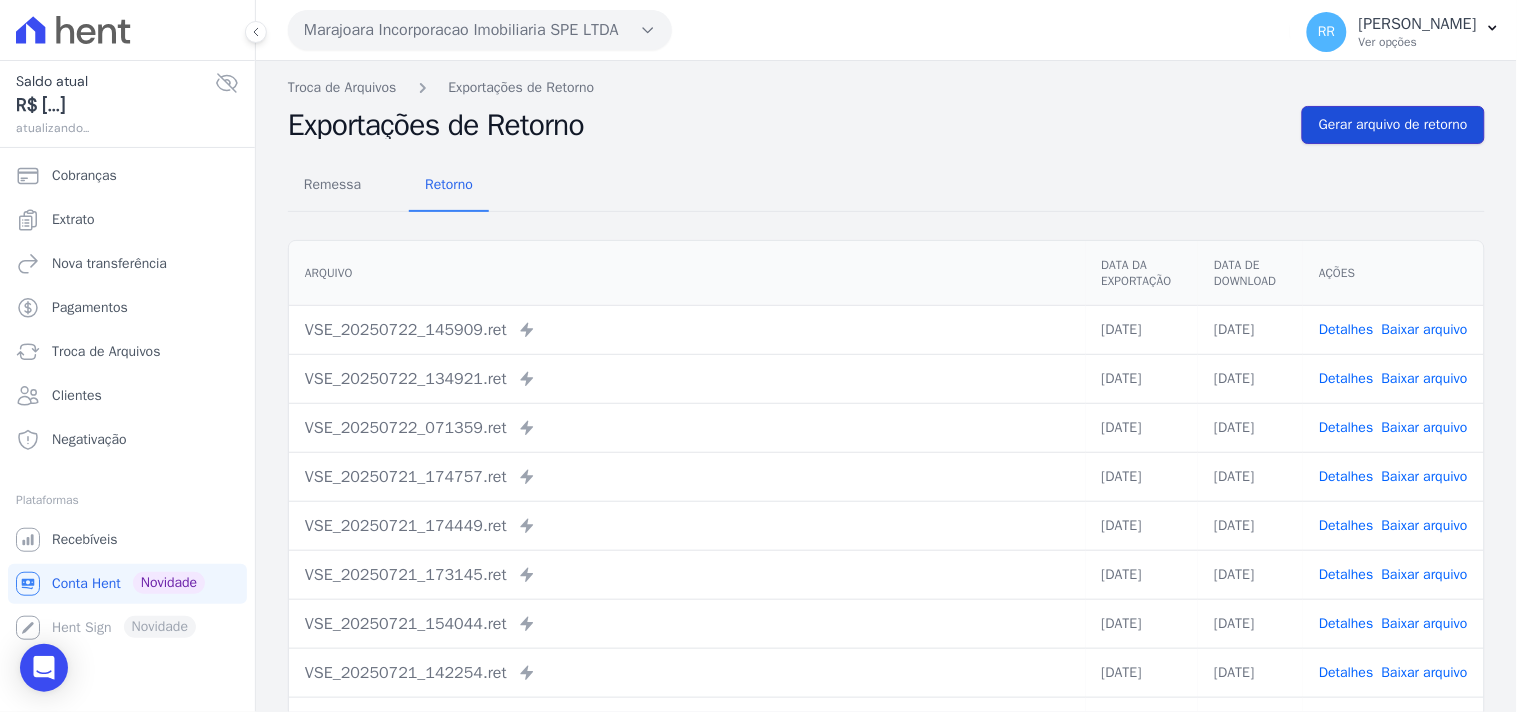 click on "Gerar arquivo de retorno" at bounding box center [1393, 125] 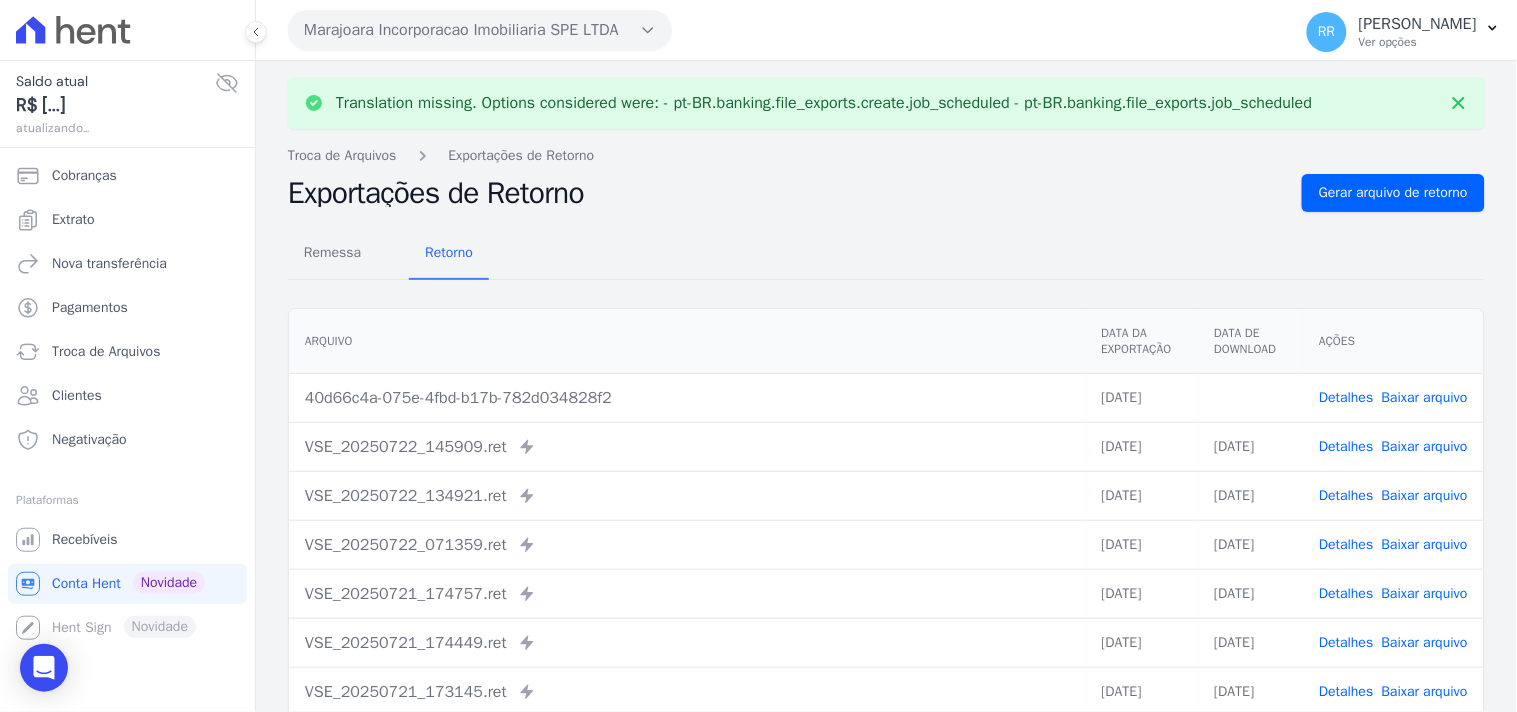 click on "Baixar arquivo" at bounding box center [1425, 397] 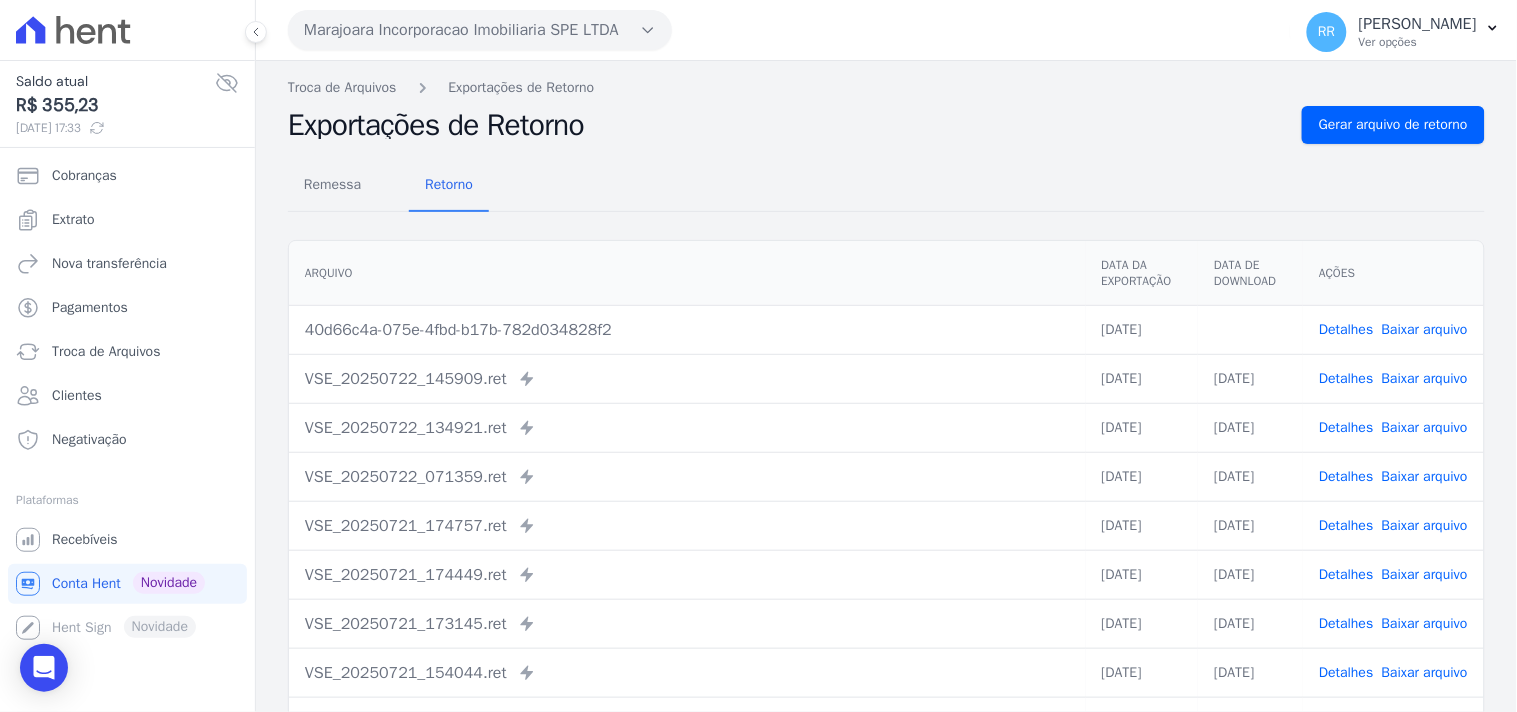 drag, startPoint x: 795, startPoint y: 190, endPoint x: 600, endPoint y: 123, distance: 206.18924 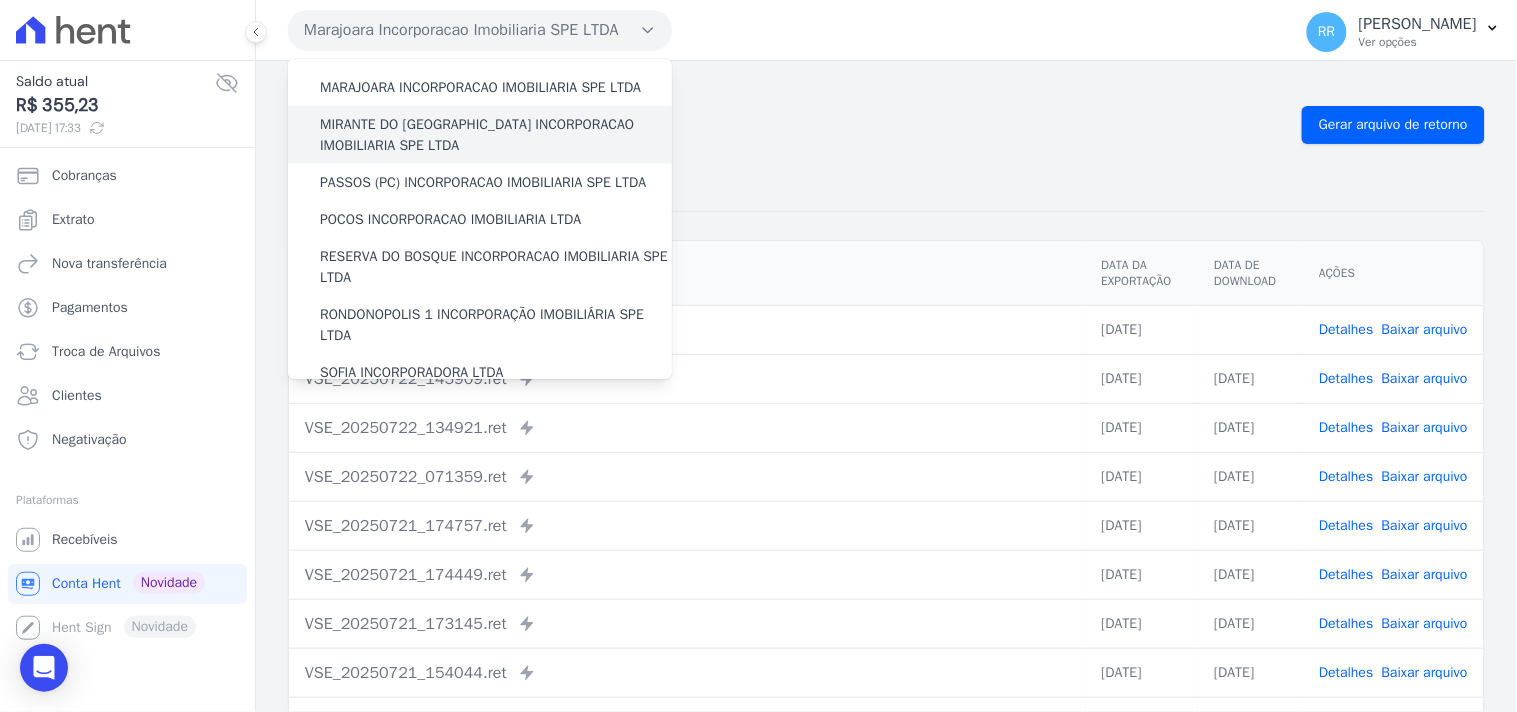 scroll, scrollTop: 592, scrollLeft: 0, axis: vertical 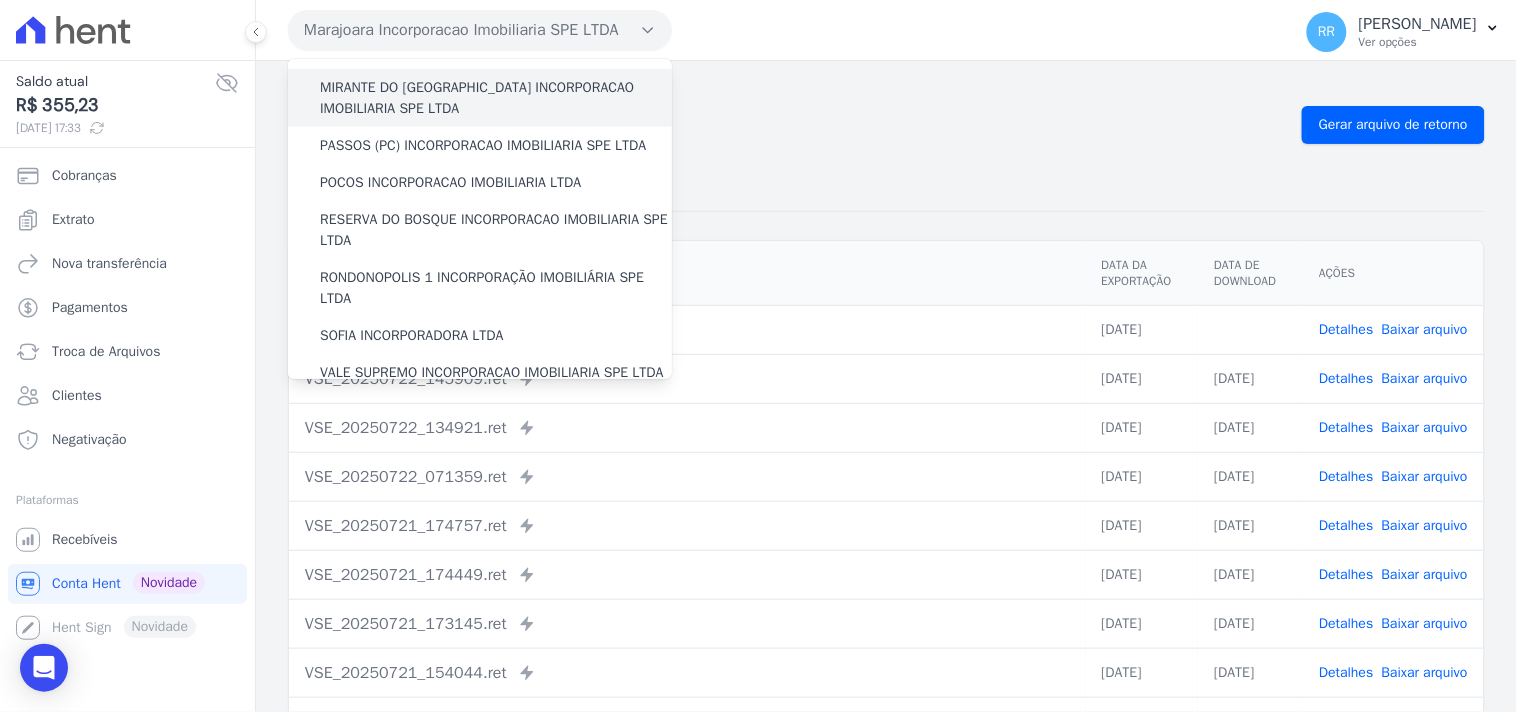 click on "MIRANTE DO [GEOGRAPHIC_DATA] INCORPORACAO IMOBILIARIA SPE LTDA" at bounding box center (496, 98) 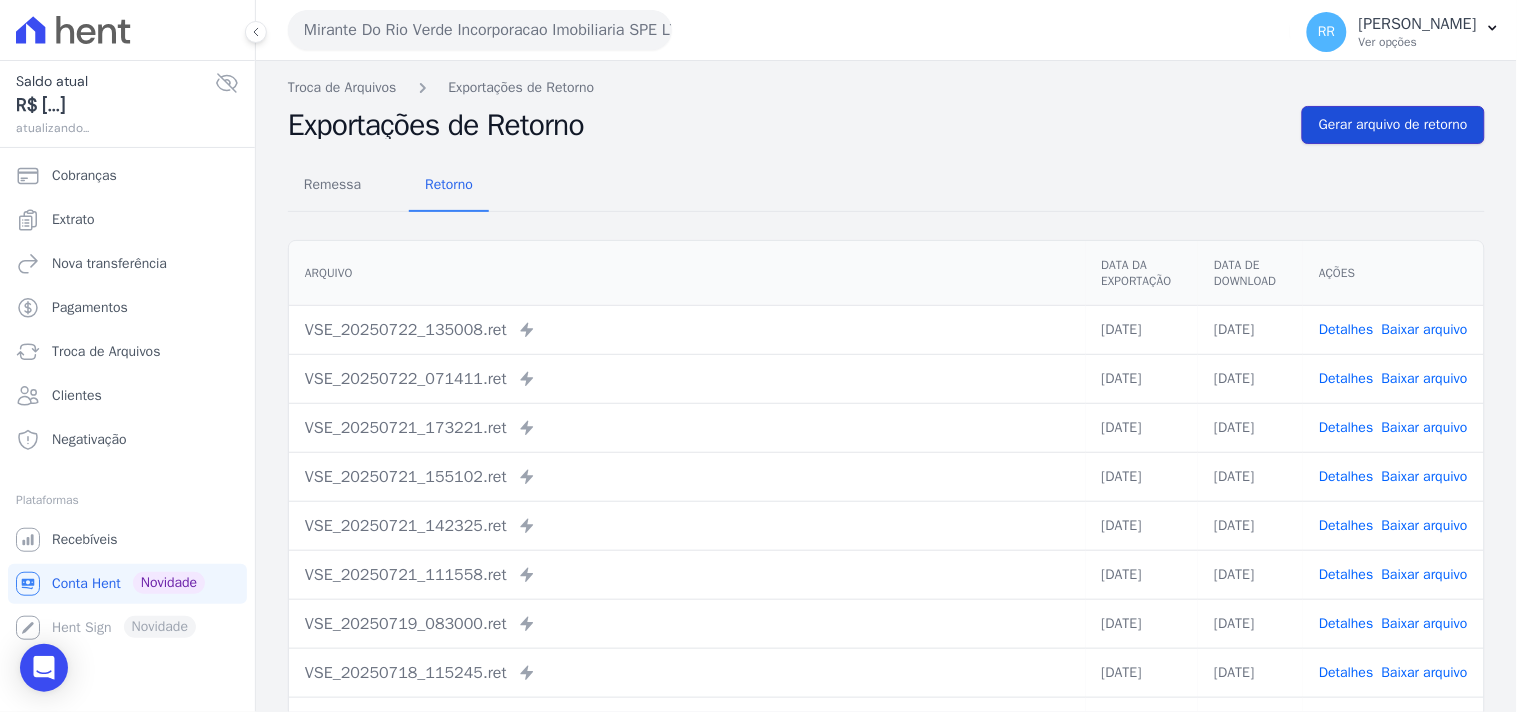 click on "Gerar arquivo de retorno" at bounding box center [1393, 125] 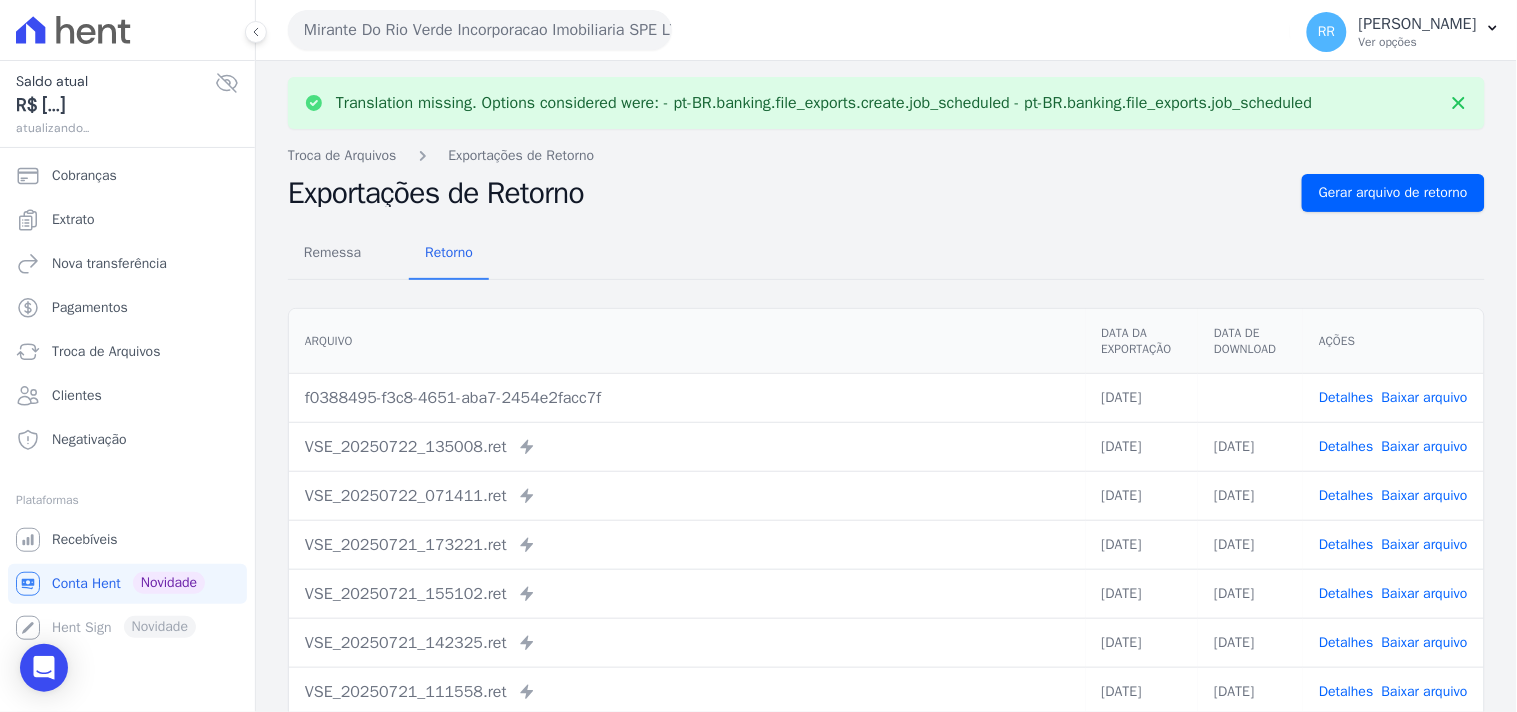 click on "Baixar arquivo" at bounding box center [1425, 397] 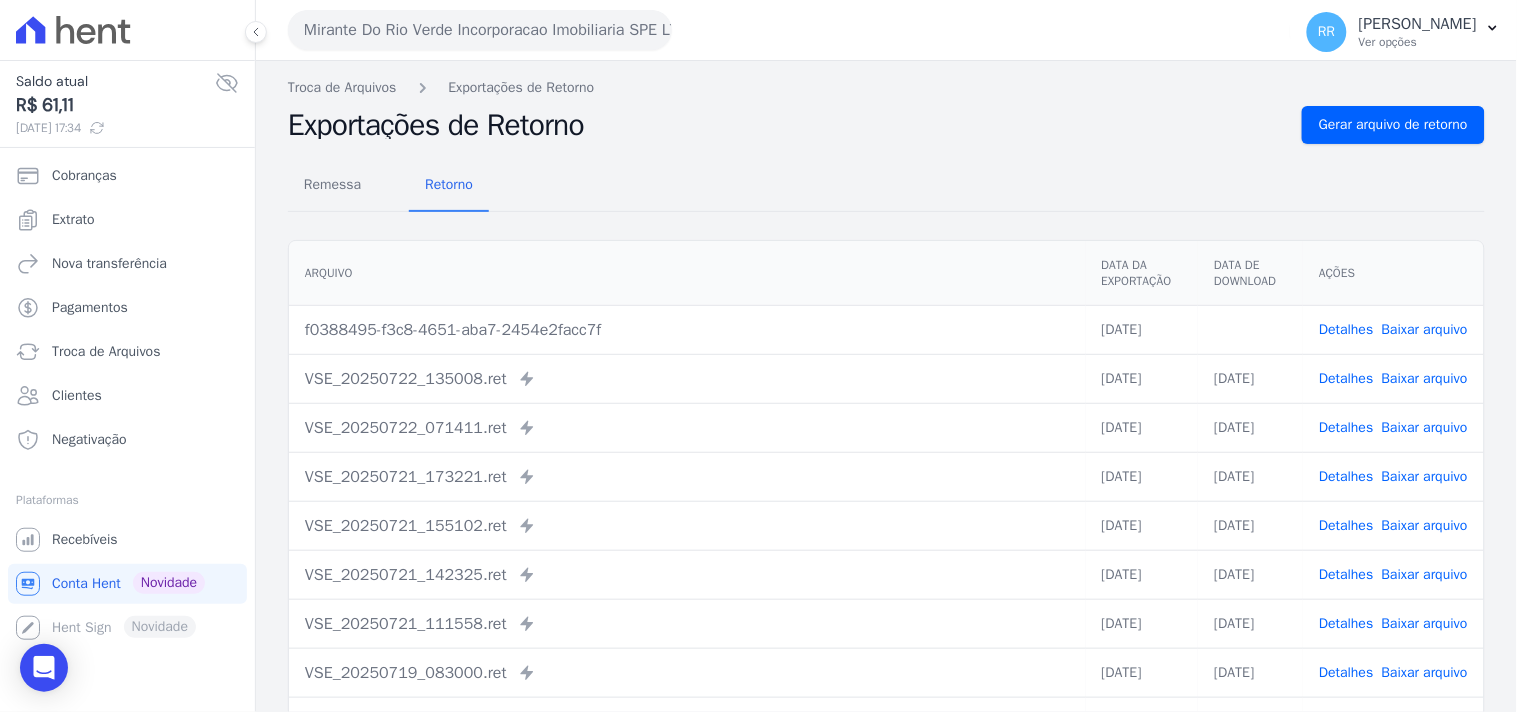 click on "Remessa
Retorno" at bounding box center [886, 186] 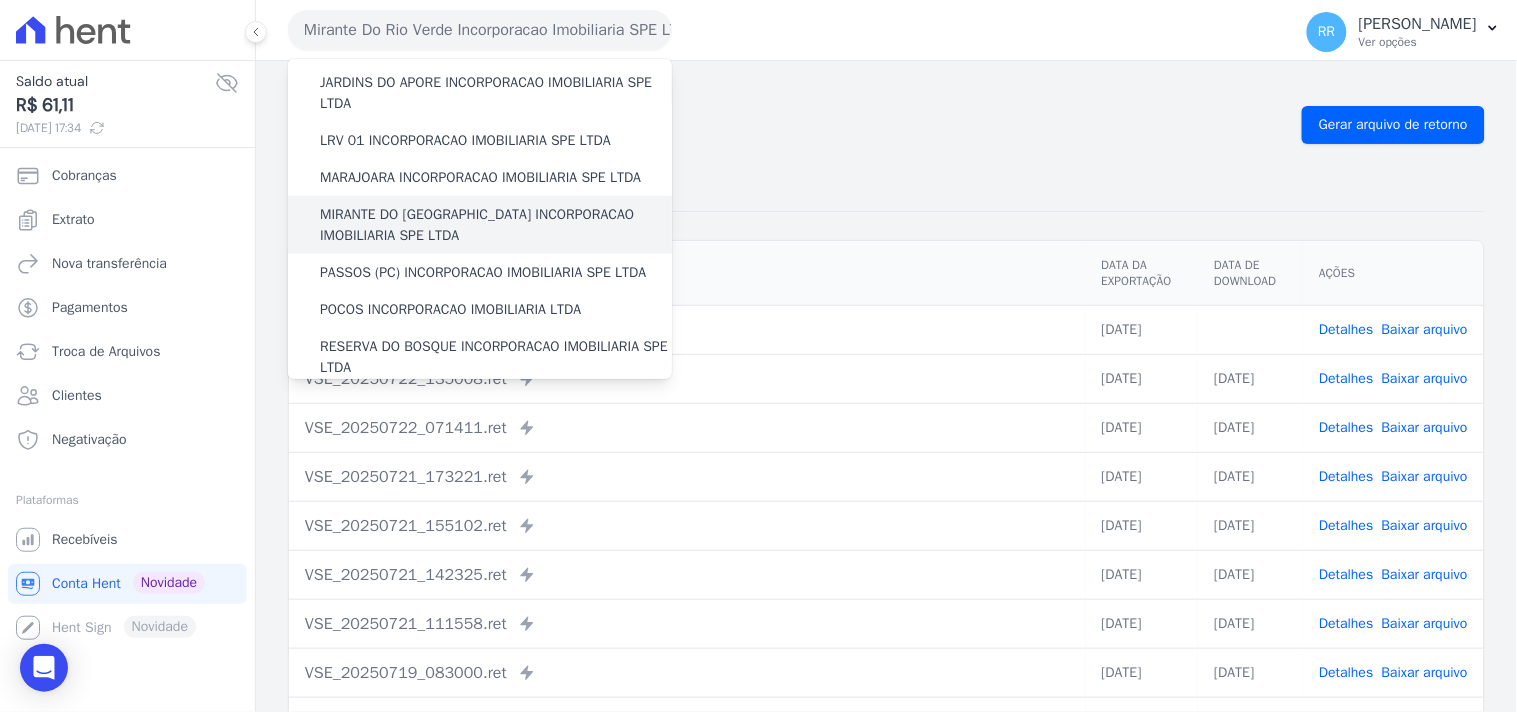 scroll, scrollTop: 481, scrollLeft: 0, axis: vertical 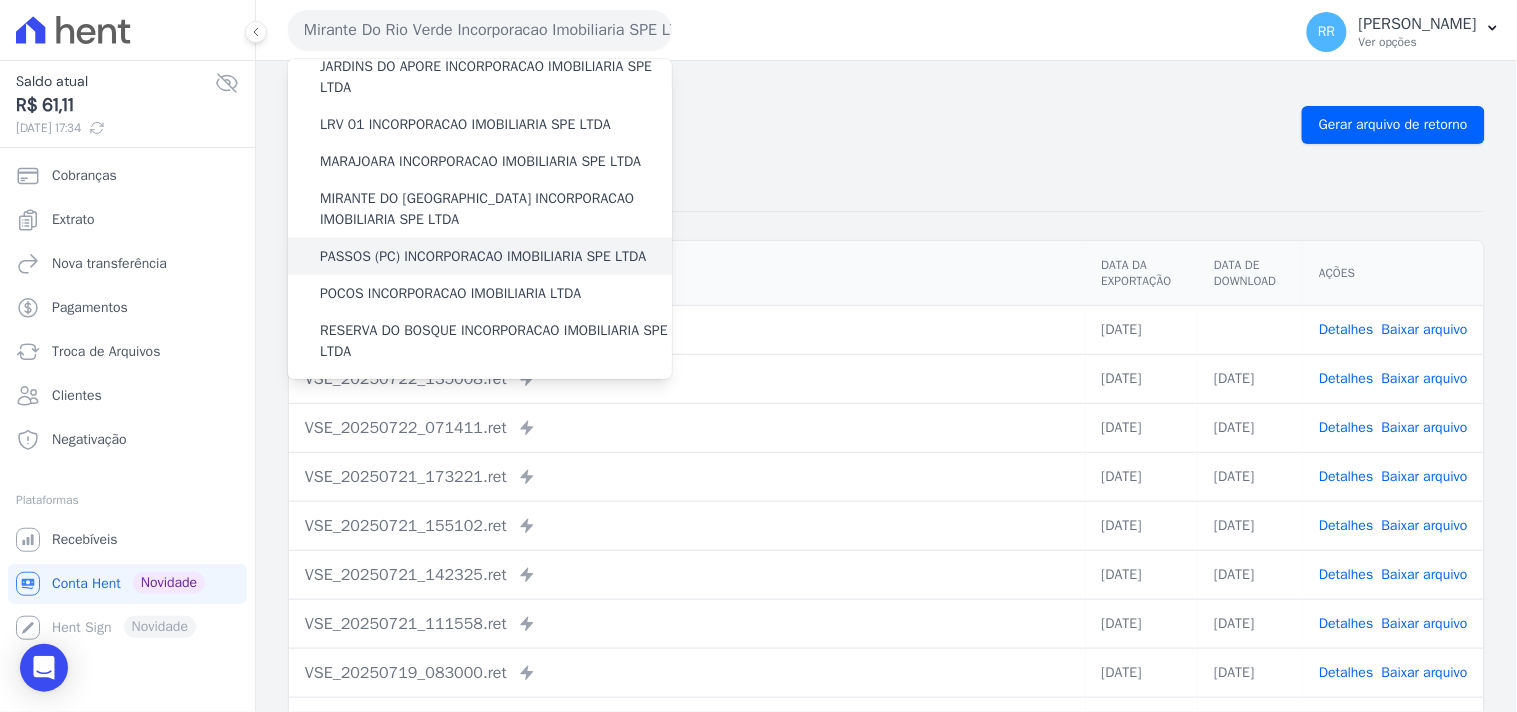 click on "PASSOS (PC) INCORPORACAO IMOBILIARIA SPE LTDA" at bounding box center [483, 256] 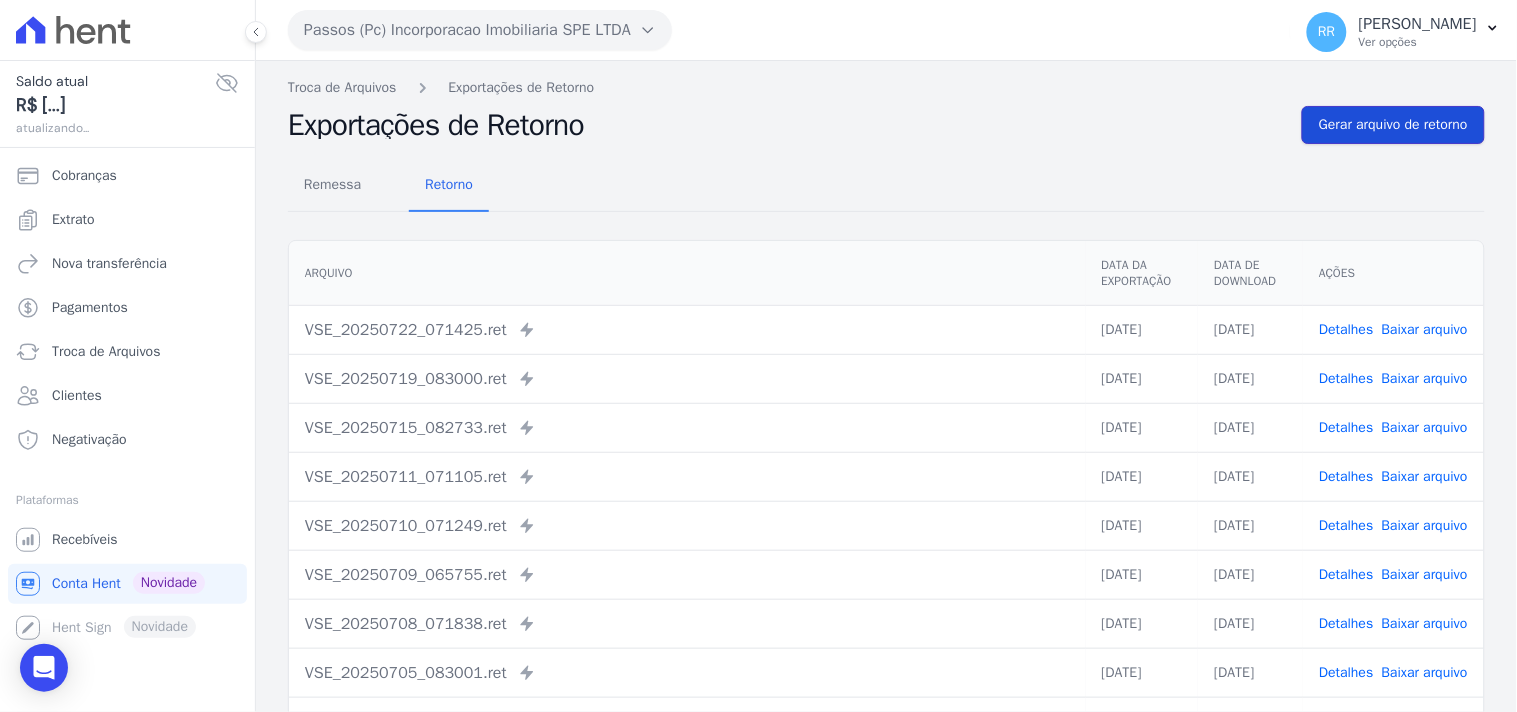 click on "Gerar arquivo de retorno" at bounding box center (1393, 125) 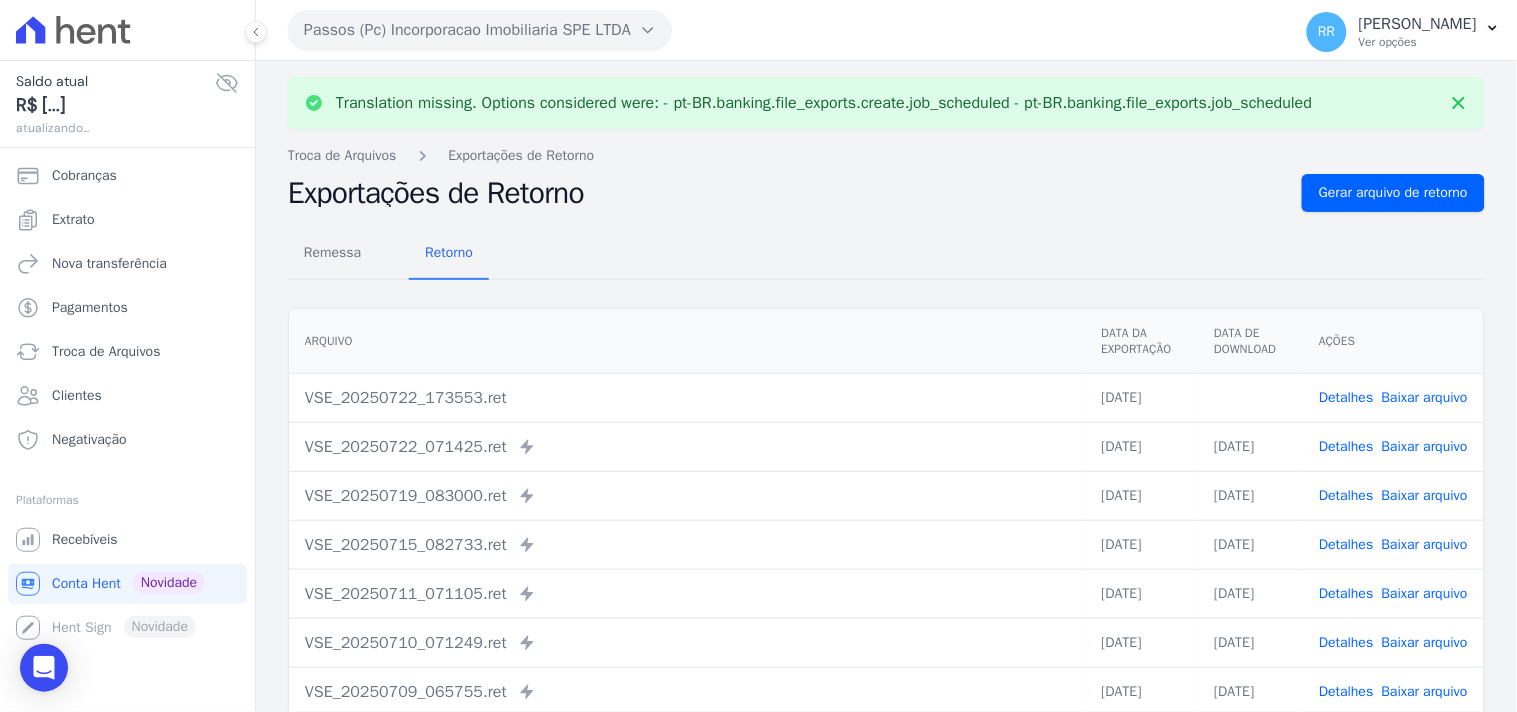 click on "Baixar arquivo" at bounding box center [1425, 397] 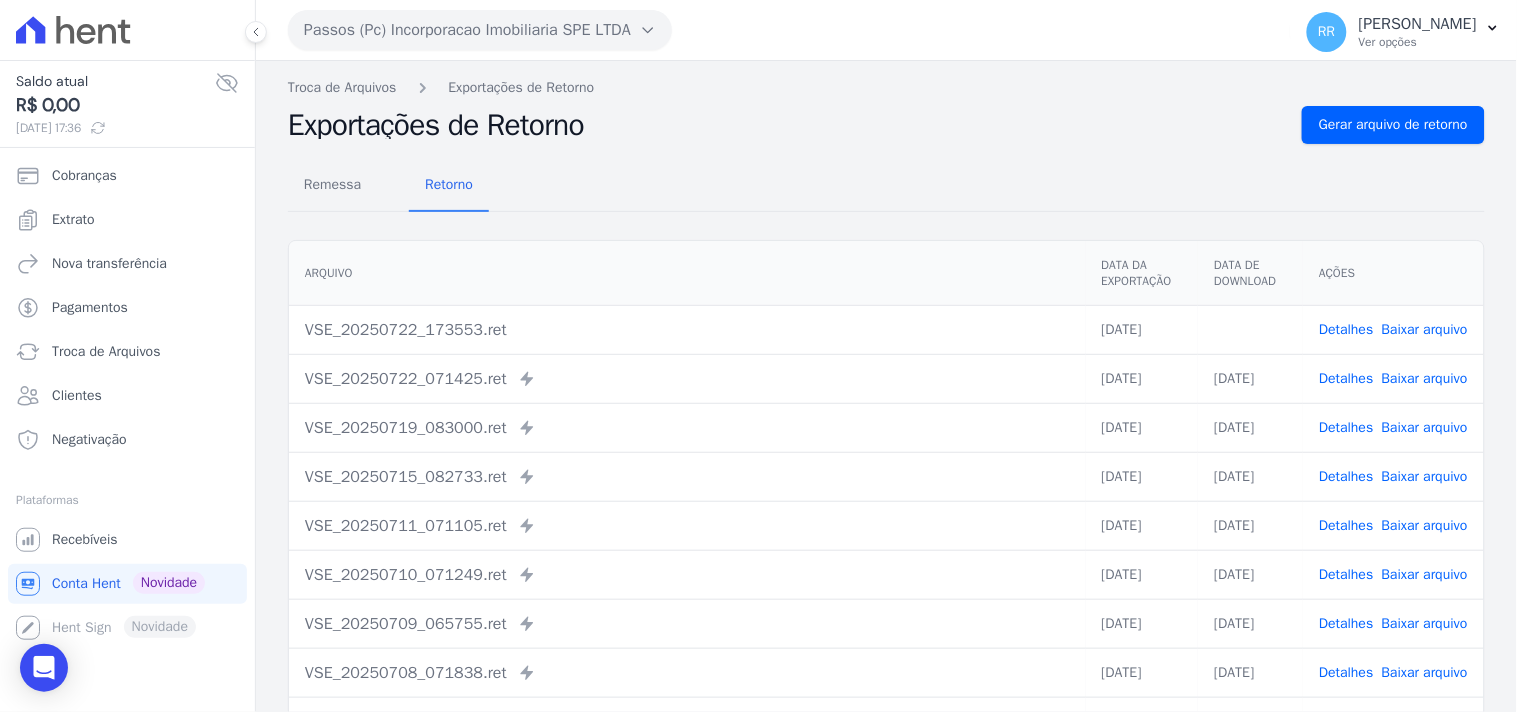 click on "Remessa
Retorno
[GEOGRAPHIC_DATA]
Data da Exportação
Data de Download
Ações
VSE_20250722_173553.ret
[DATE]
Detalhes
Baixar arquivo" at bounding box center (886, 505) 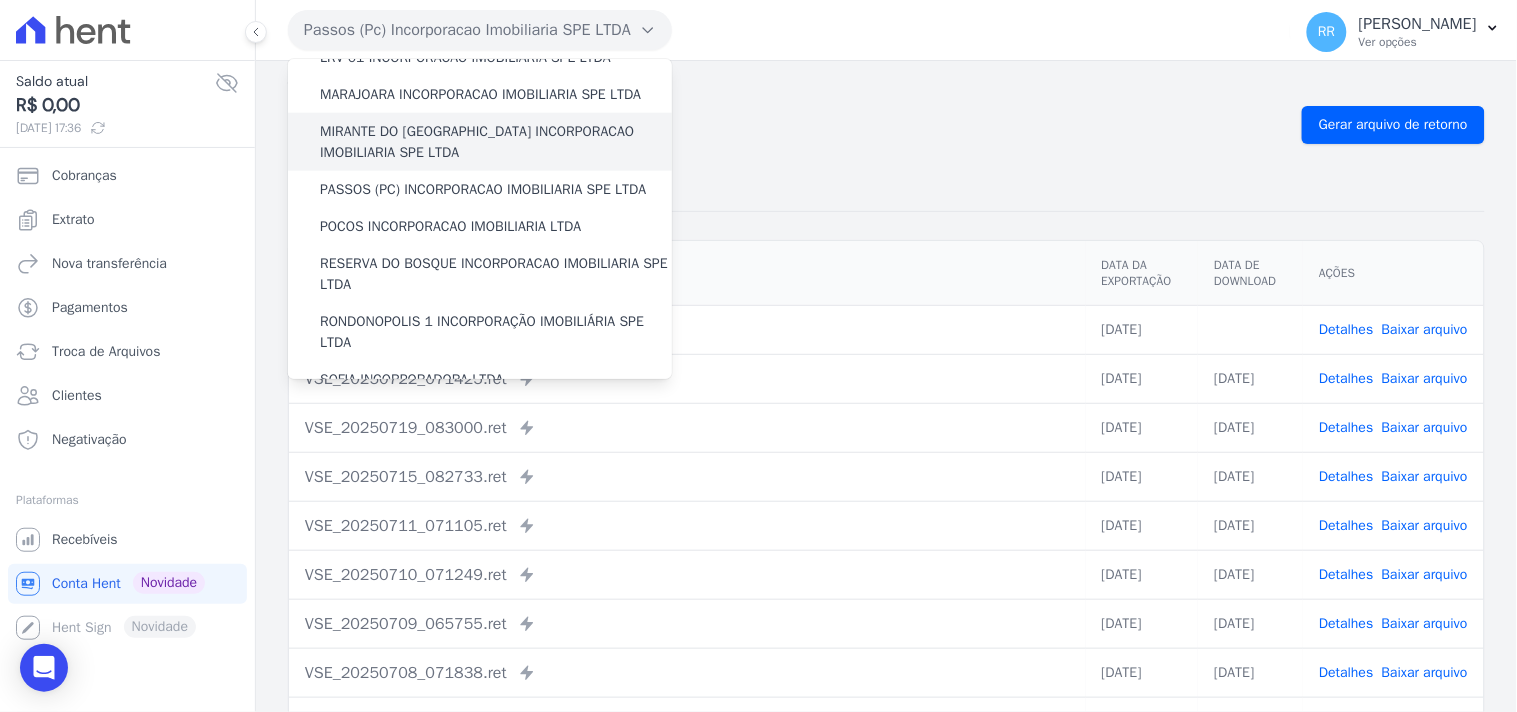 scroll, scrollTop: 555, scrollLeft: 0, axis: vertical 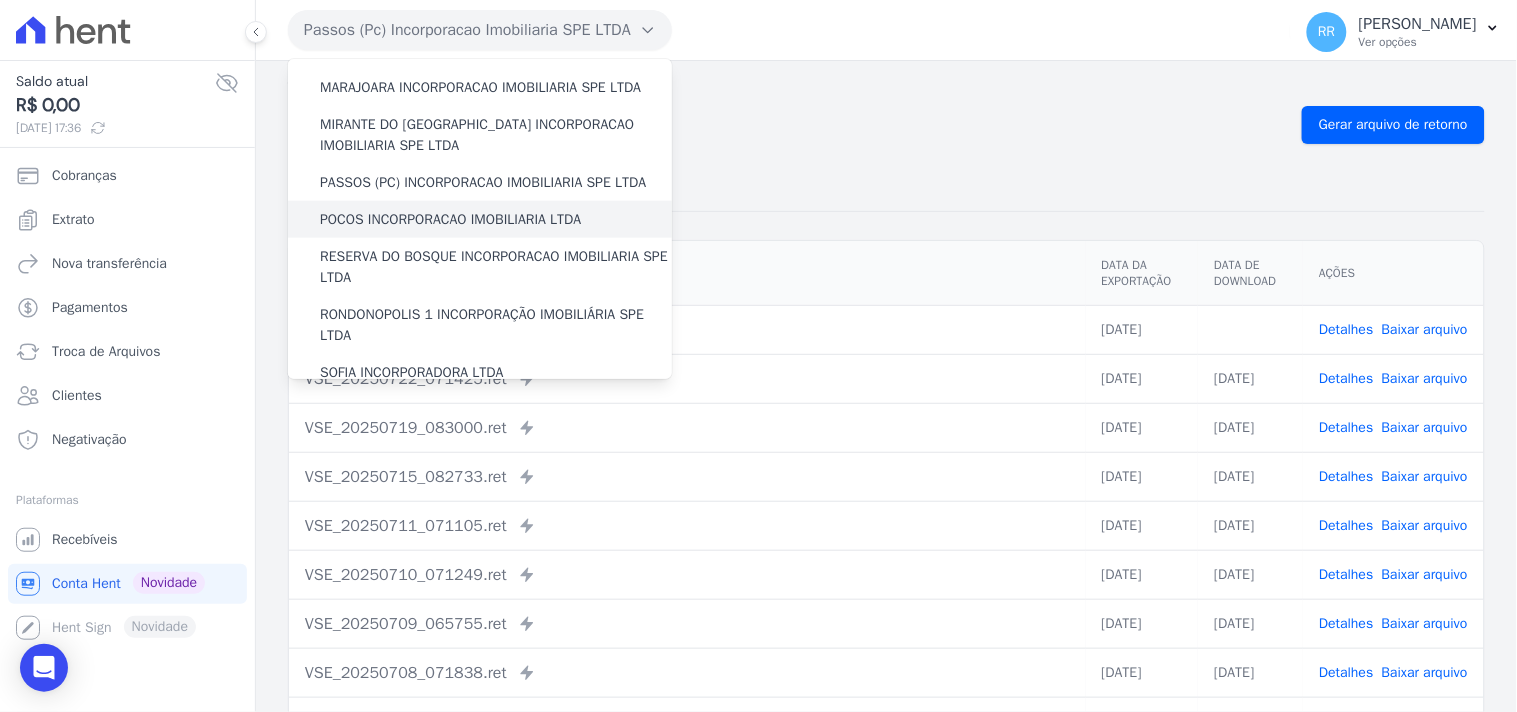 click on "POCOS INCORPORACAO IMOBILIARIA LTDA" at bounding box center [450, 219] 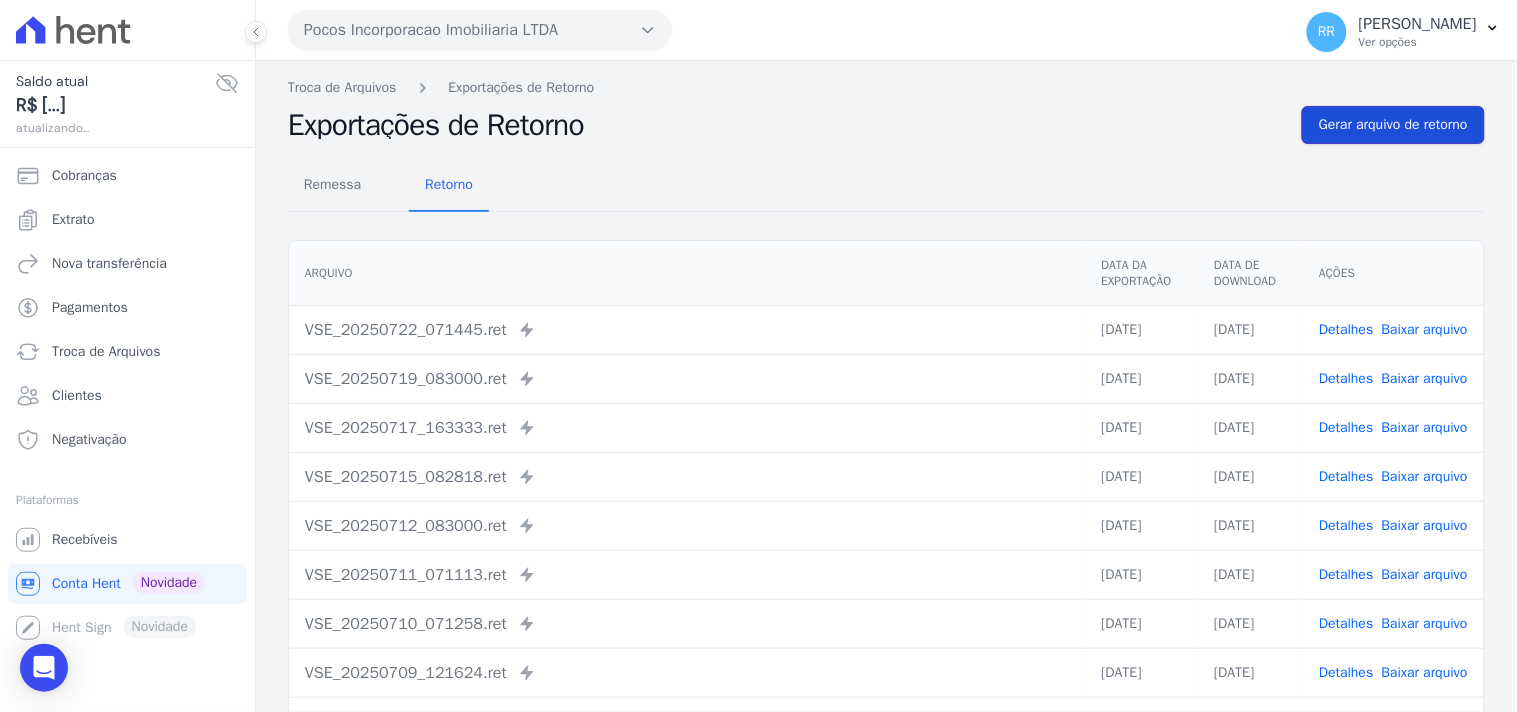 click on "Gerar arquivo de retorno" at bounding box center [1393, 125] 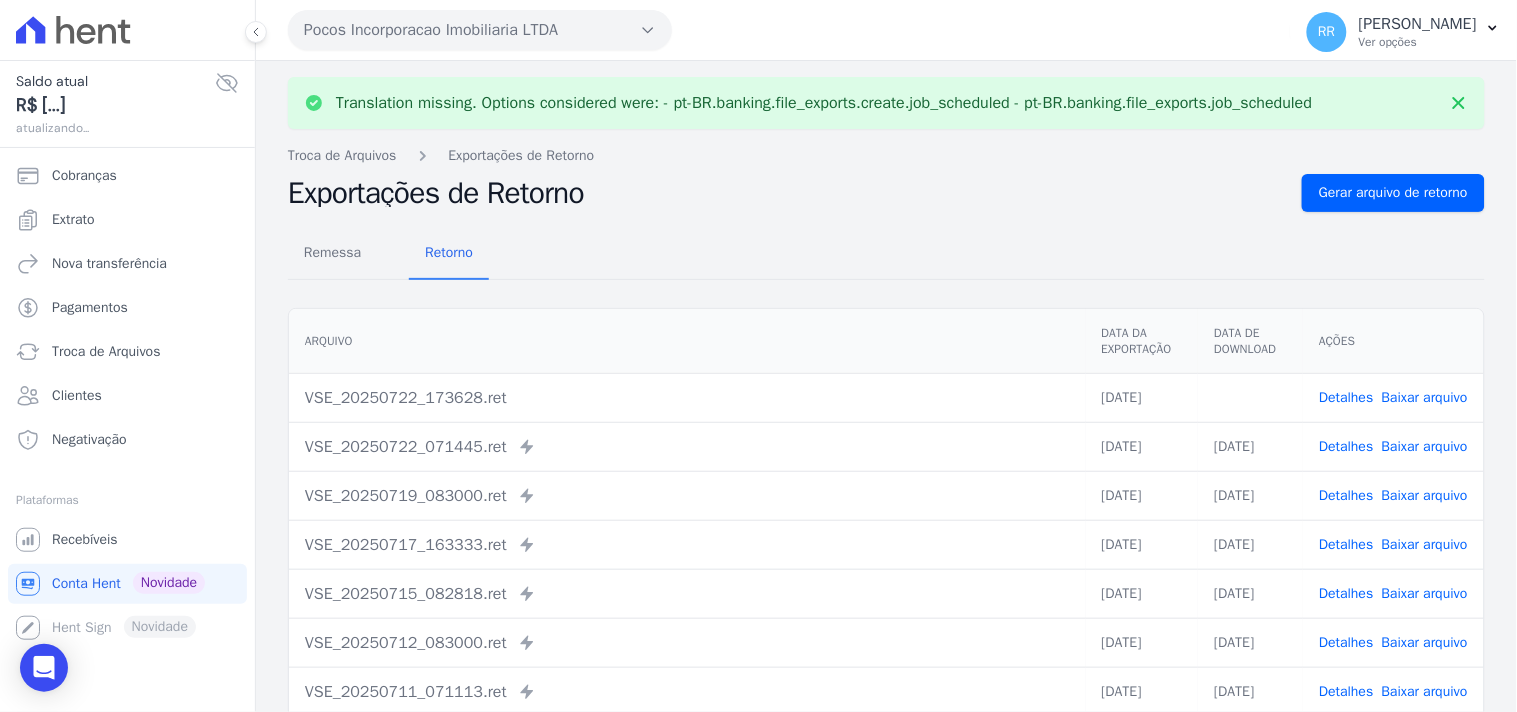 click on "Baixar arquivo" at bounding box center [1425, 397] 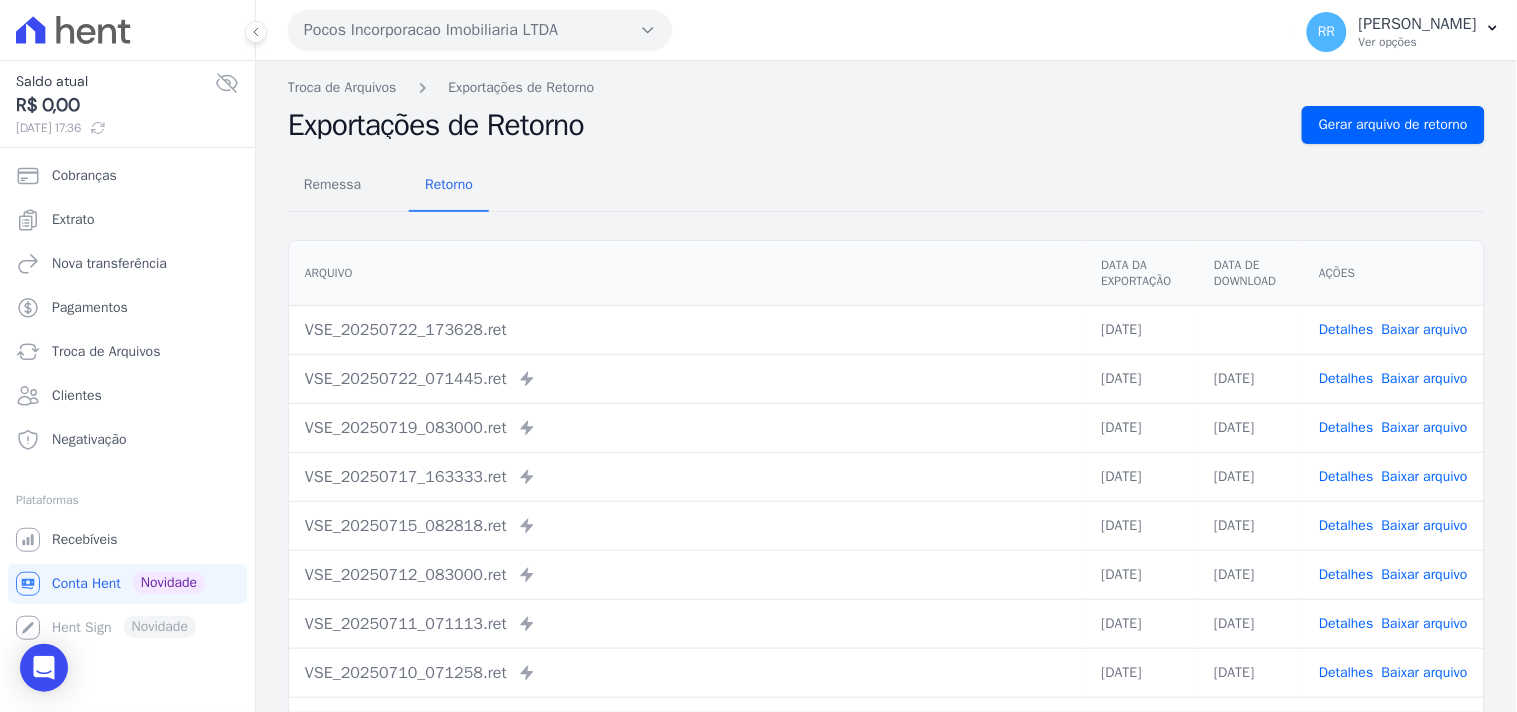 click on "Remessa
Retorno" at bounding box center [886, 186] 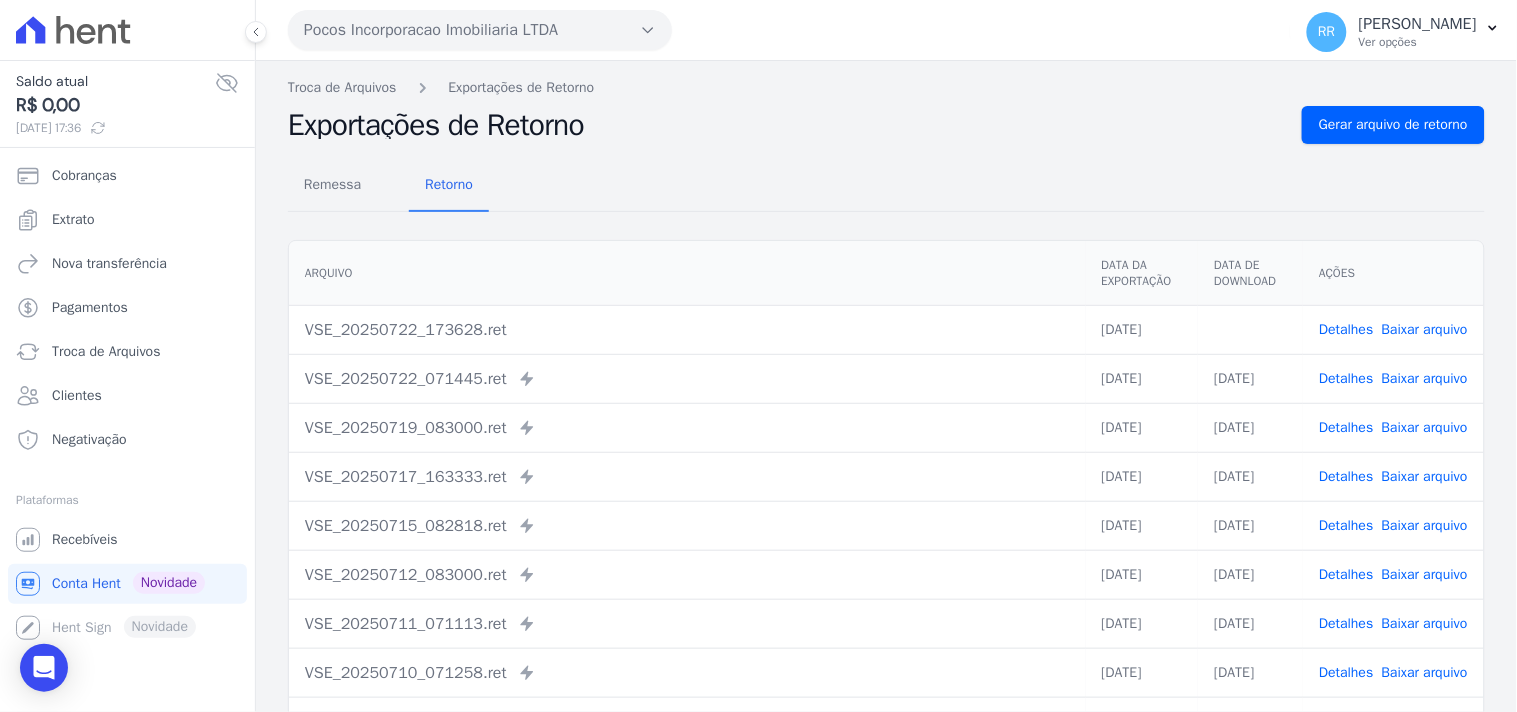 click on "Pocos Incorporacao Imobiliaria LTDA" at bounding box center [480, 30] 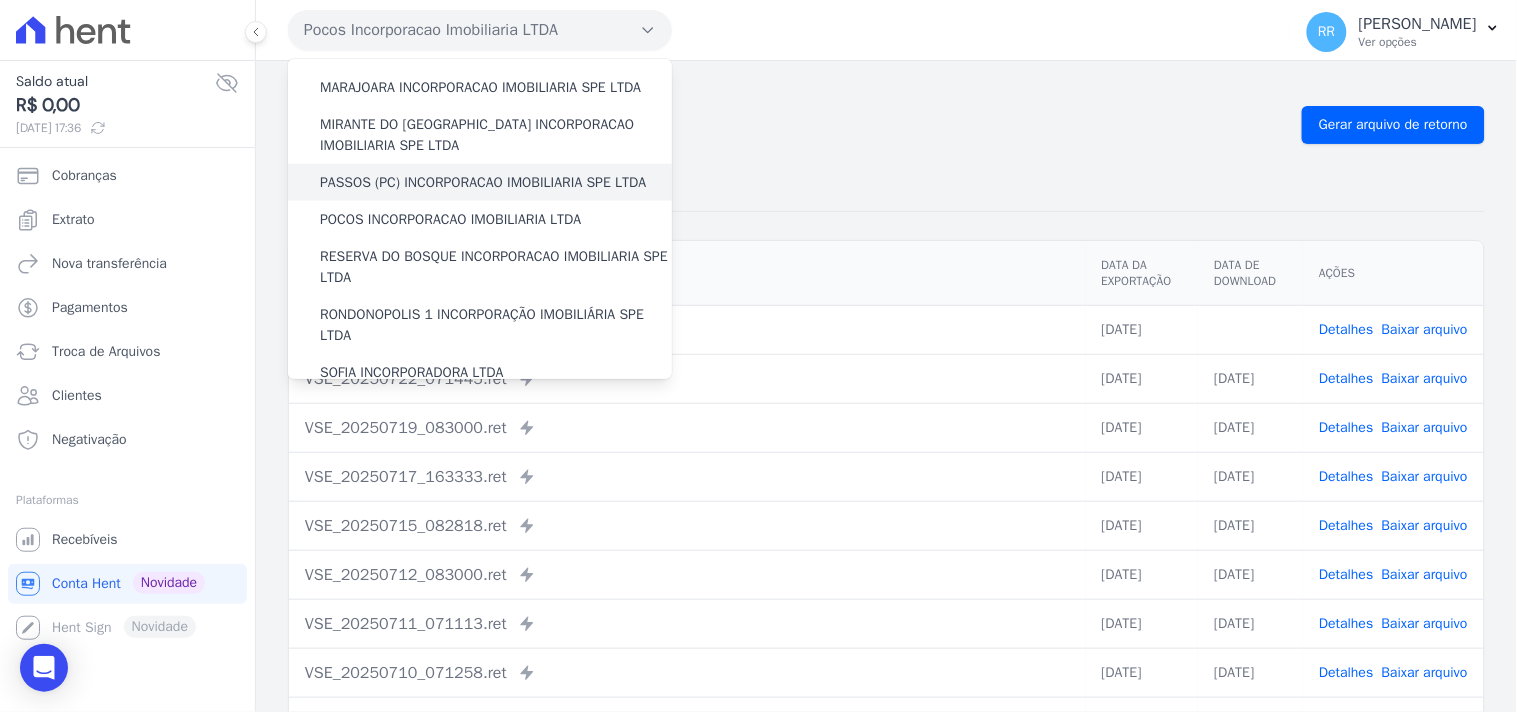 scroll, scrollTop: 592, scrollLeft: 0, axis: vertical 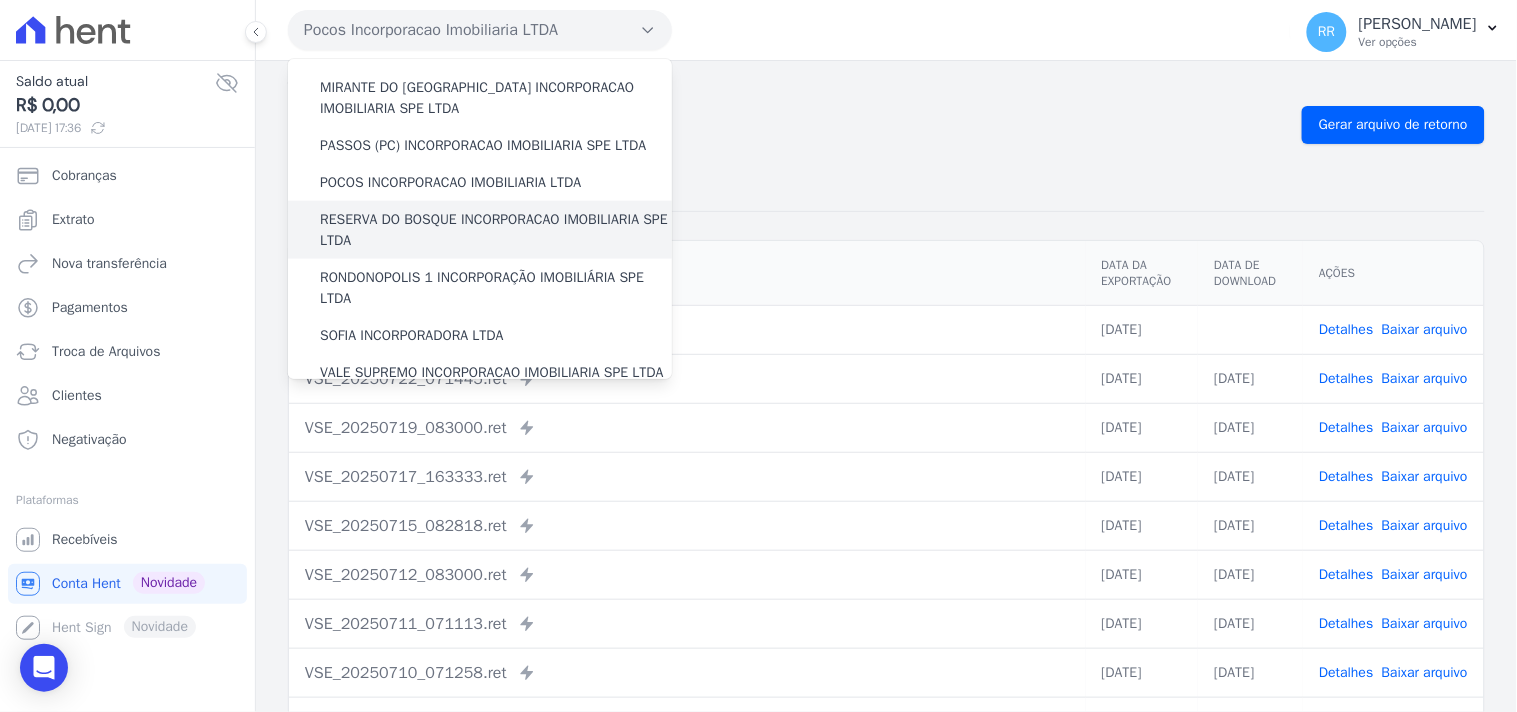 click on "RESERVA DO BOSQUE INCORPORACAO IMOBILIARIA SPE LTDA" at bounding box center (496, 230) 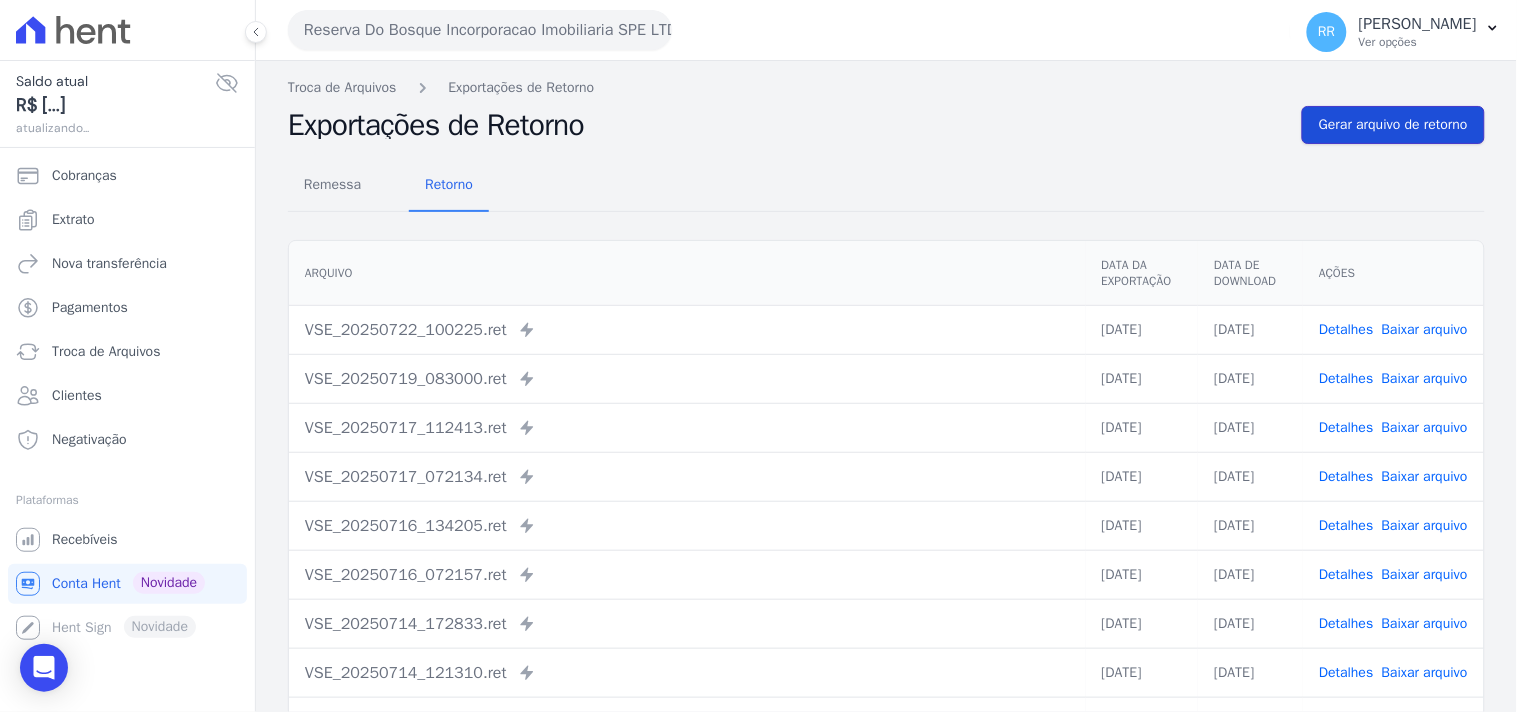 click on "Gerar arquivo de retorno" at bounding box center (1393, 125) 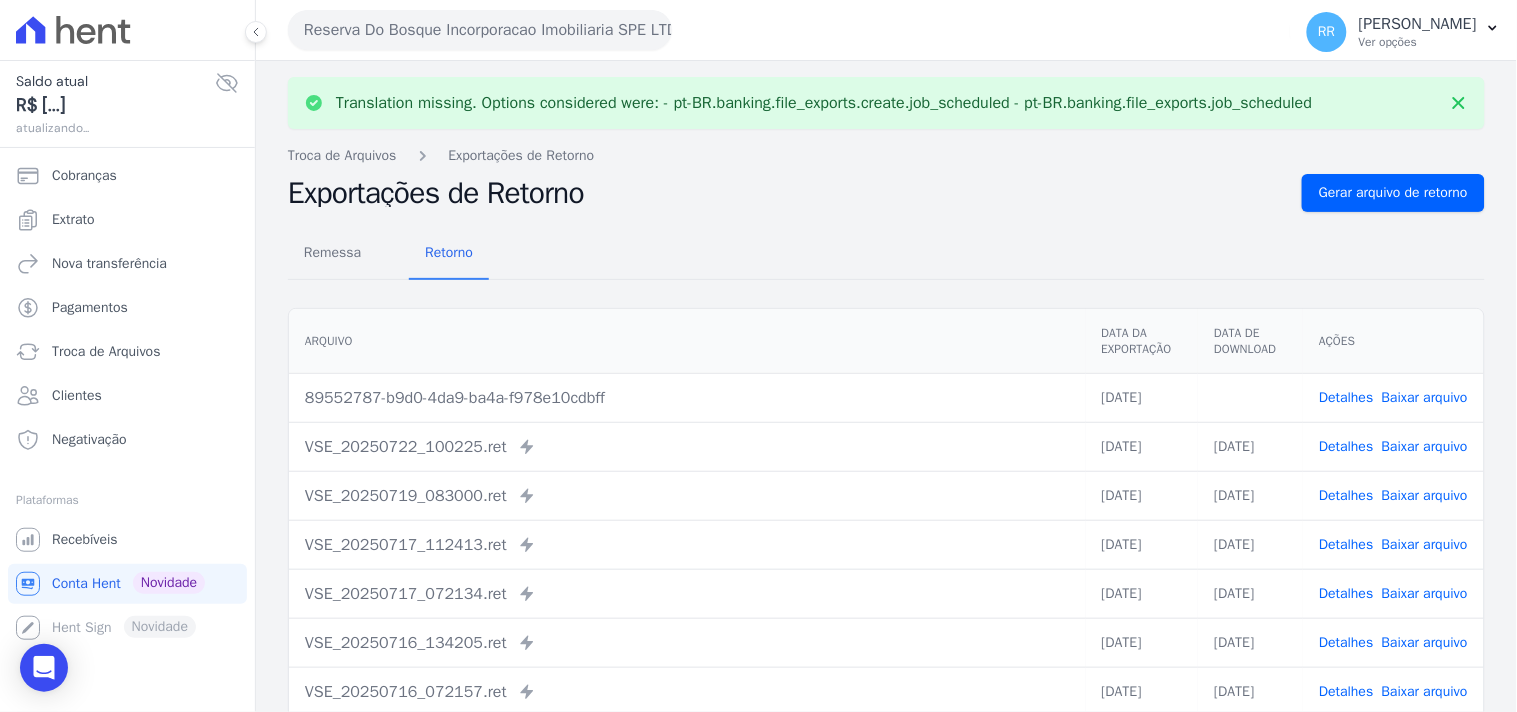 click on "Baixar arquivo" at bounding box center [1425, 397] 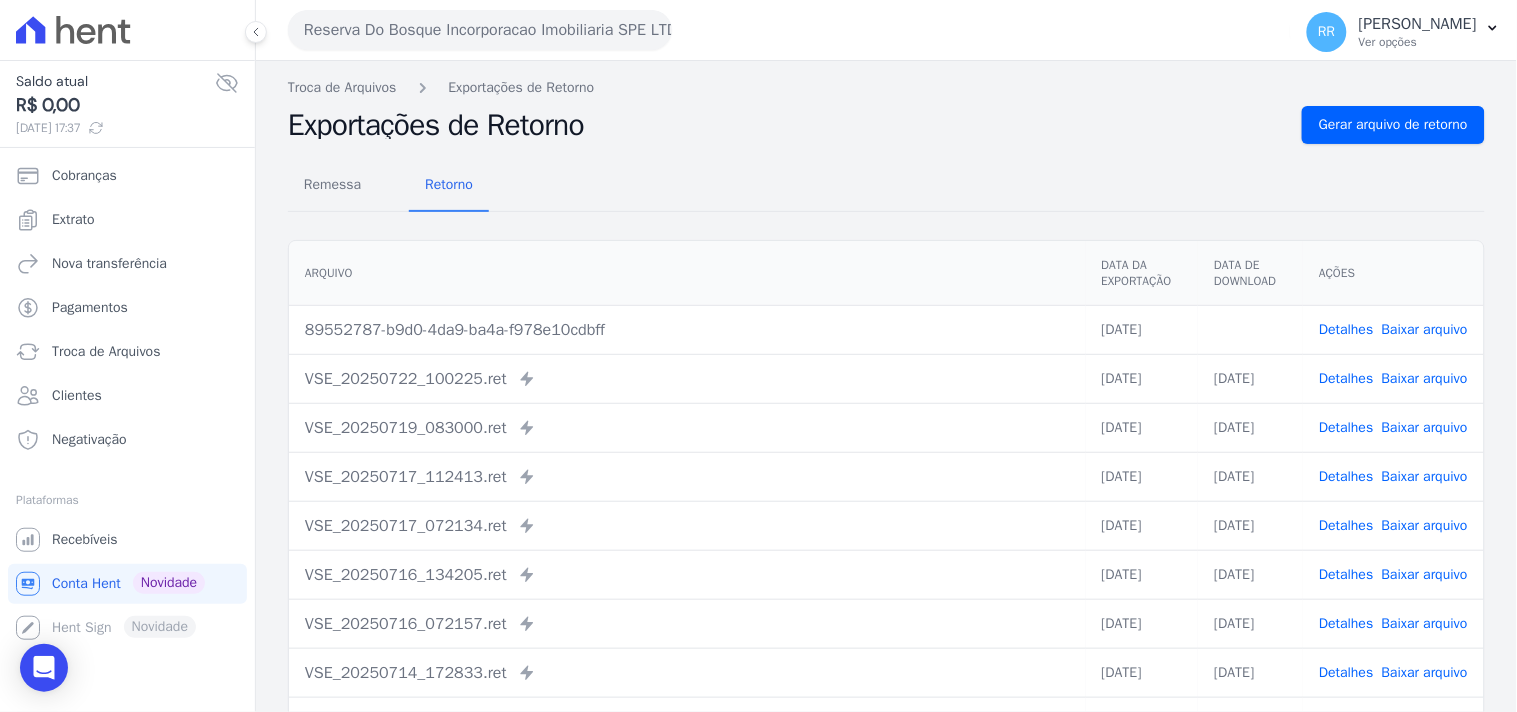 click on "Arquivo
Data da Exportação
Data de Download
Ações
89552787-b9d0-4da9-ba4a-f978e10cdbff
[DATE]
Detalhes
Baixar arquivo
VSE_20250722_100225.ret
Detalhes" at bounding box center [886, 518] 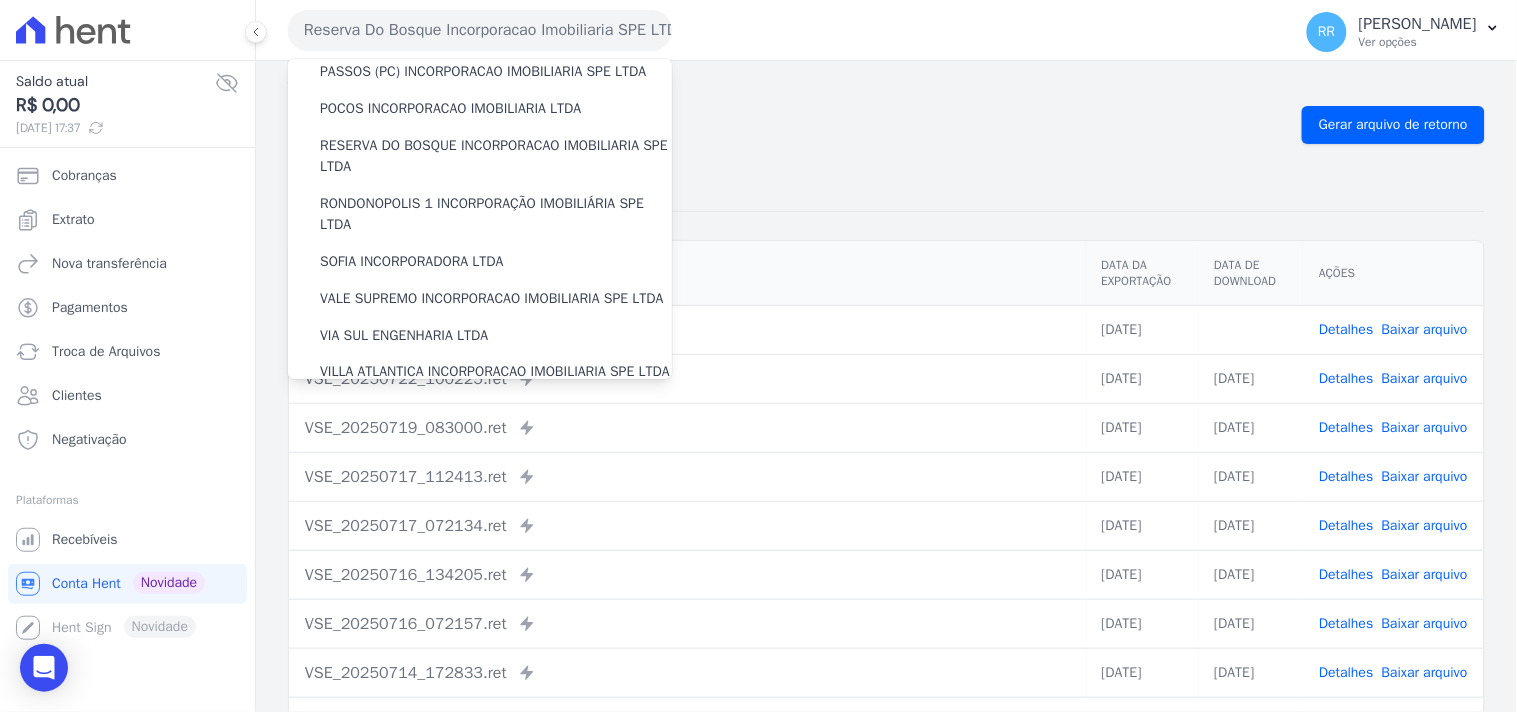 scroll, scrollTop: 703, scrollLeft: 0, axis: vertical 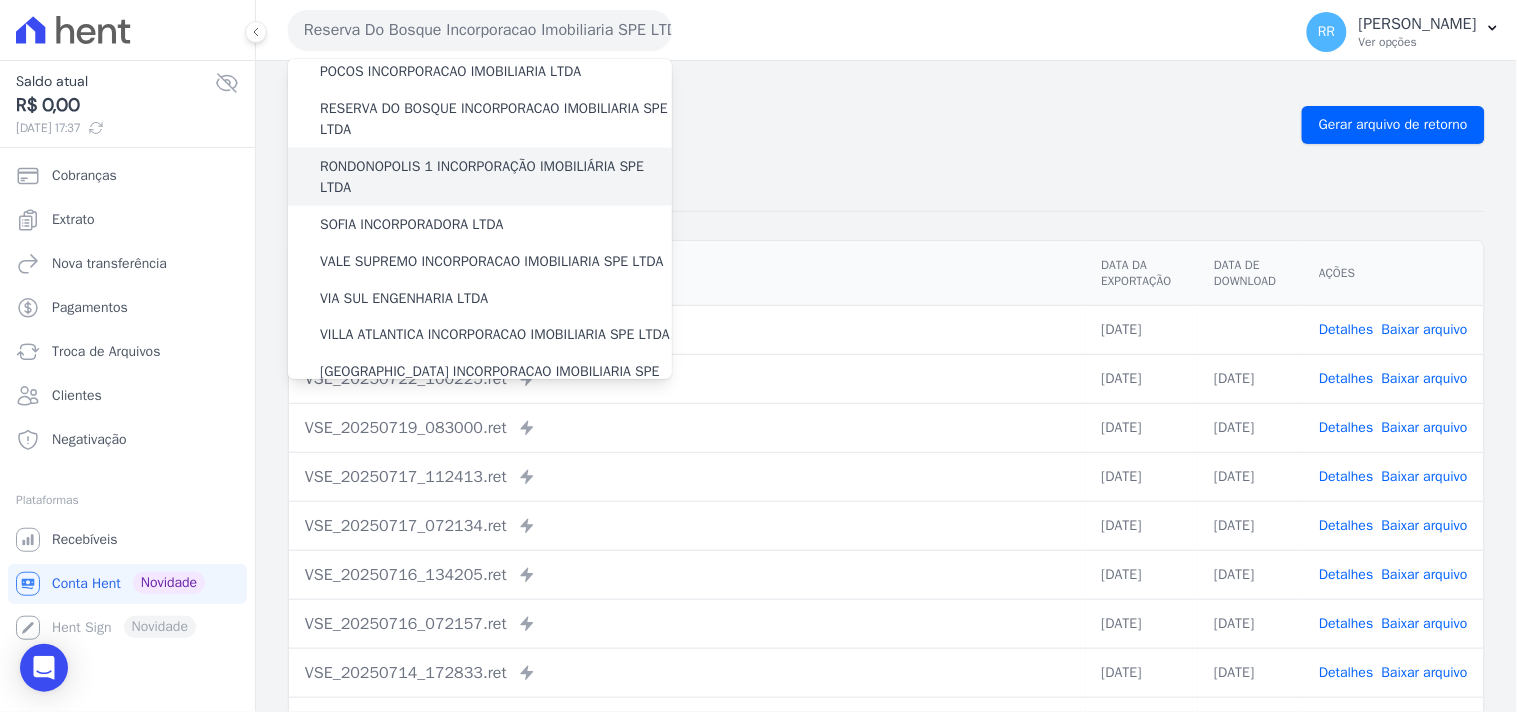 click on "RONDONOPOLIS 1 INCORPORAÇÃO IMOBILIÁRIA SPE LTDA" at bounding box center [496, 177] 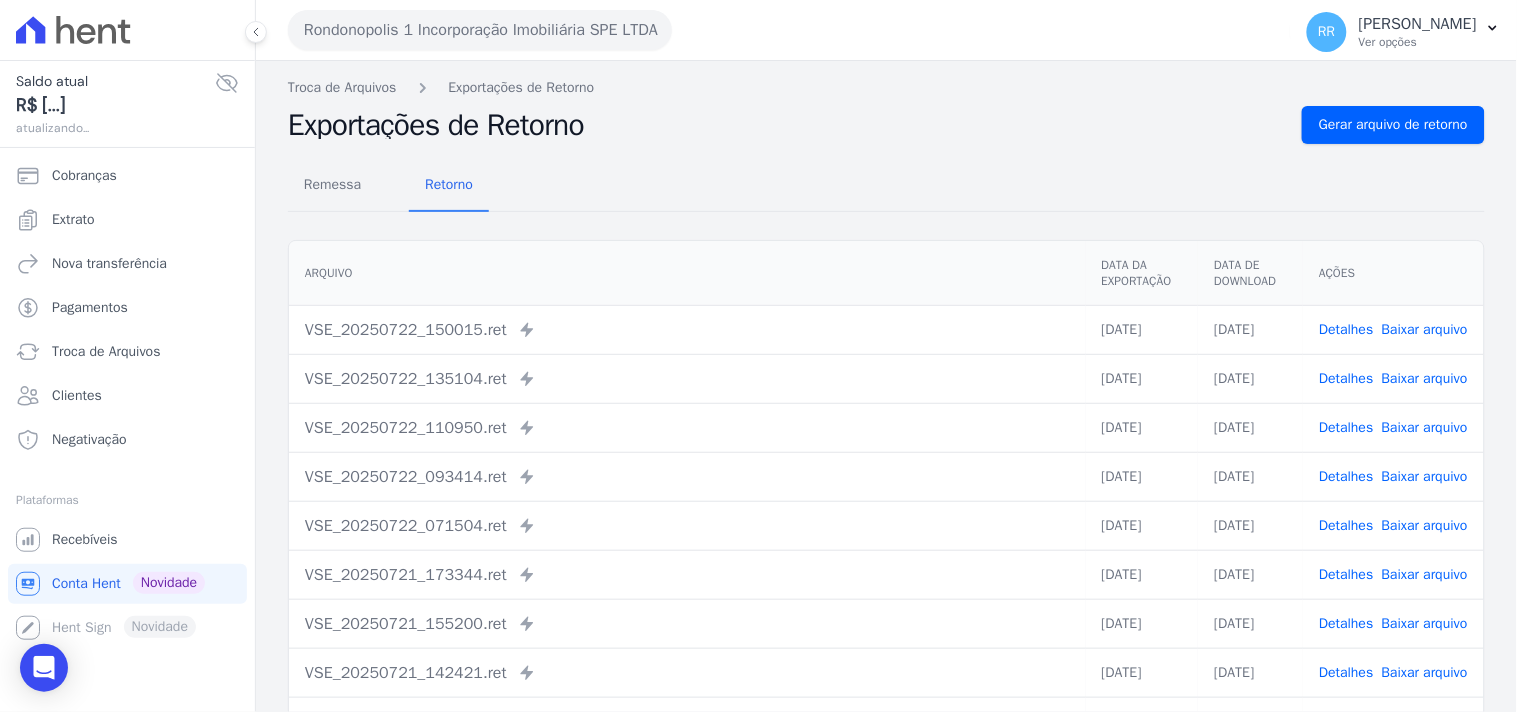 click on "Remessa
Retorno
[GEOGRAPHIC_DATA]
Data da Exportação
Data de Download
Ações
VSE_20250722_150015.ret
Enviado para Nexxera em: [DATE] 15:00
22/07/2025
[DATE]
Detalhes" at bounding box center [886, 505] 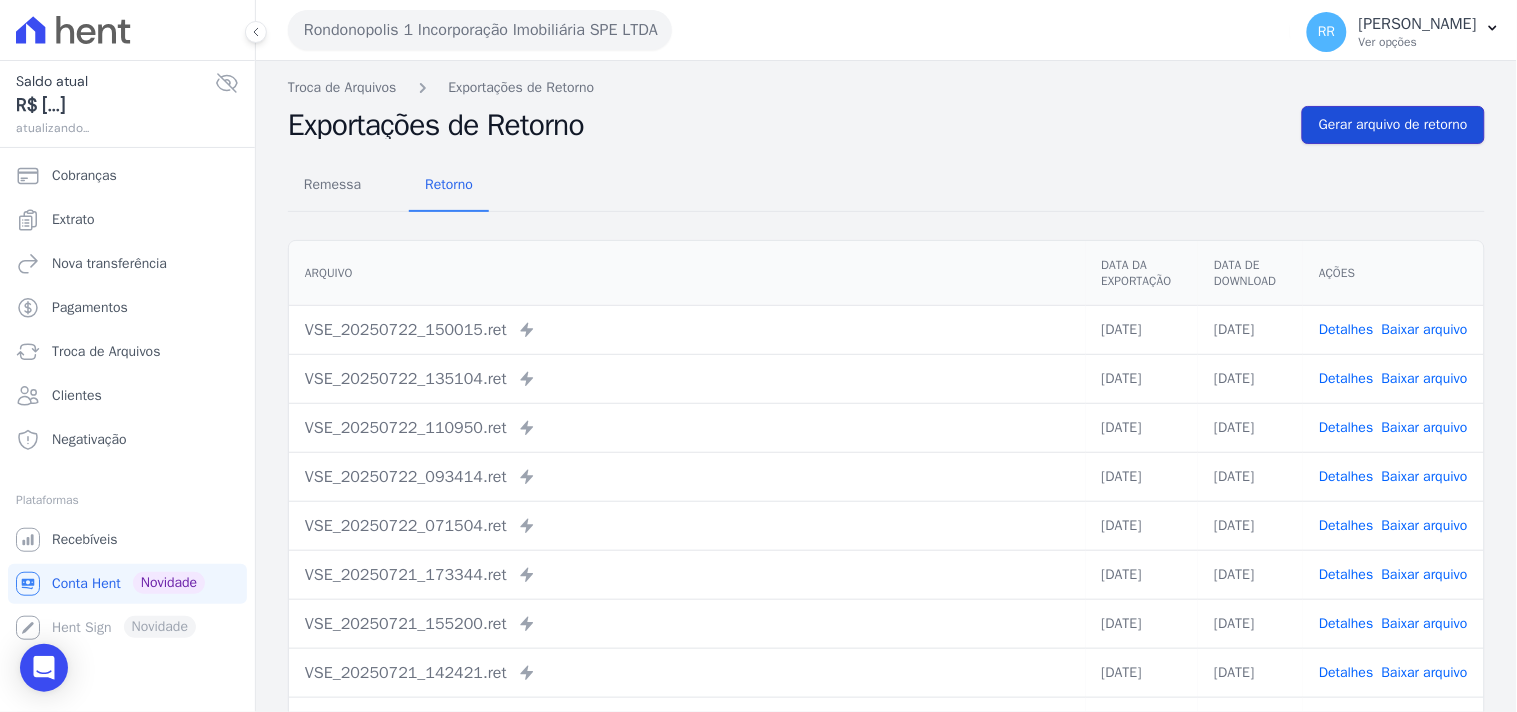 click on "Gerar arquivo de retorno" at bounding box center (1393, 125) 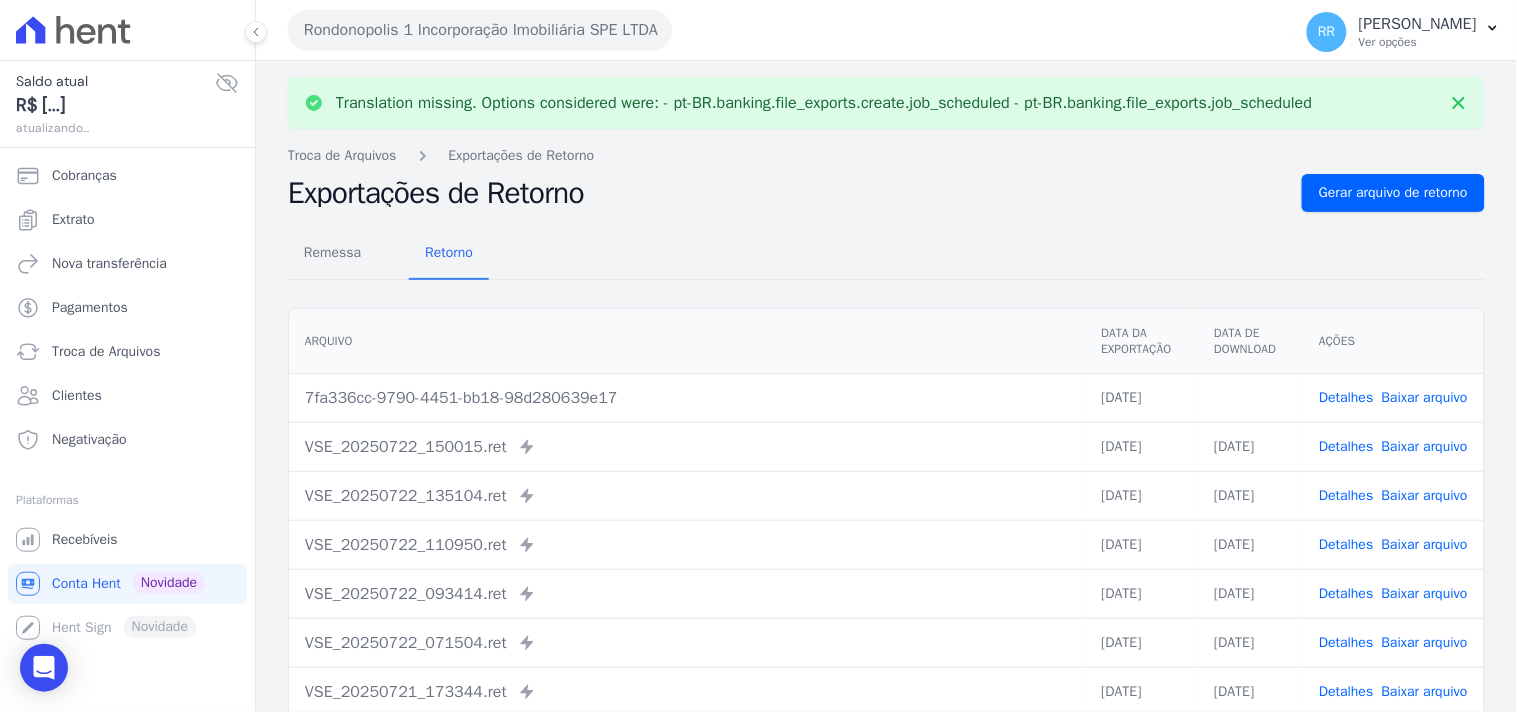 click on "Detalhes
Baixar arquivo" at bounding box center (1393, 397) 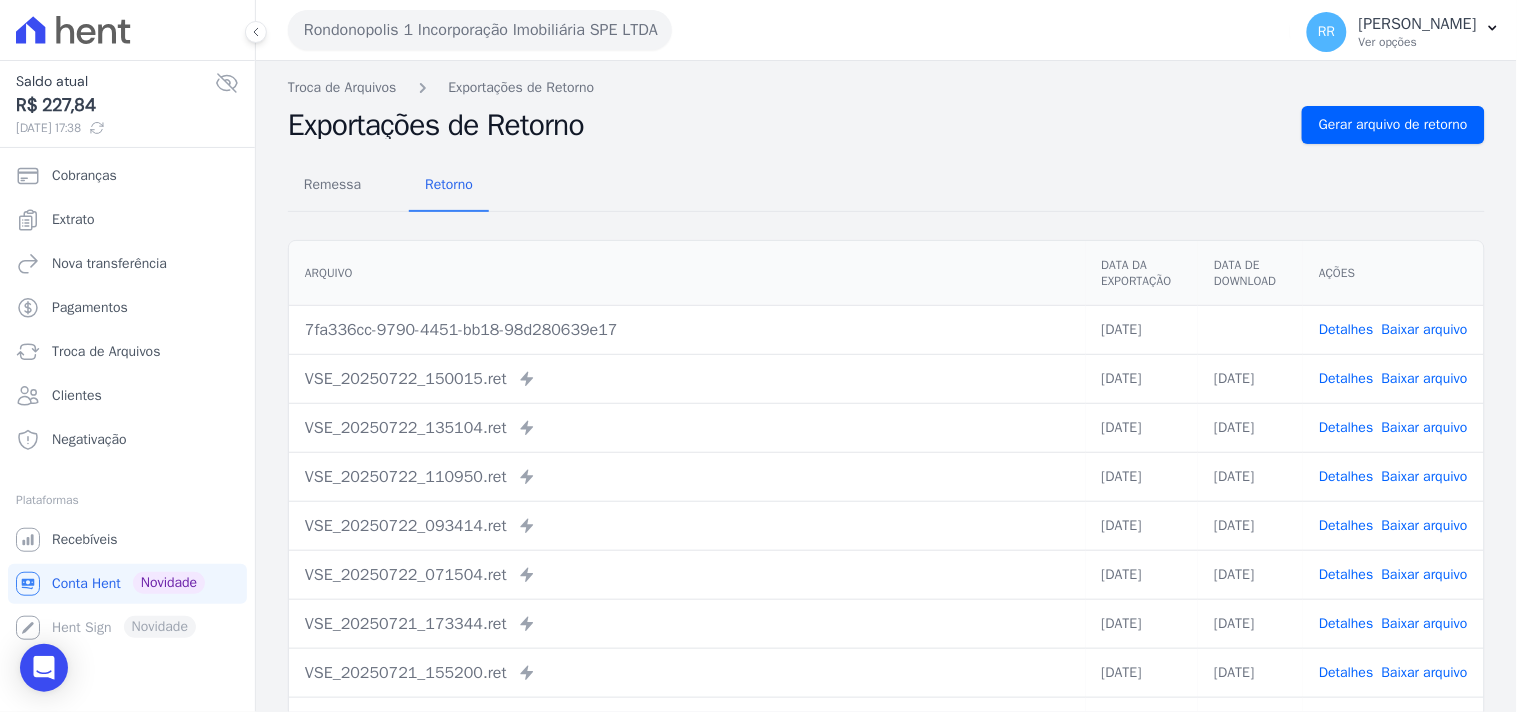 click on "Rondonopolis 1 Incorporação Imobiliária SPE LTDA" at bounding box center (480, 30) 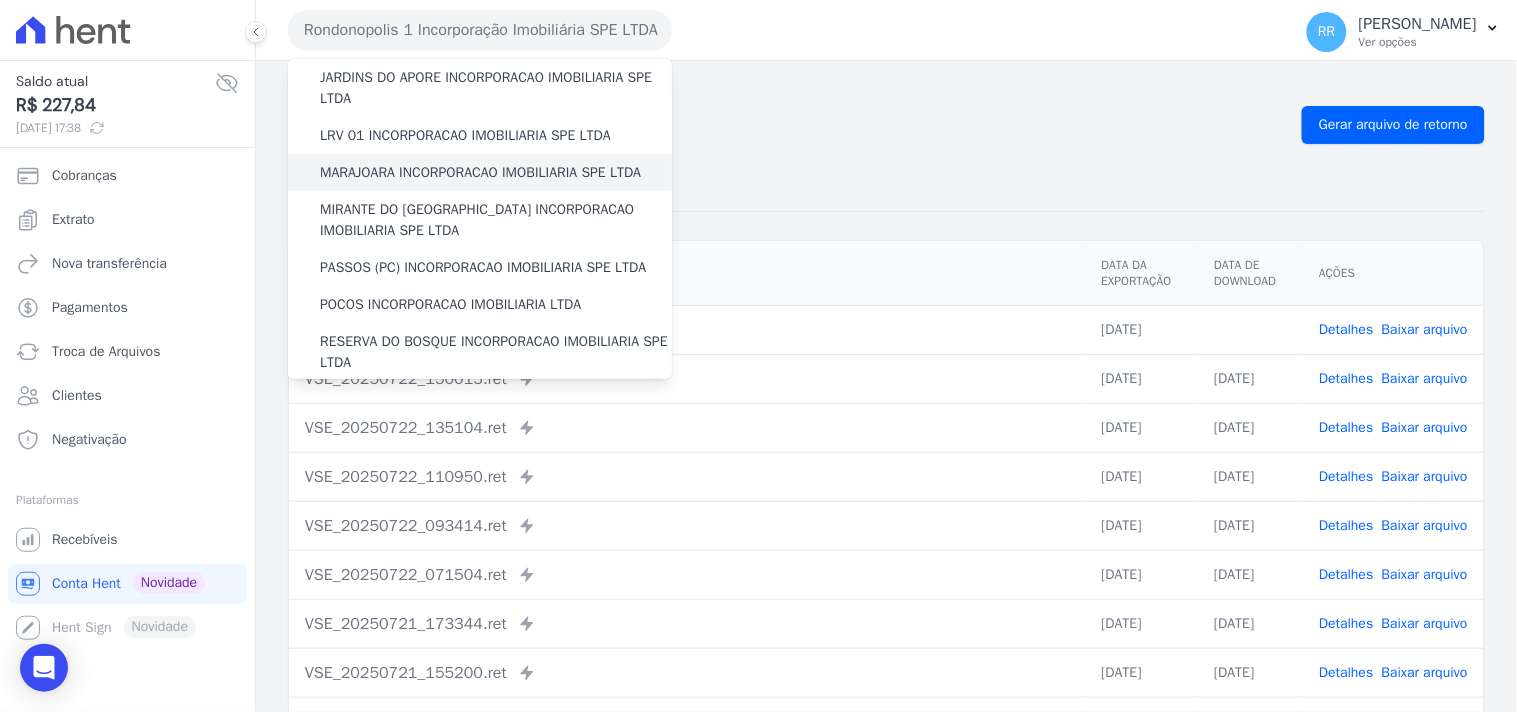 scroll, scrollTop: 703, scrollLeft: 0, axis: vertical 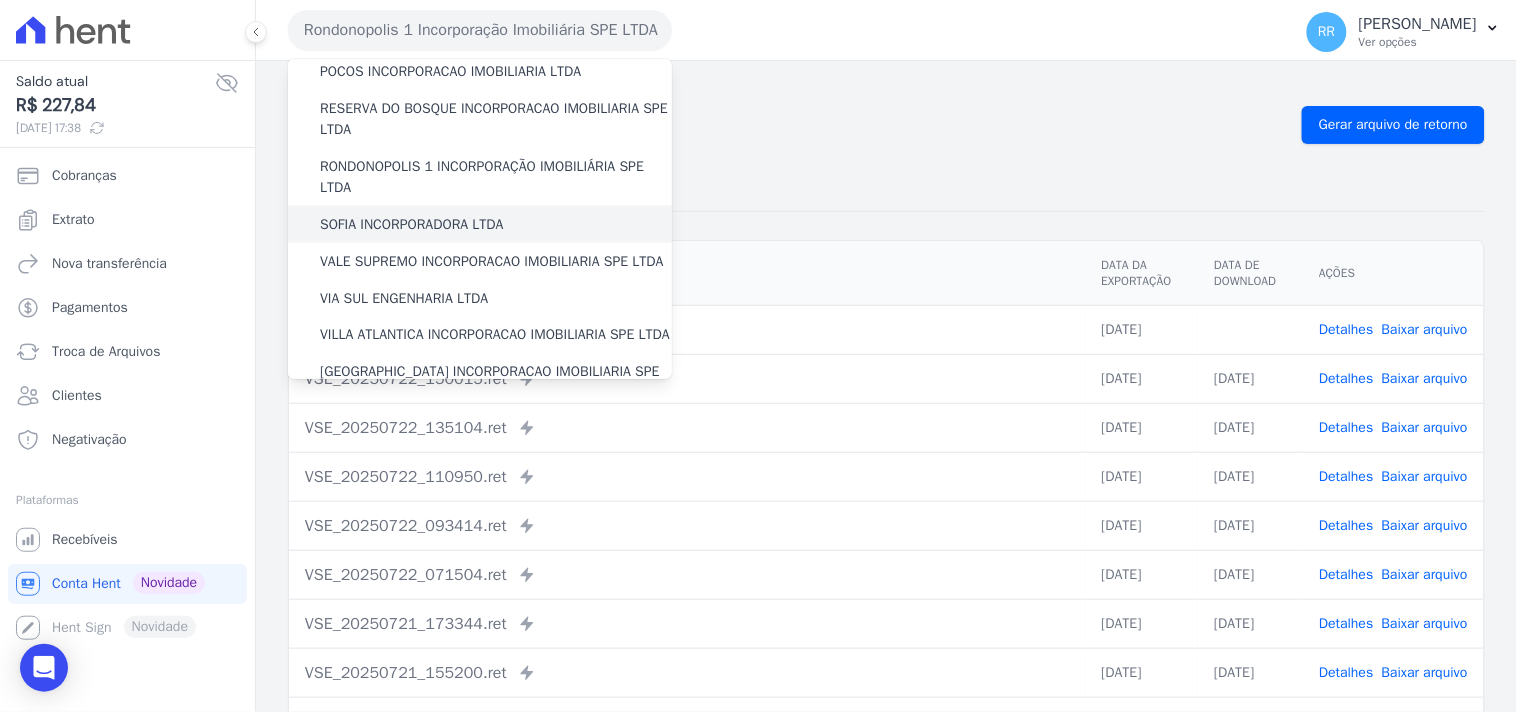 click on "SOFIA INCORPORADORA LTDA" at bounding box center [412, 224] 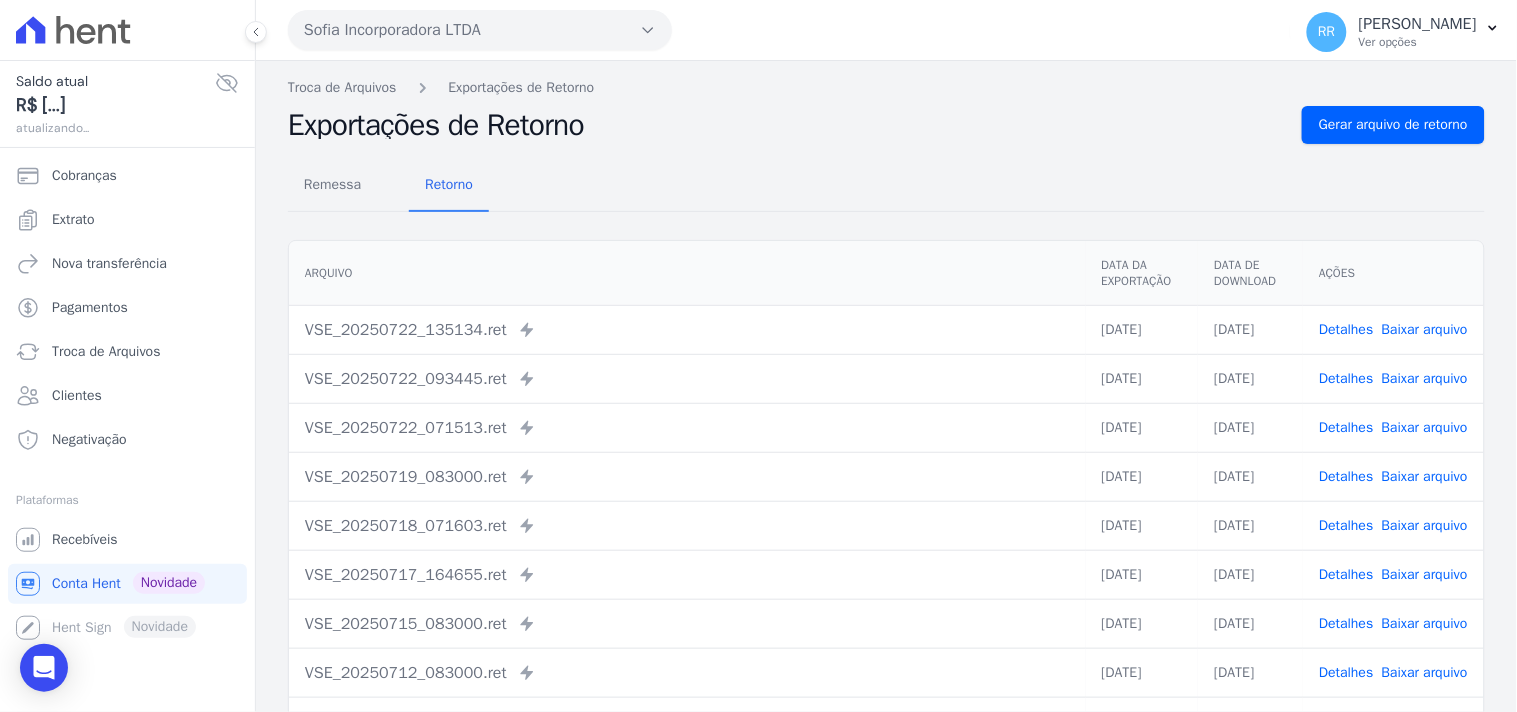 click on "Remessa
Retorno
[GEOGRAPHIC_DATA]
Data da Exportação
Data de Download
Ações
VSE_20250722_135134.ret
Enviado para Nexxera em: [DATE] 13:51
22/07/2025
[DATE]
Detalhes" at bounding box center (886, 505) 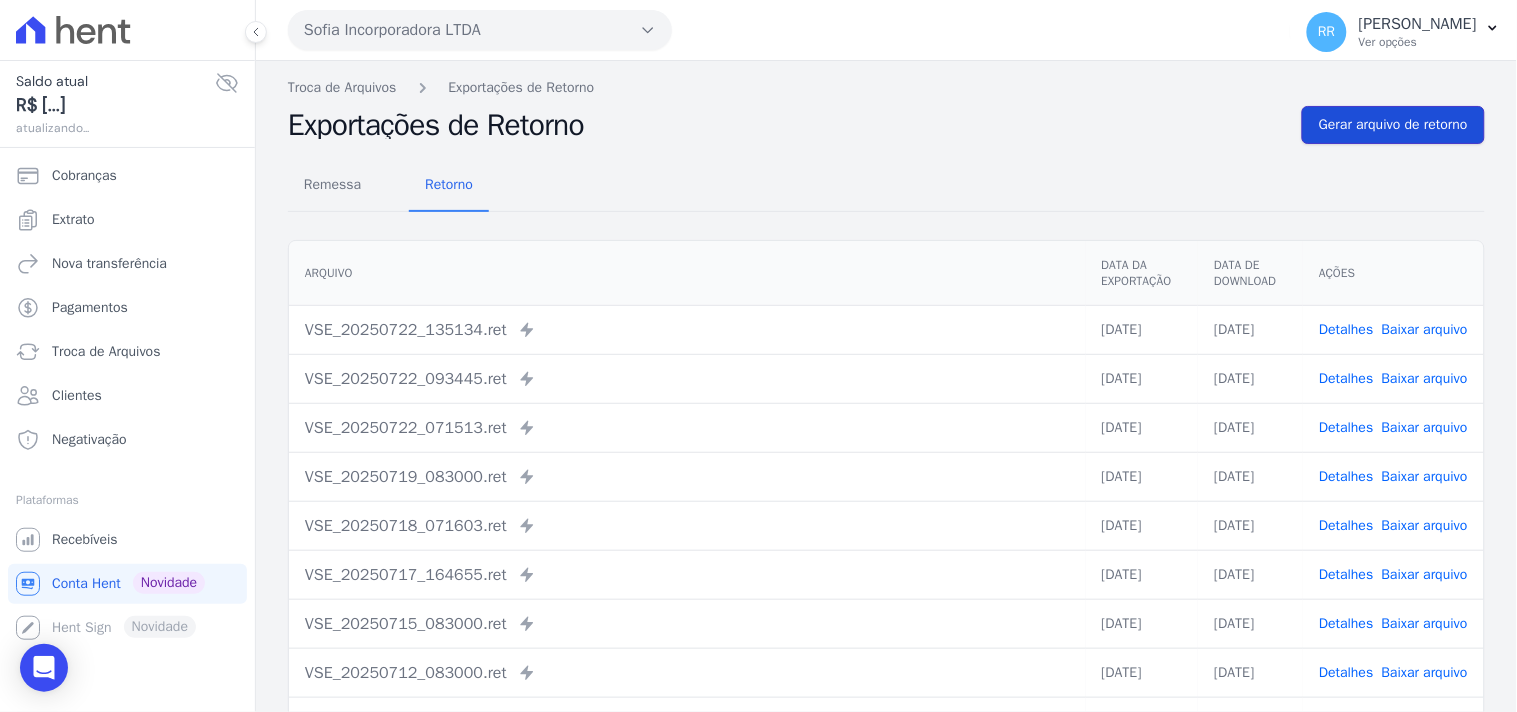click on "Gerar arquivo de retorno" at bounding box center [1393, 125] 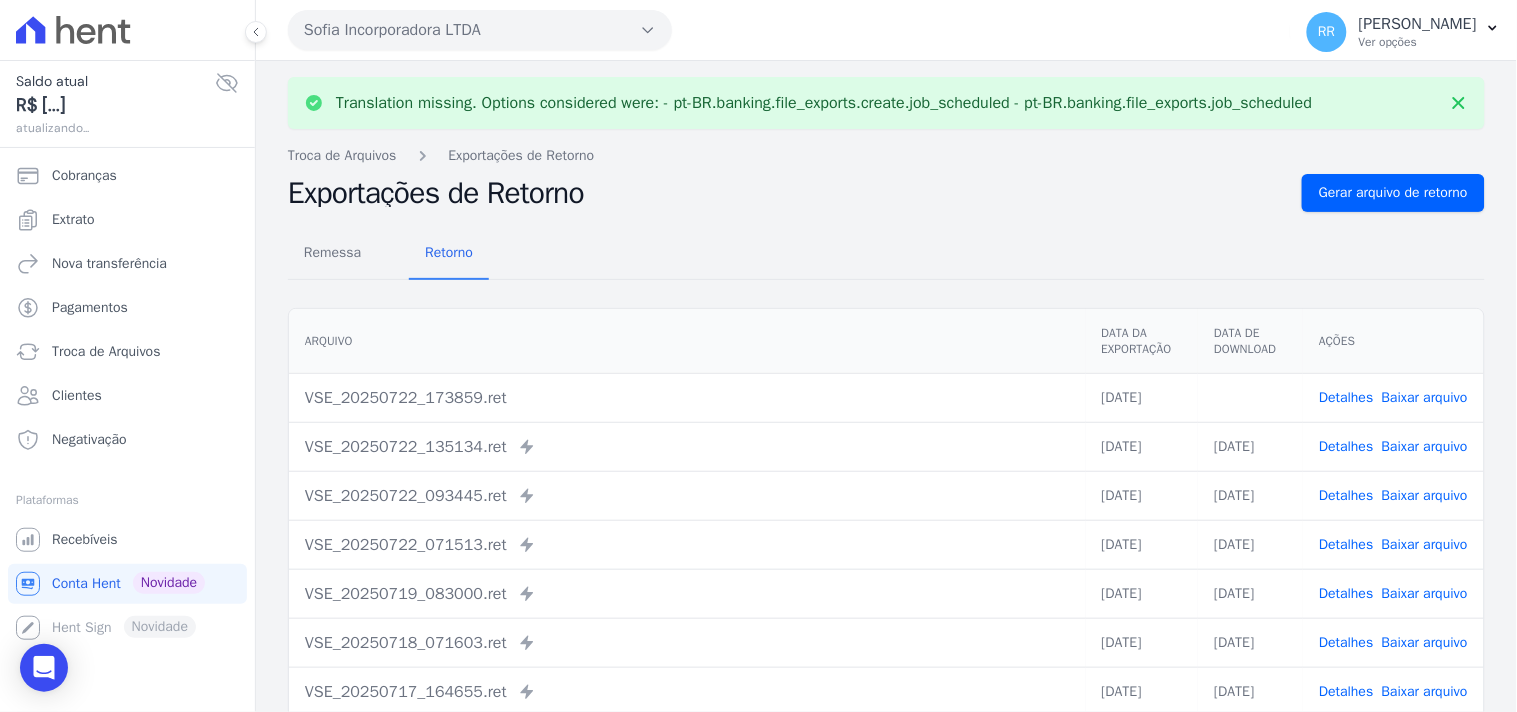 click on "Baixar arquivo" at bounding box center (1425, 397) 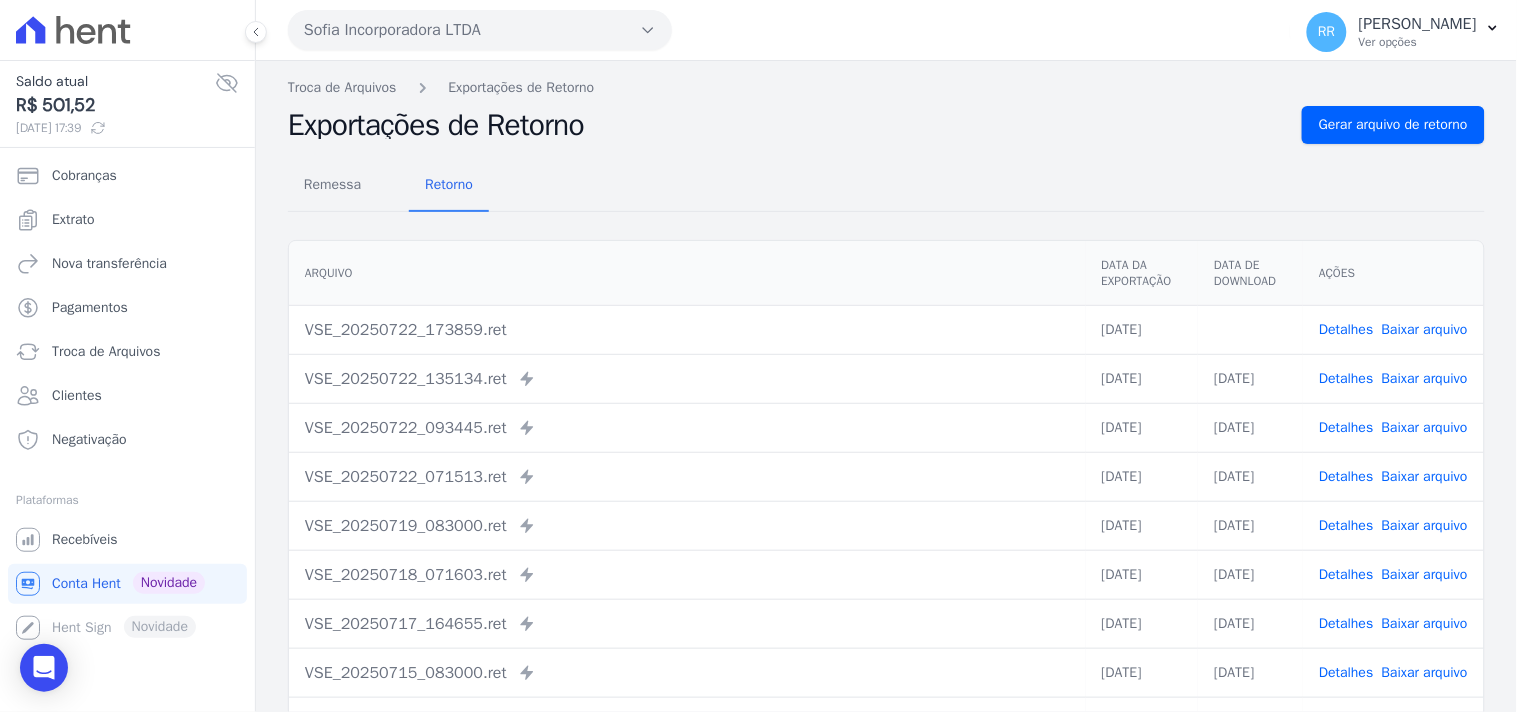 click on "Sofia Incorporadora LTDA" at bounding box center (480, 30) 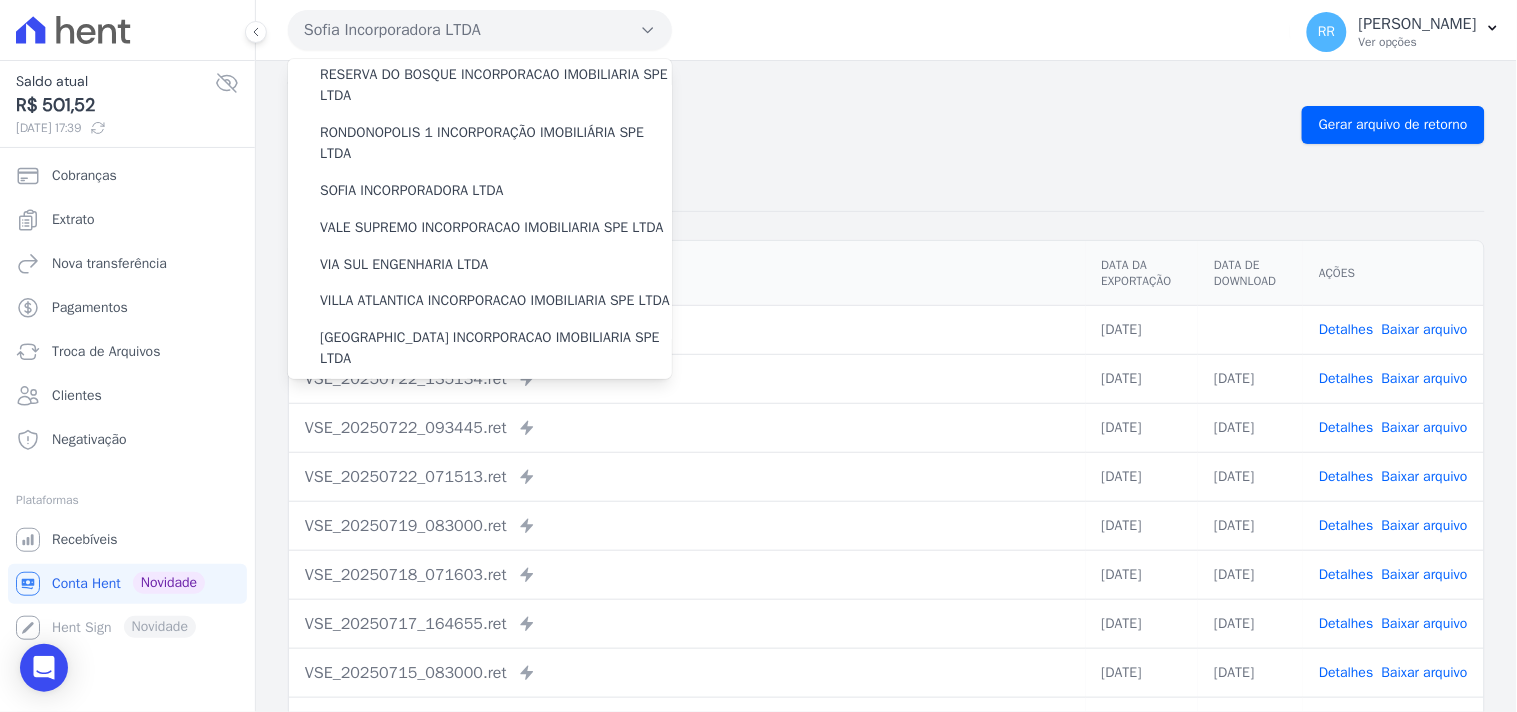 scroll, scrollTop: 741, scrollLeft: 0, axis: vertical 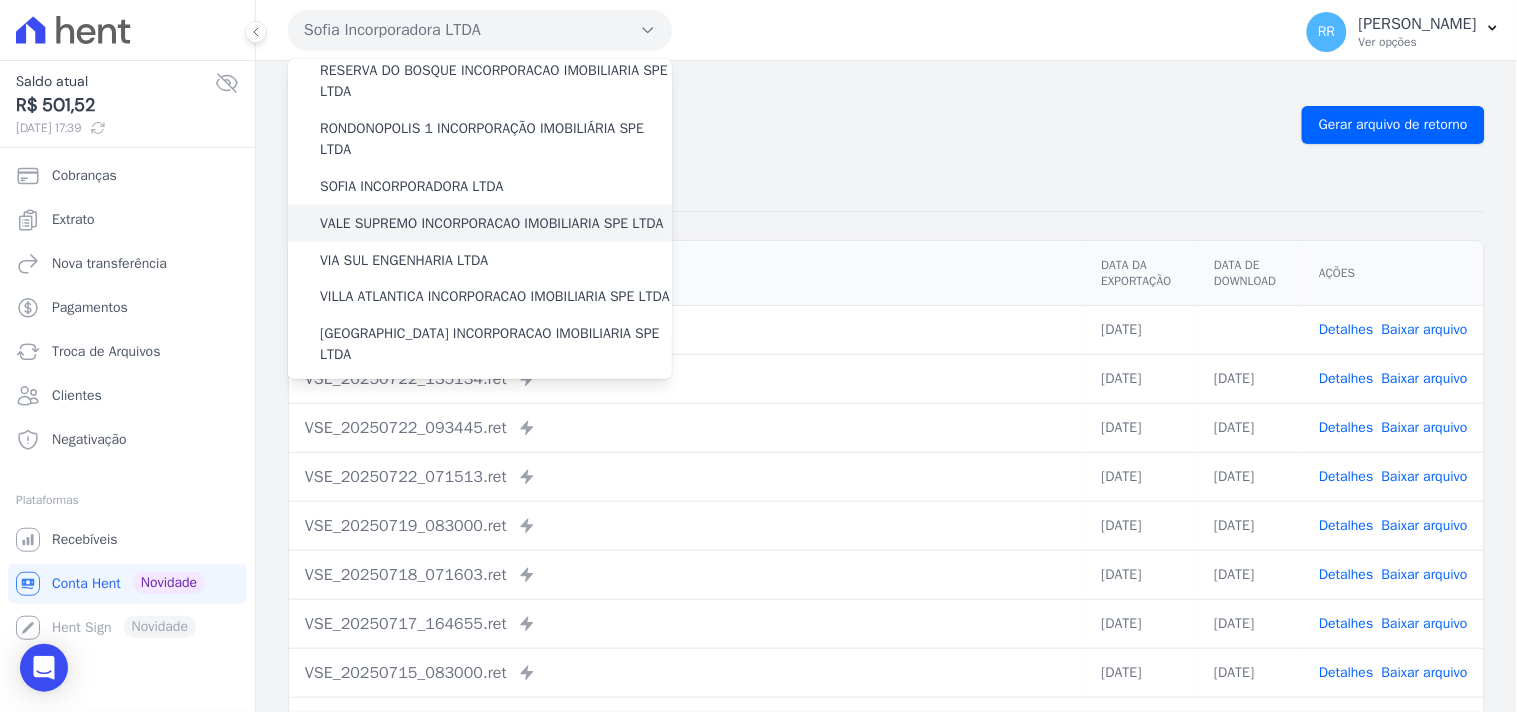 click on "VALE SUPREMO INCORPORACAO IMOBILIARIA SPE LTDA" at bounding box center [492, 223] 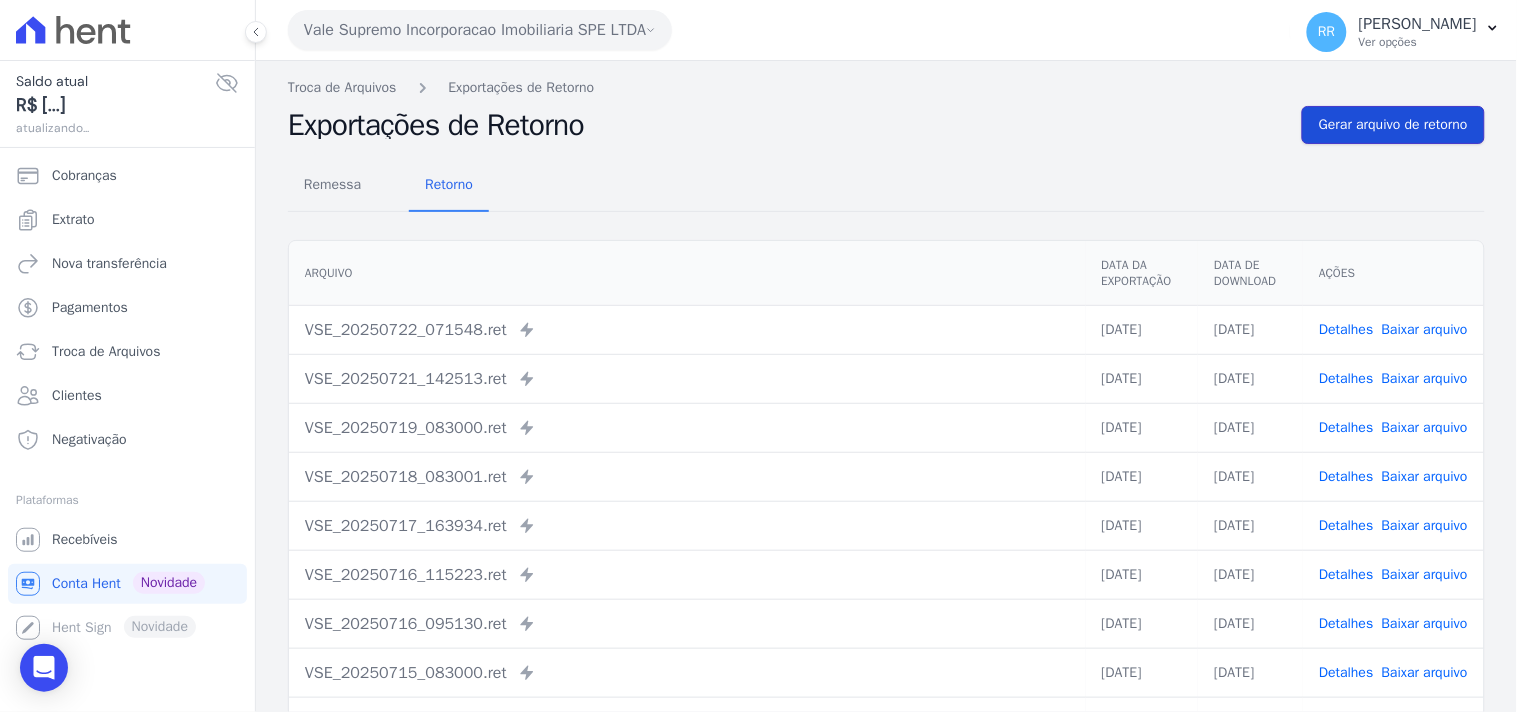 click on "Gerar arquivo de retorno" at bounding box center [1393, 125] 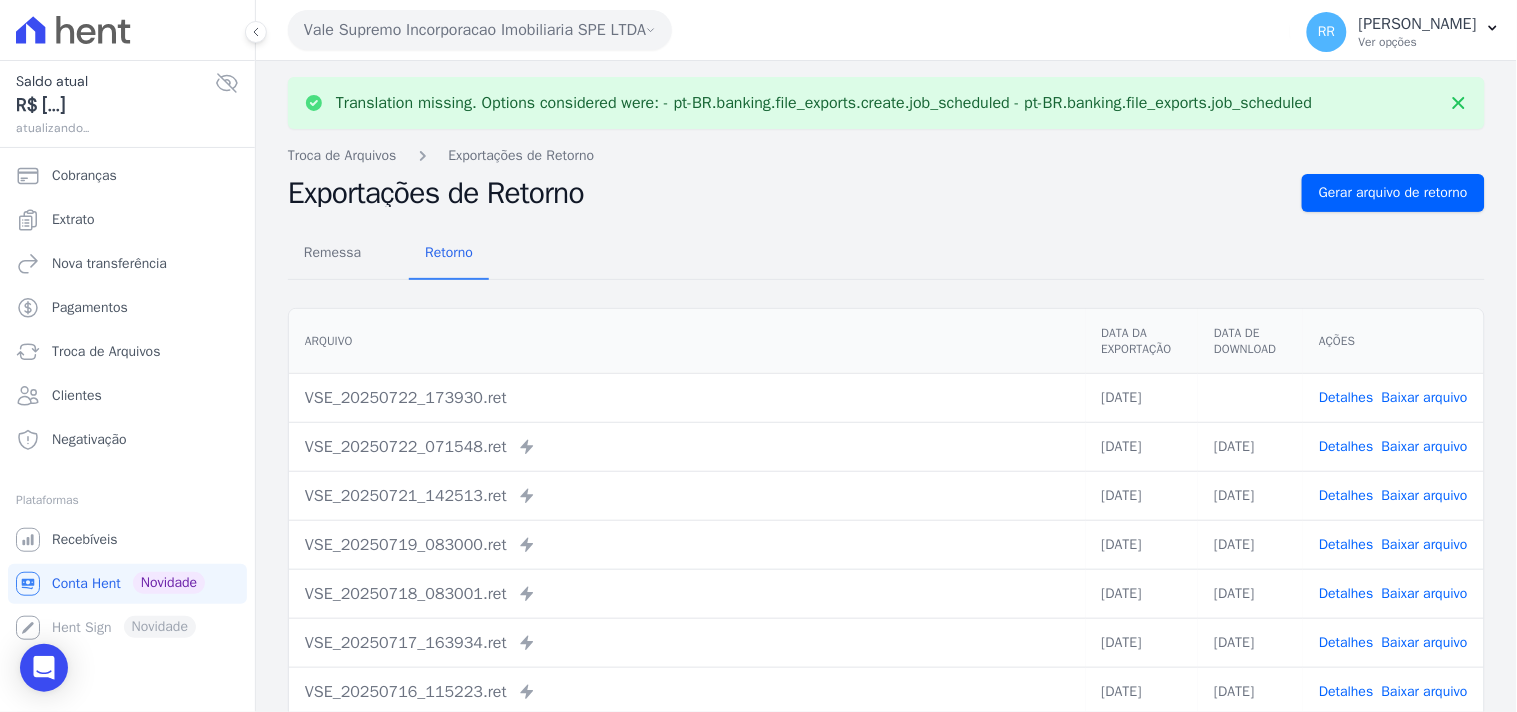 click on "Baixar arquivo" at bounding box center [1425, 397] 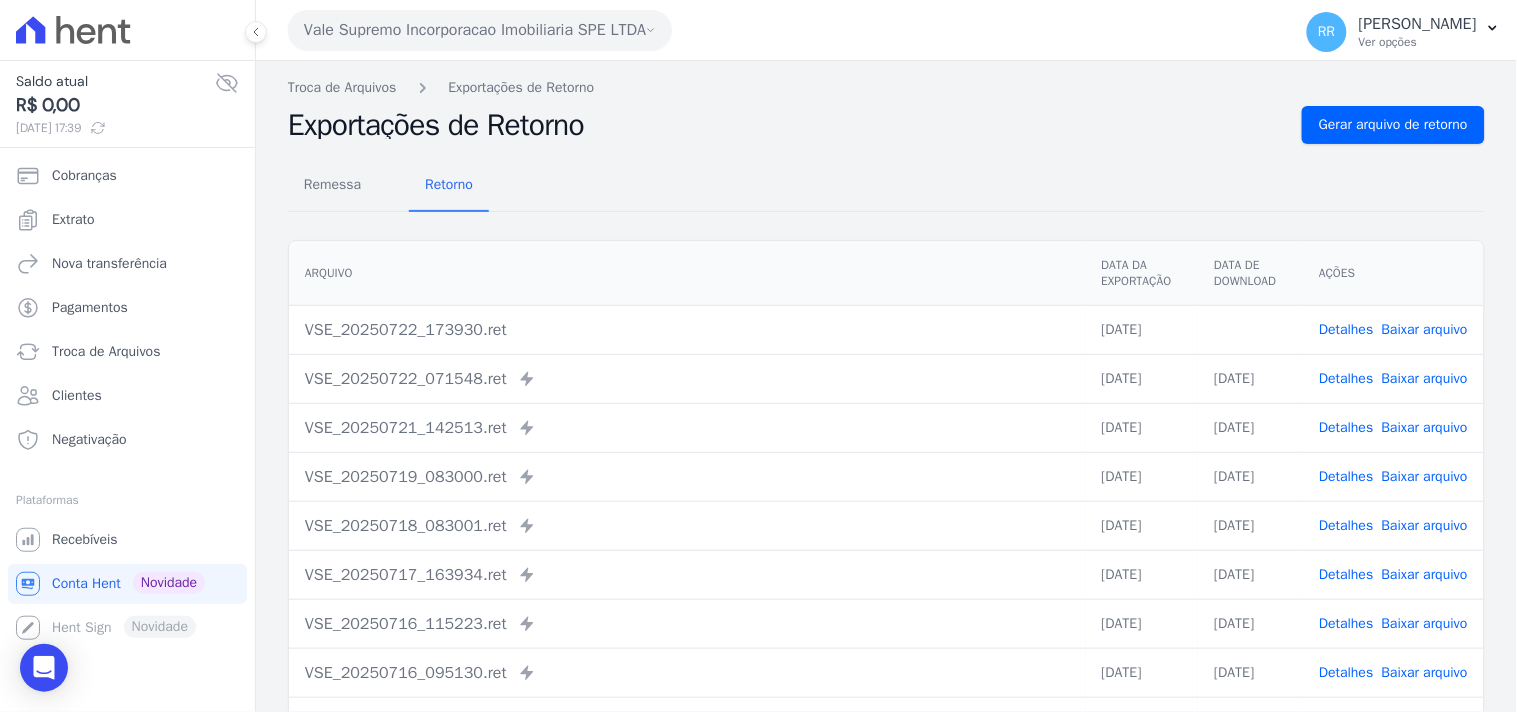 drag, startPoint x: 727, startPoint y: 206, endPoint x: 551, endPoint y: 112, distance: 199.52945 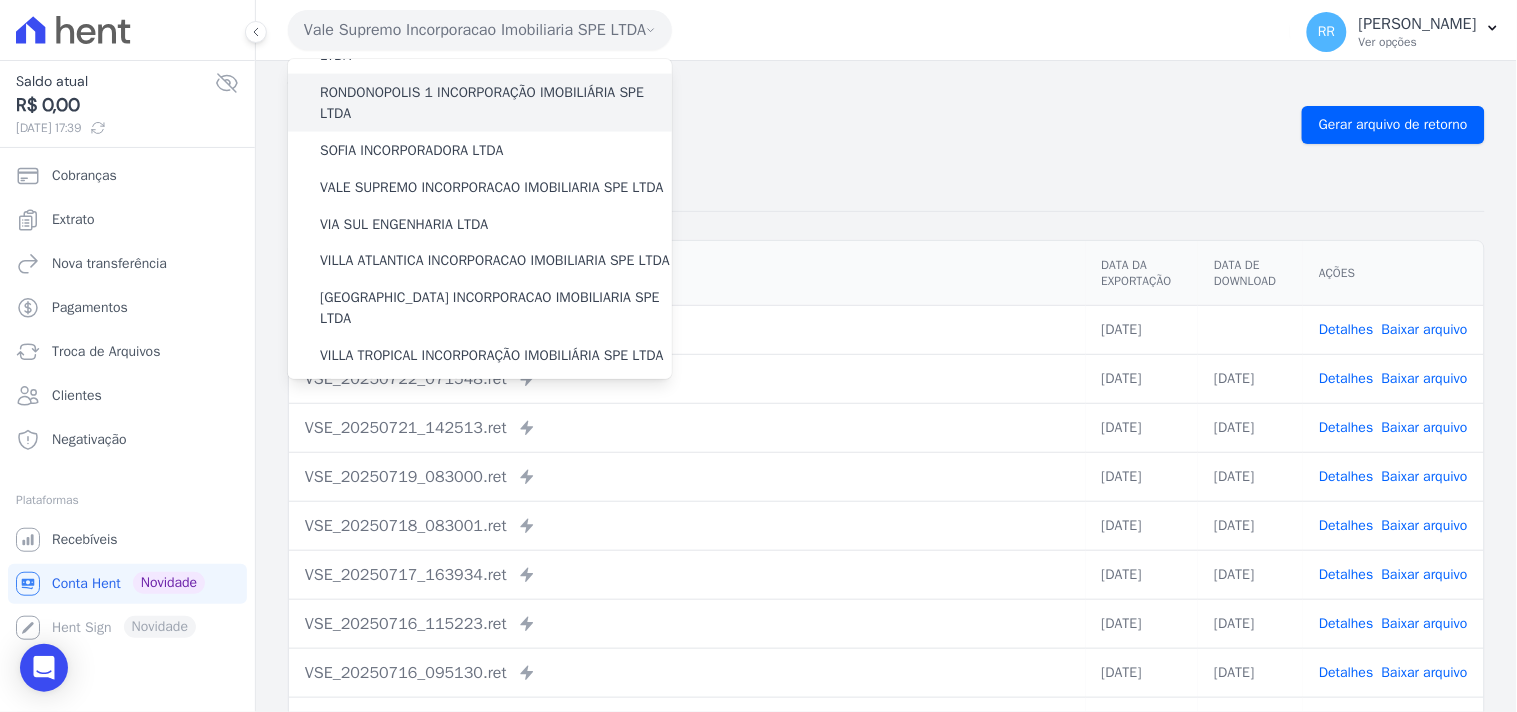 scroll, scrollTop: 852, scrollLeft: 0, axis: vertical 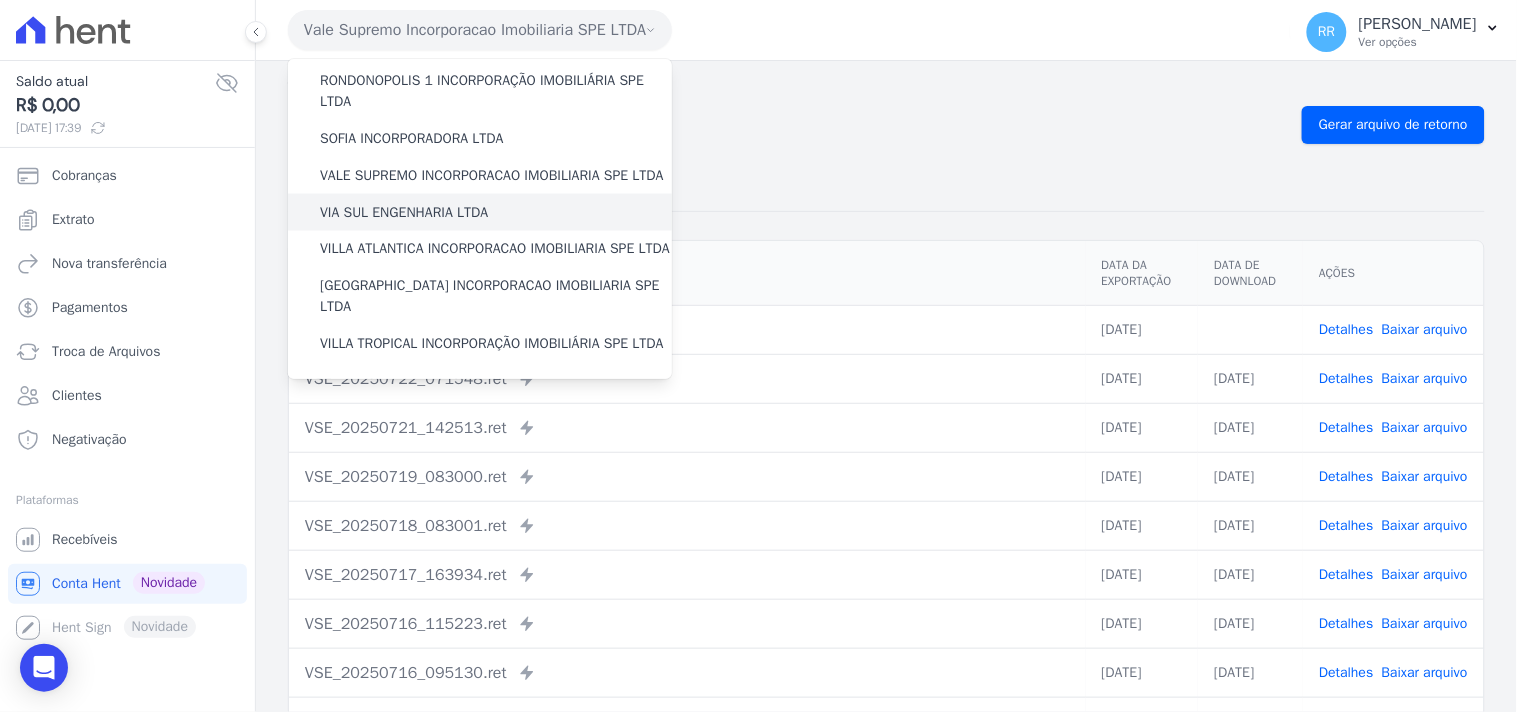 click on "VIA SUL ENGENHARIA LTDA" at bounding box center (404, 212) 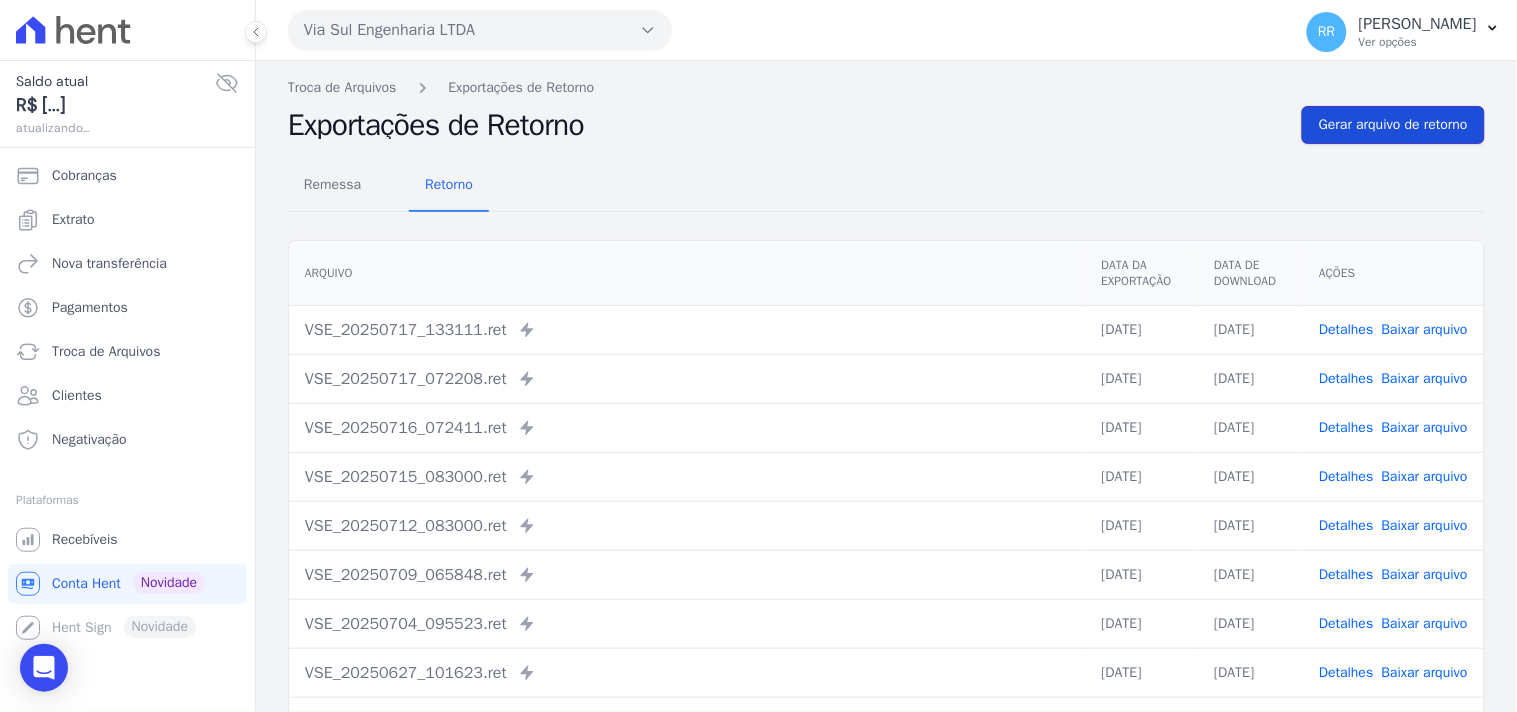 click on "Gerar arquivo de retorno" at bounding box center [1393, 125] 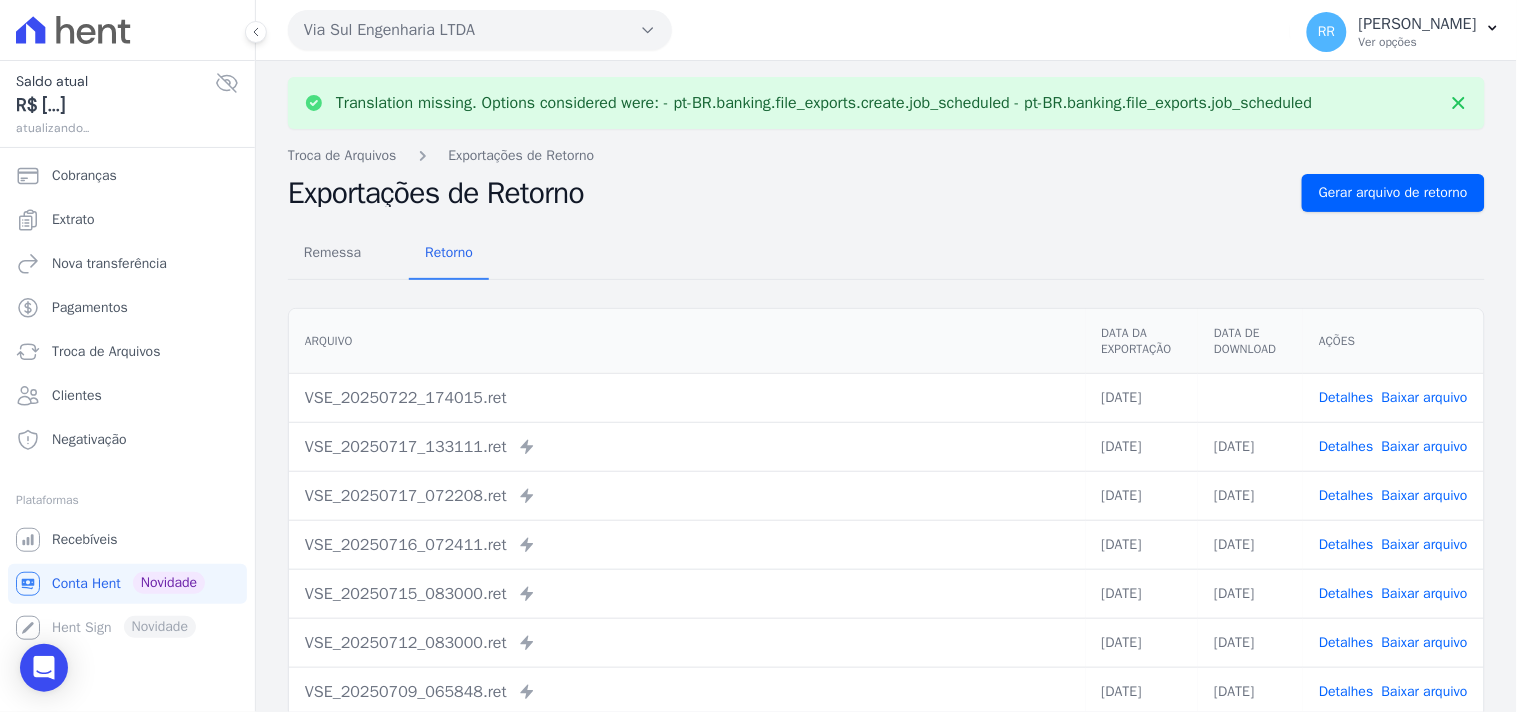 click on "Baixar arquivo" at bounding box center [1425, 397] 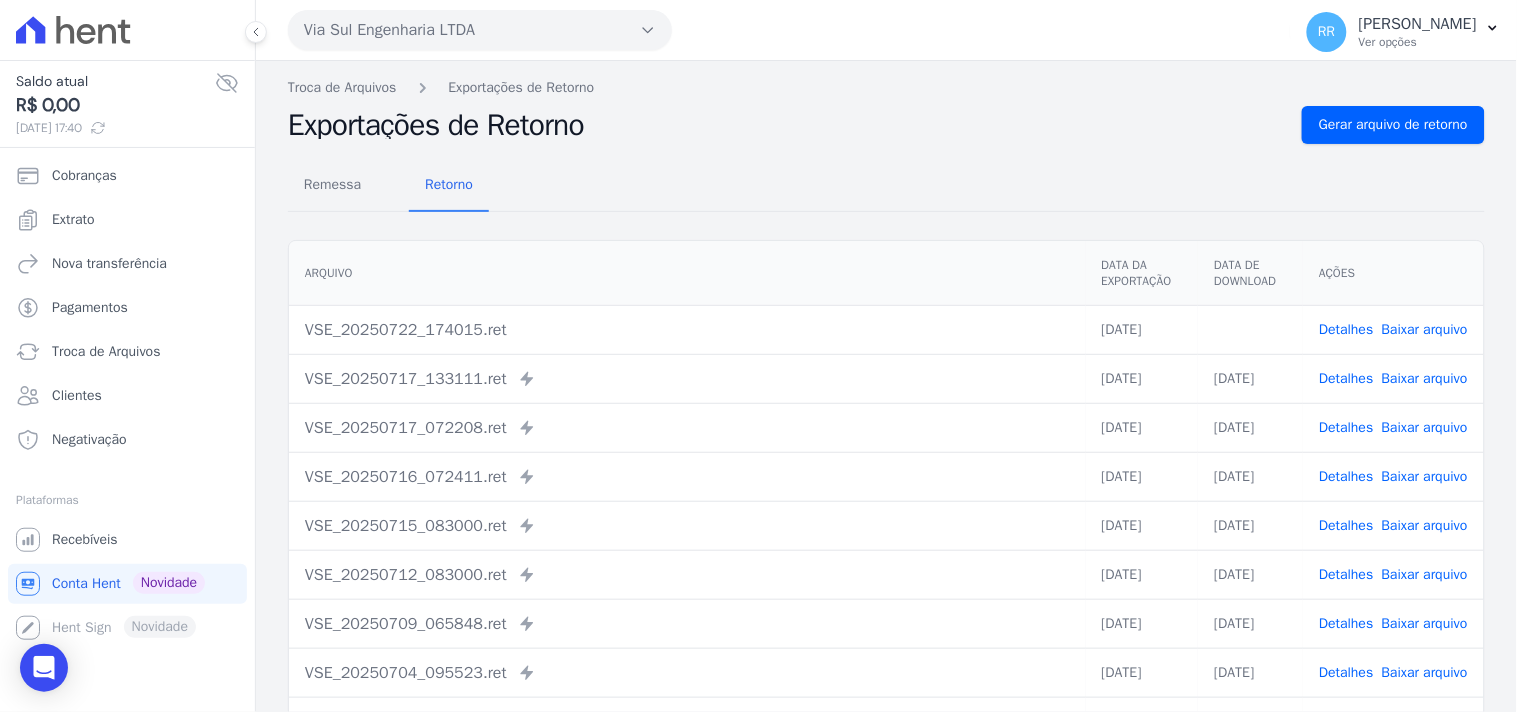 drag, startPoint x: 605, startPoint y: 202, endPoint x: 518, endPoint y: 135, distance: 109.80892 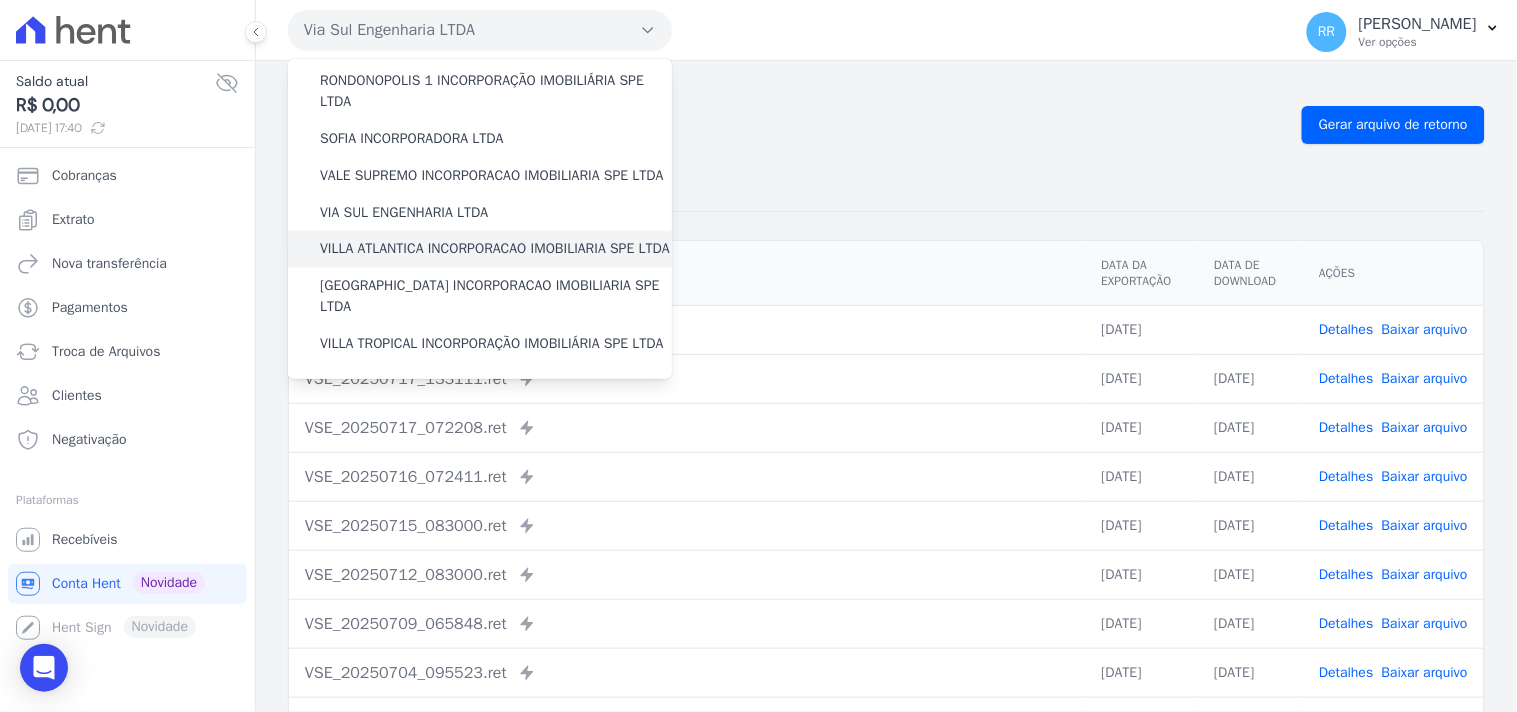 scroll, scrollTop: 893, scrollLeft: 0, axis: vertical 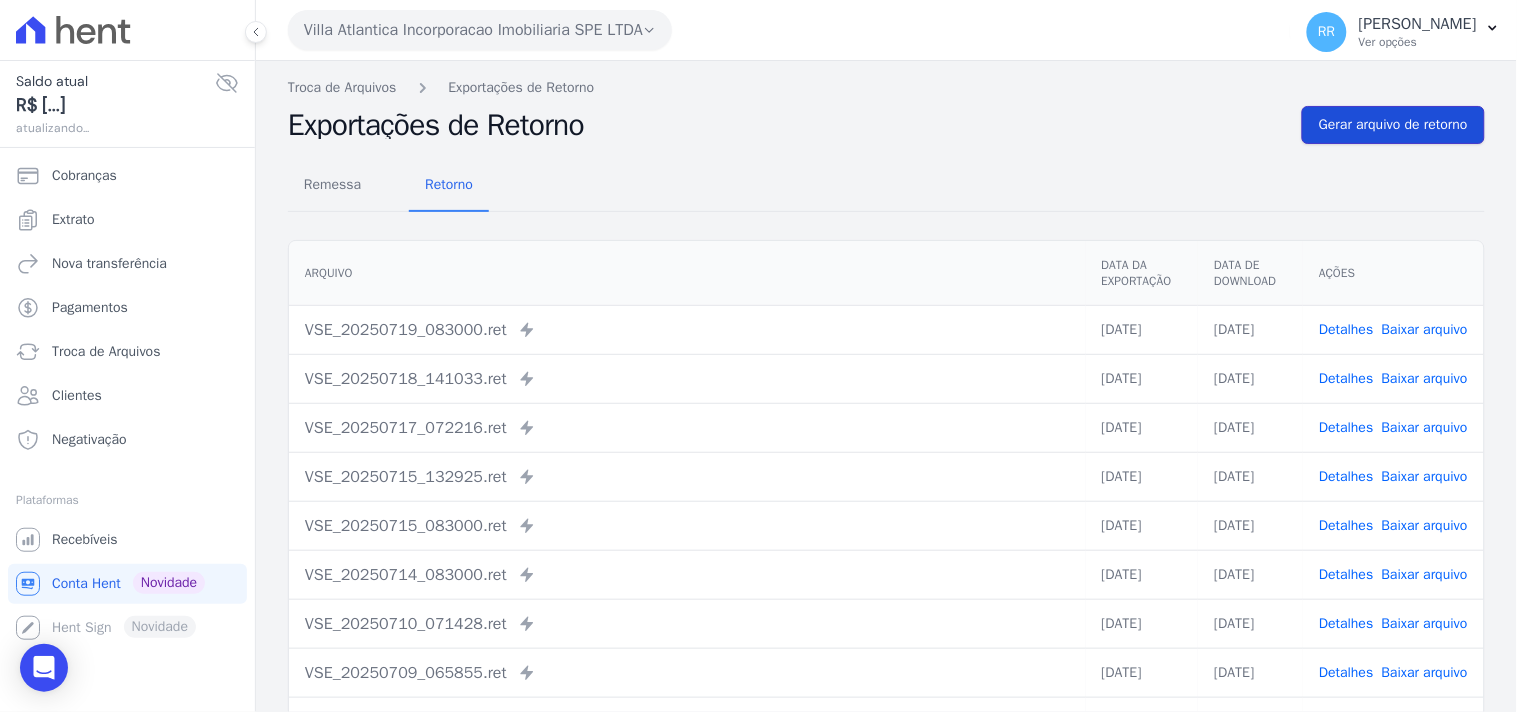 click on "Gerar arquivo de retorno" at bounding box center (1393, 125) 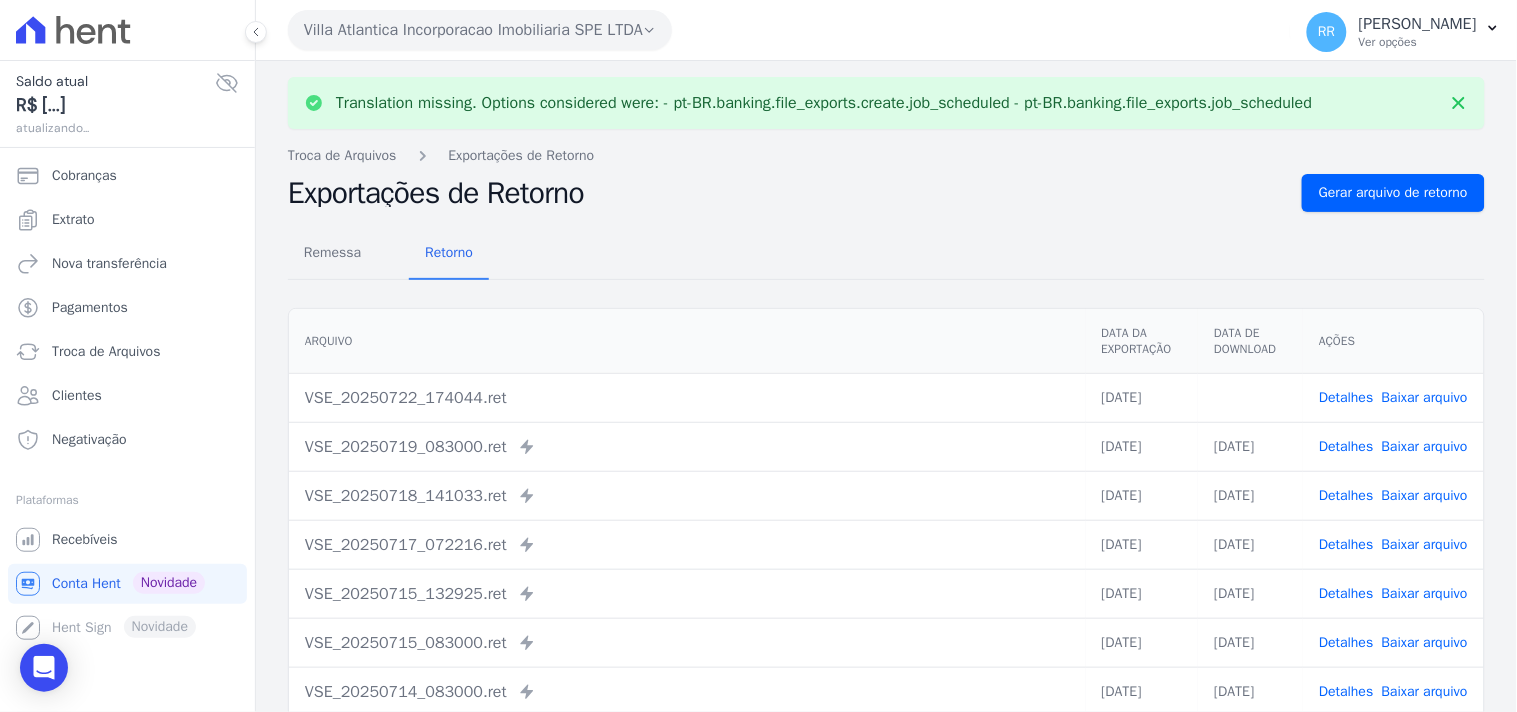 click on "Baixar arquivo" at bounding box center [1425, 397] 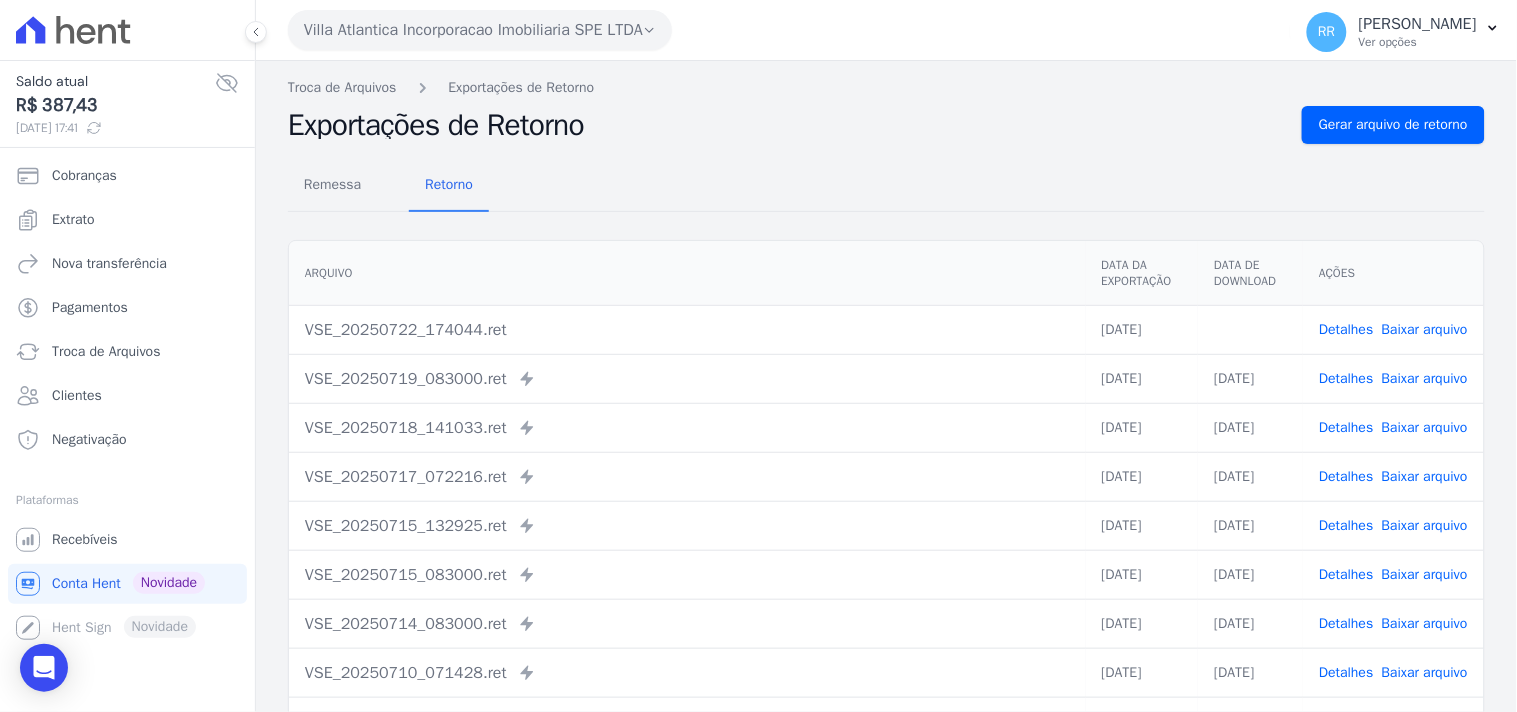 click on "Remessa
Retorno" at bounding box center (886, 186) 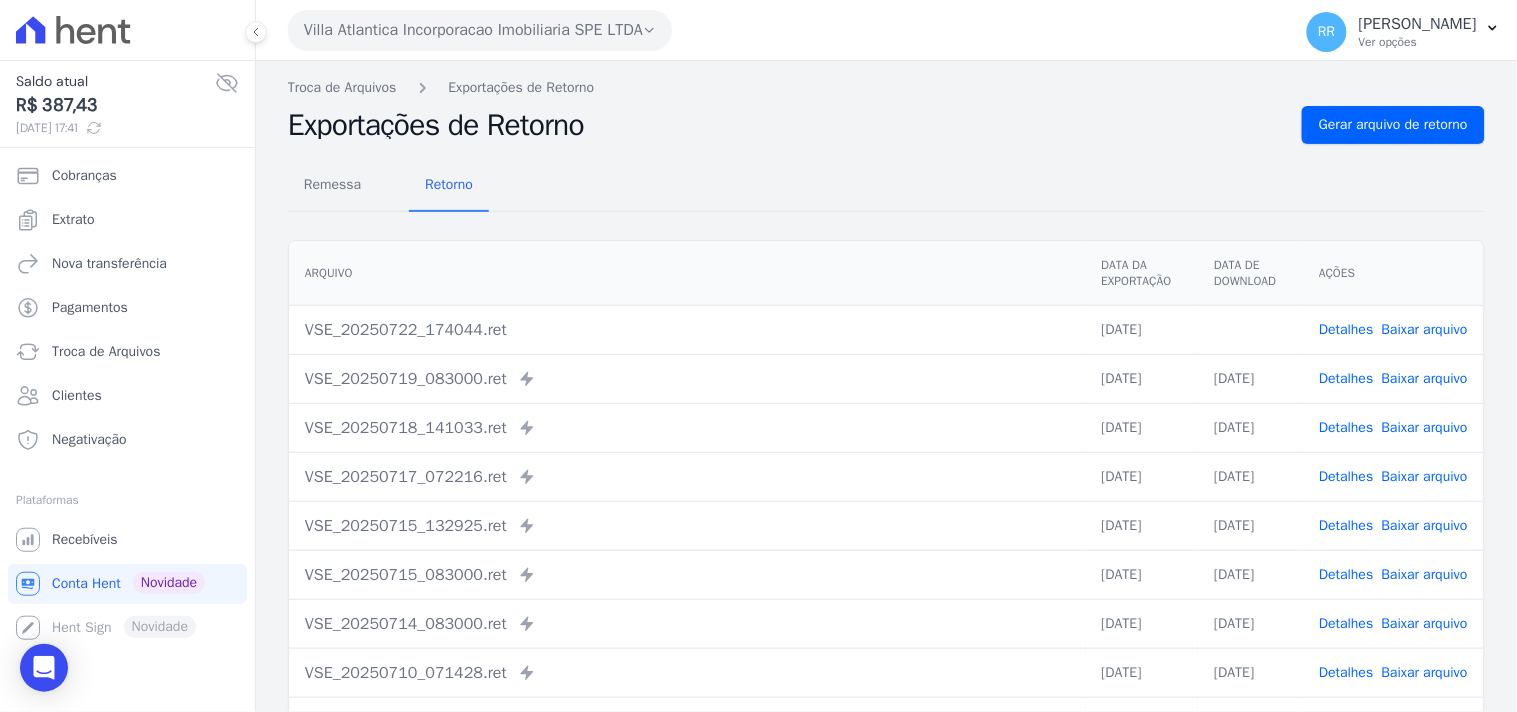 click on "Villa Atlantica Incorporacao Imobiliaria SPE LTDA" at bounding box center [480, 30] 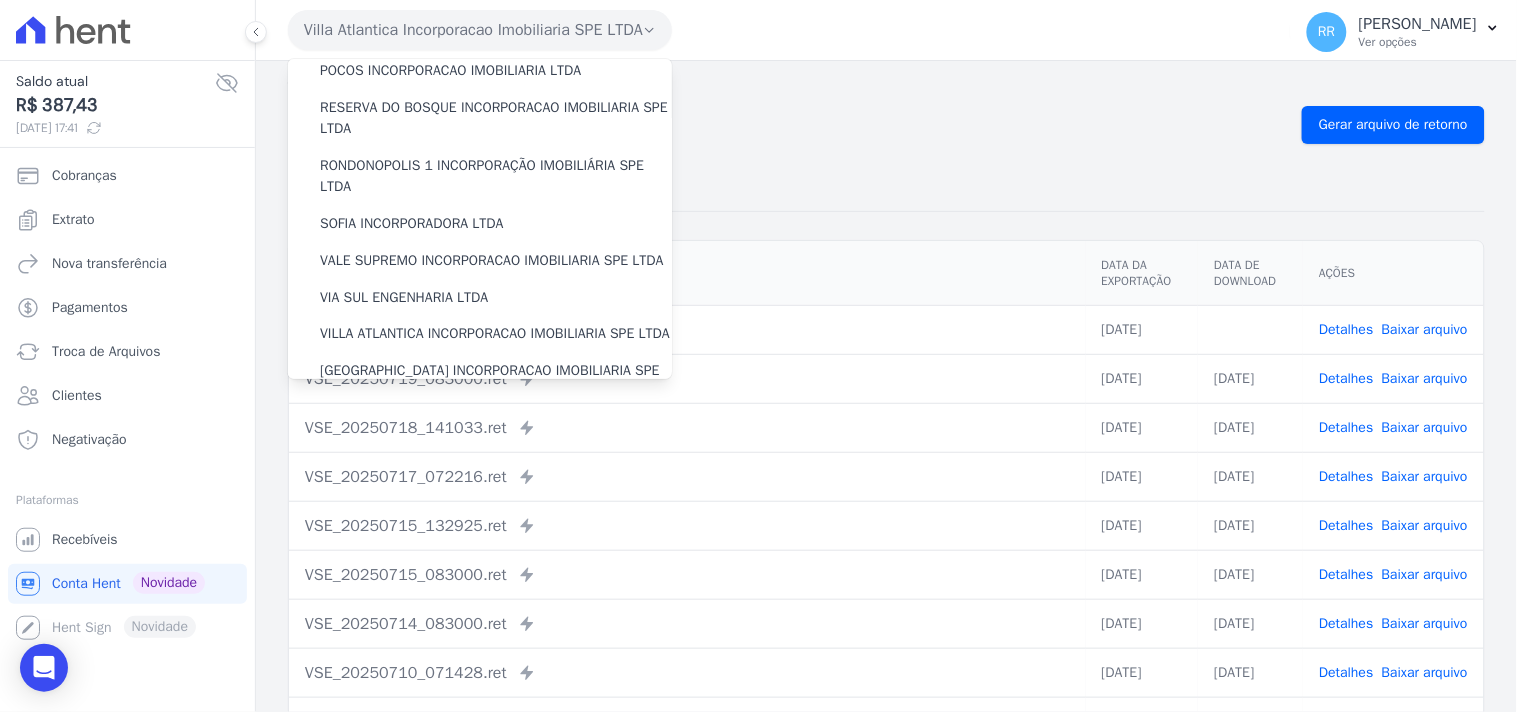 scroll, scrollTop: 893, scrollLeft: 0, axis: vertical 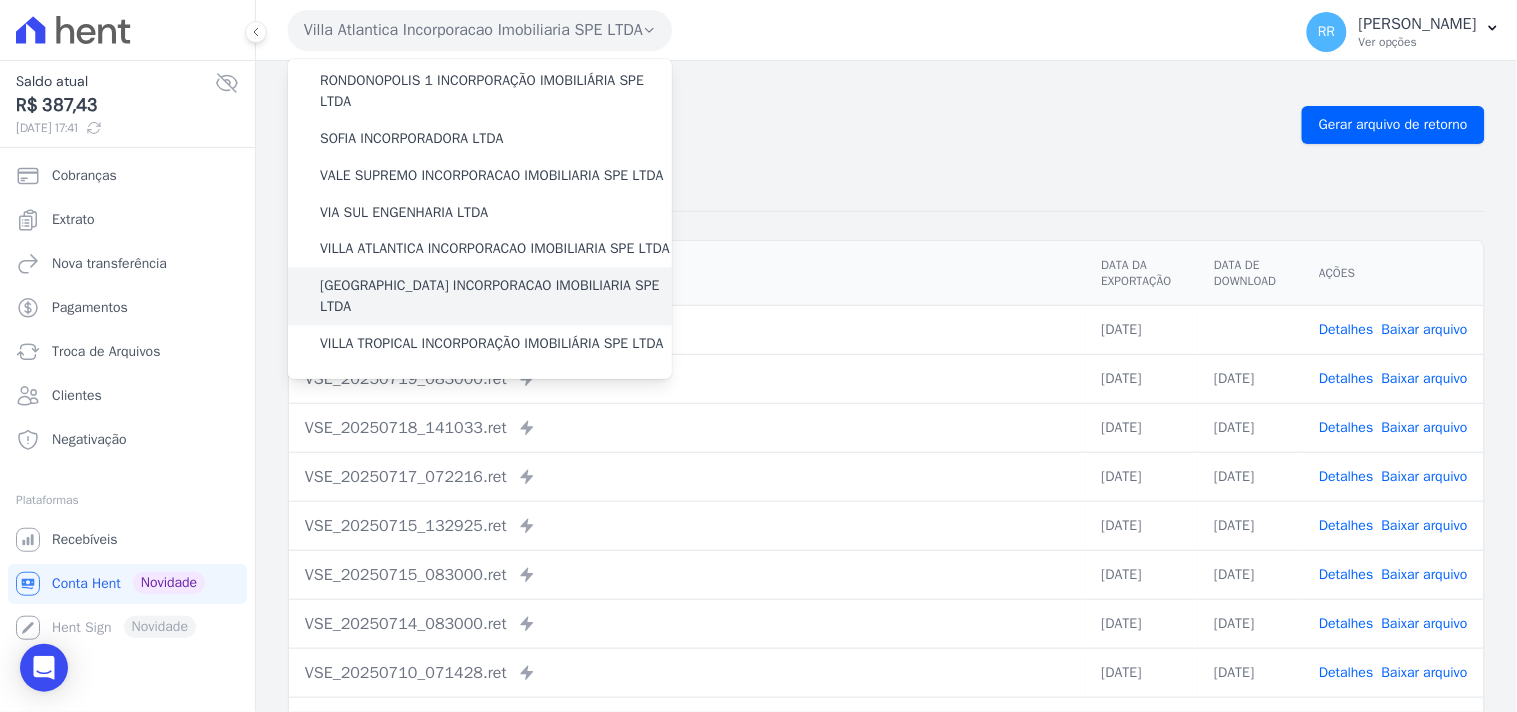 click on "[GEOGRAPHIC_DATA] INCORPORACAO IMOBILIARIA SPE LTDA" at bounding box center [496, 297] 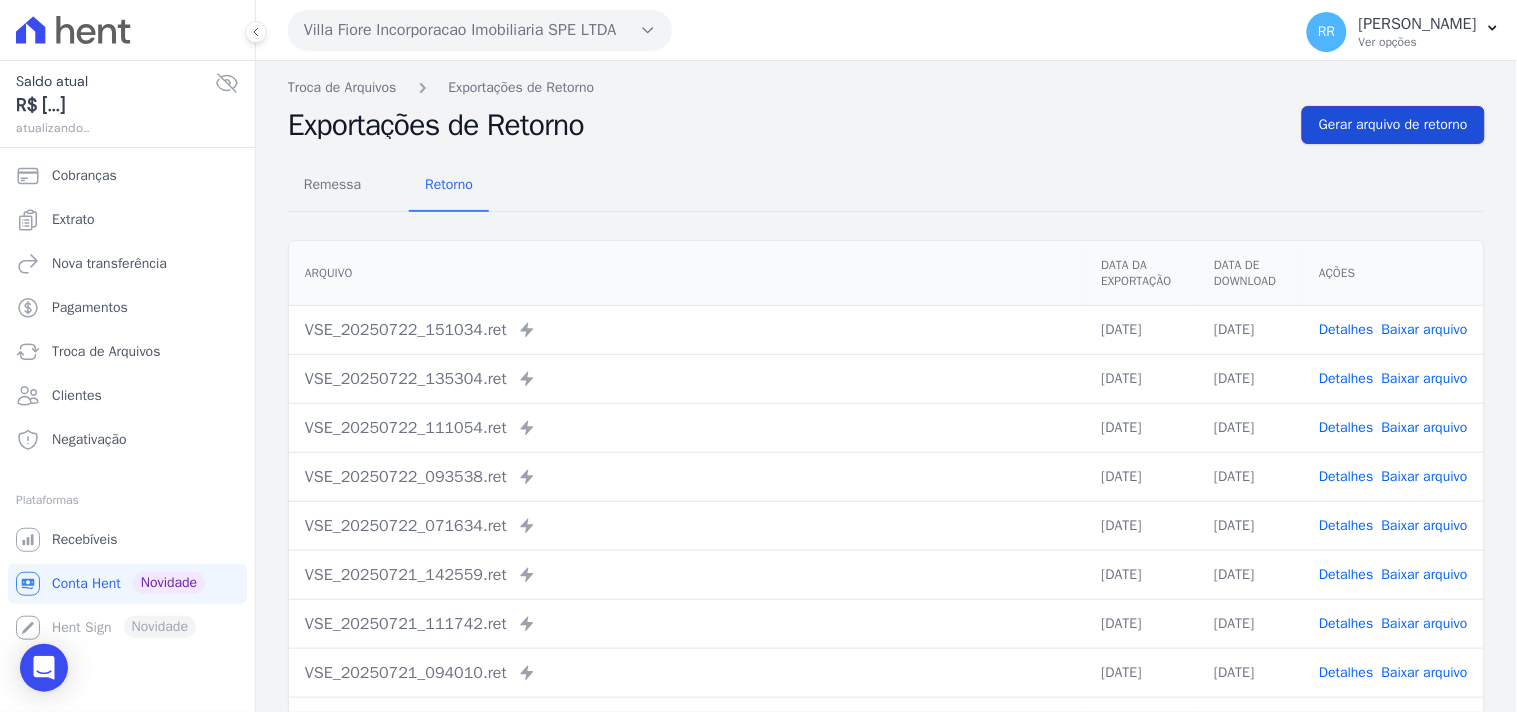 click on "Gerar arquivo de retorno" at bounding box center (1393, 125) 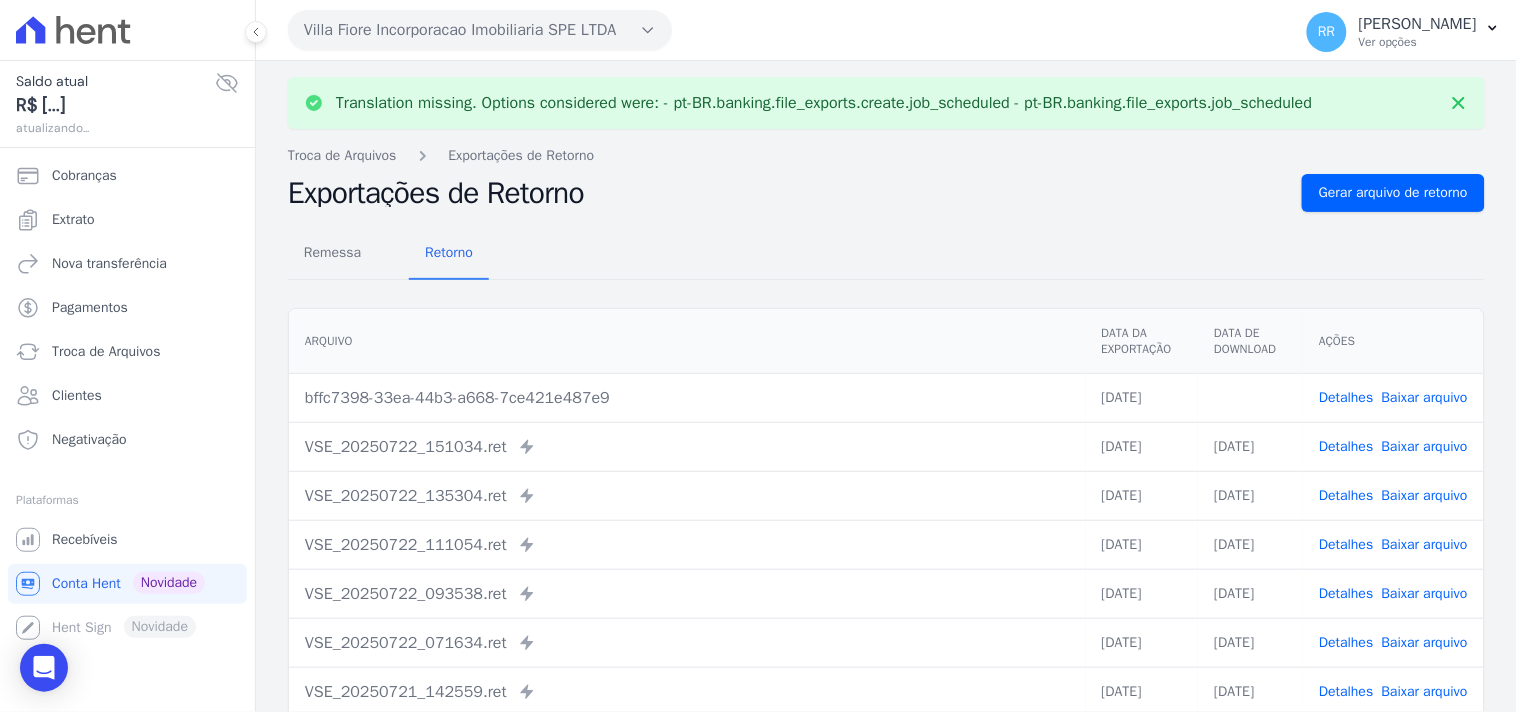 click on "Baixar arquivo" at bounding box center [1425, 397] 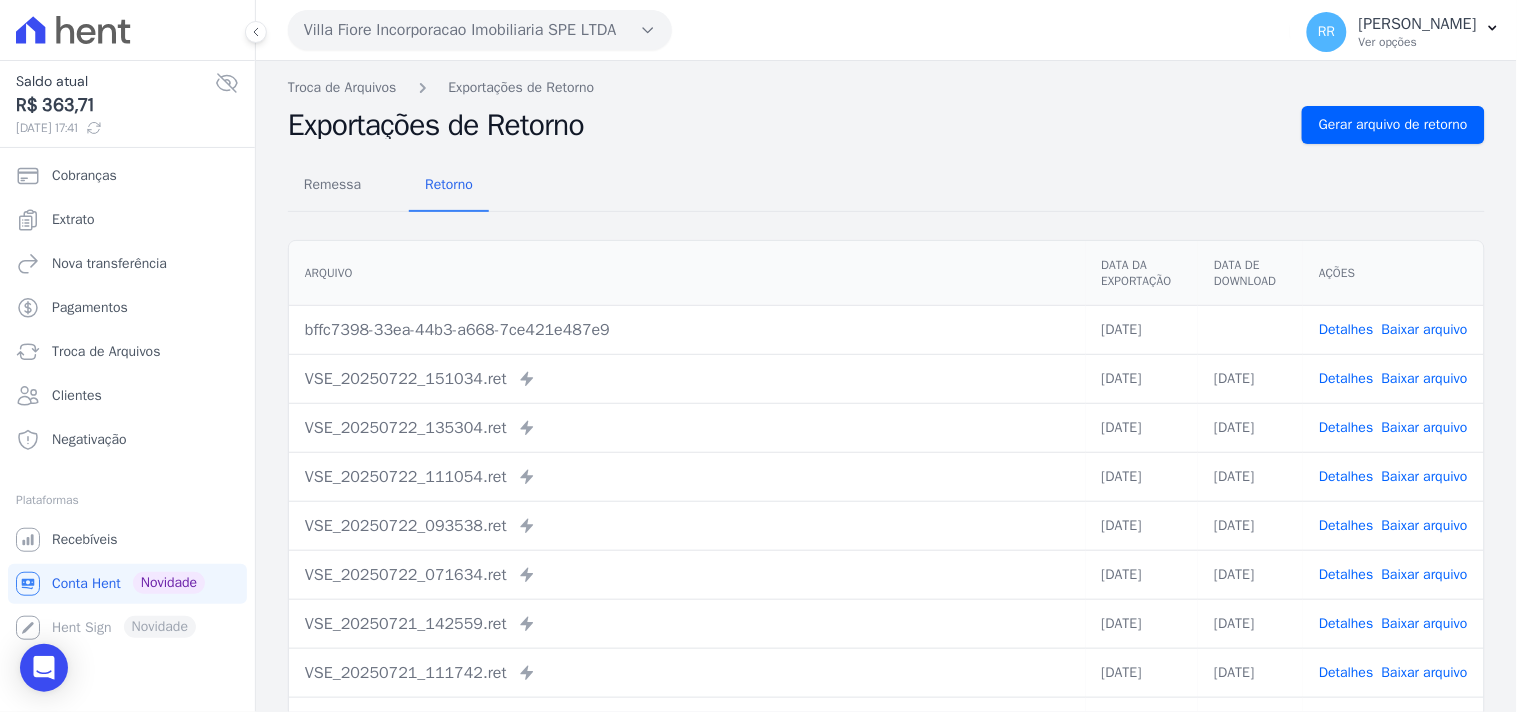 click on "Villa Fiore Incorporacao Imobiliaria SPE LTDA" at bounding box center (480, 30) 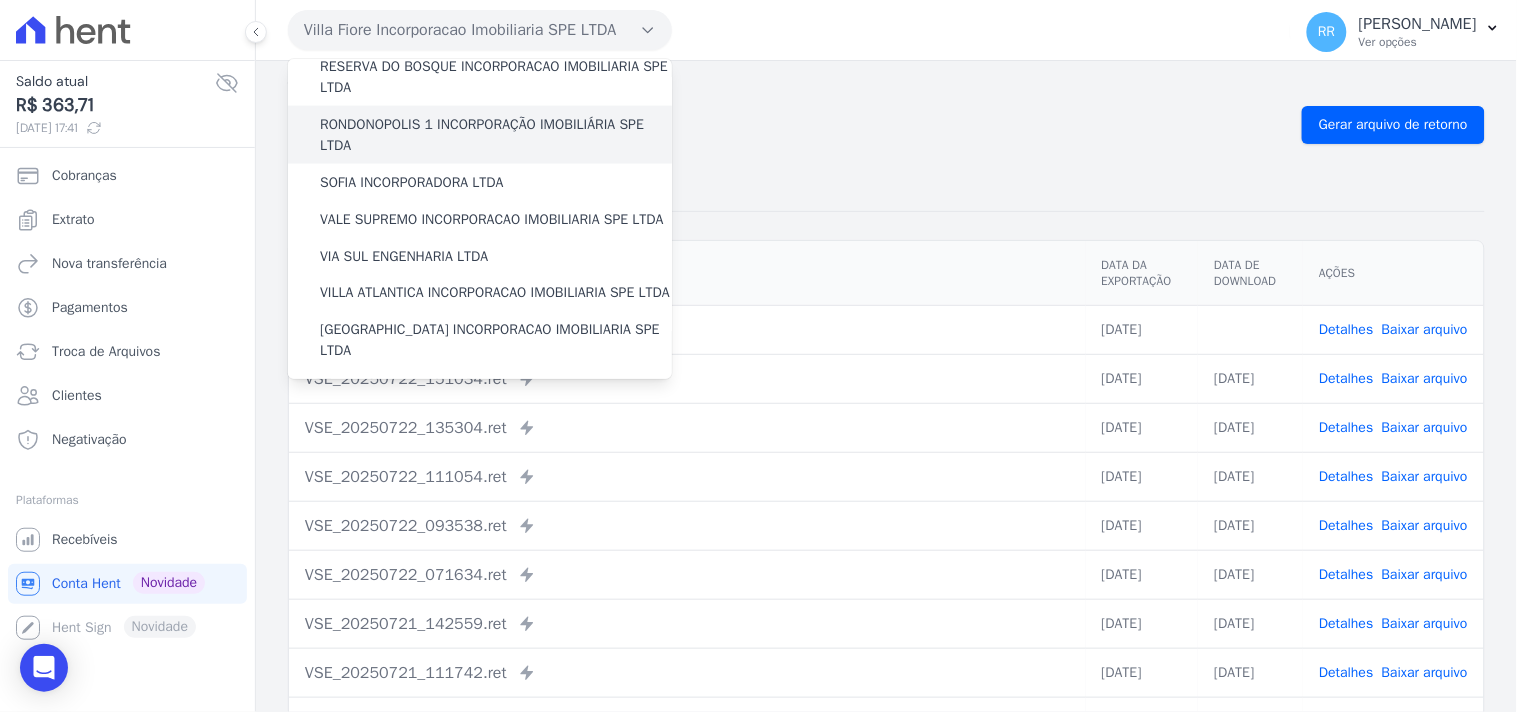 scroll, scrollTop: 893, scrollLeft: 0, axis: vertical 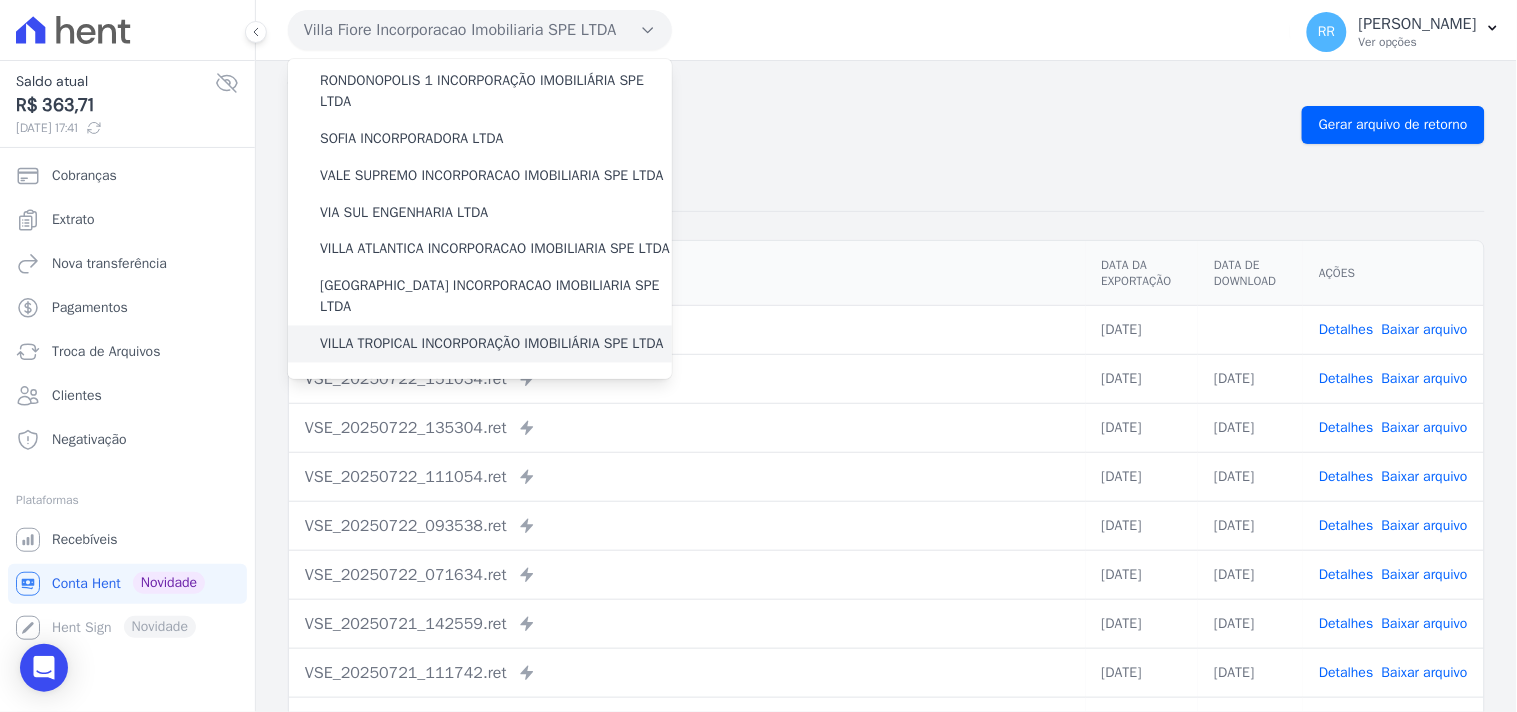 click on "VILLA TROPICAL INCORPORAÇÃO IMOBILIÁRIA SPE LTDA" at bounding box center [492, 344] 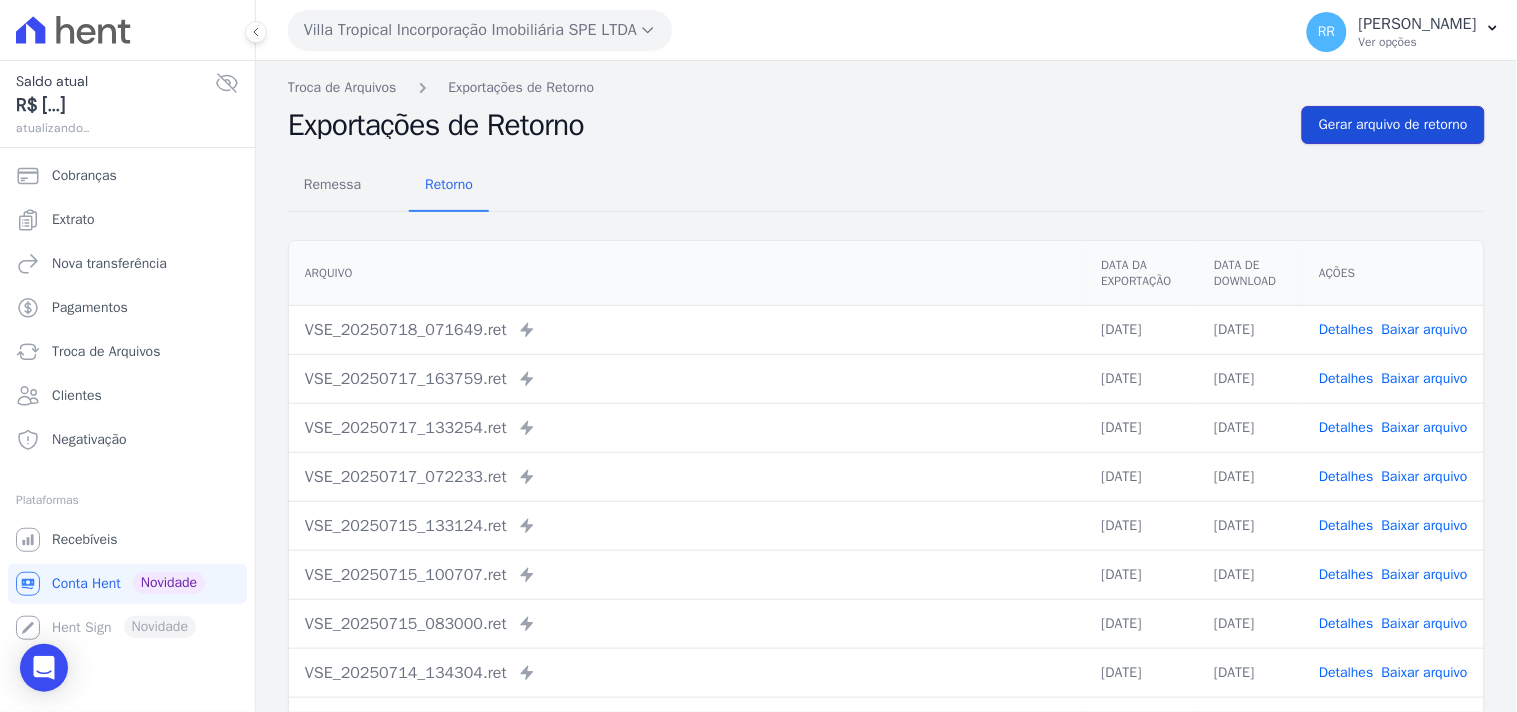 click on "Gerar arquivo de retorno" at bounding box center [1393, 125] 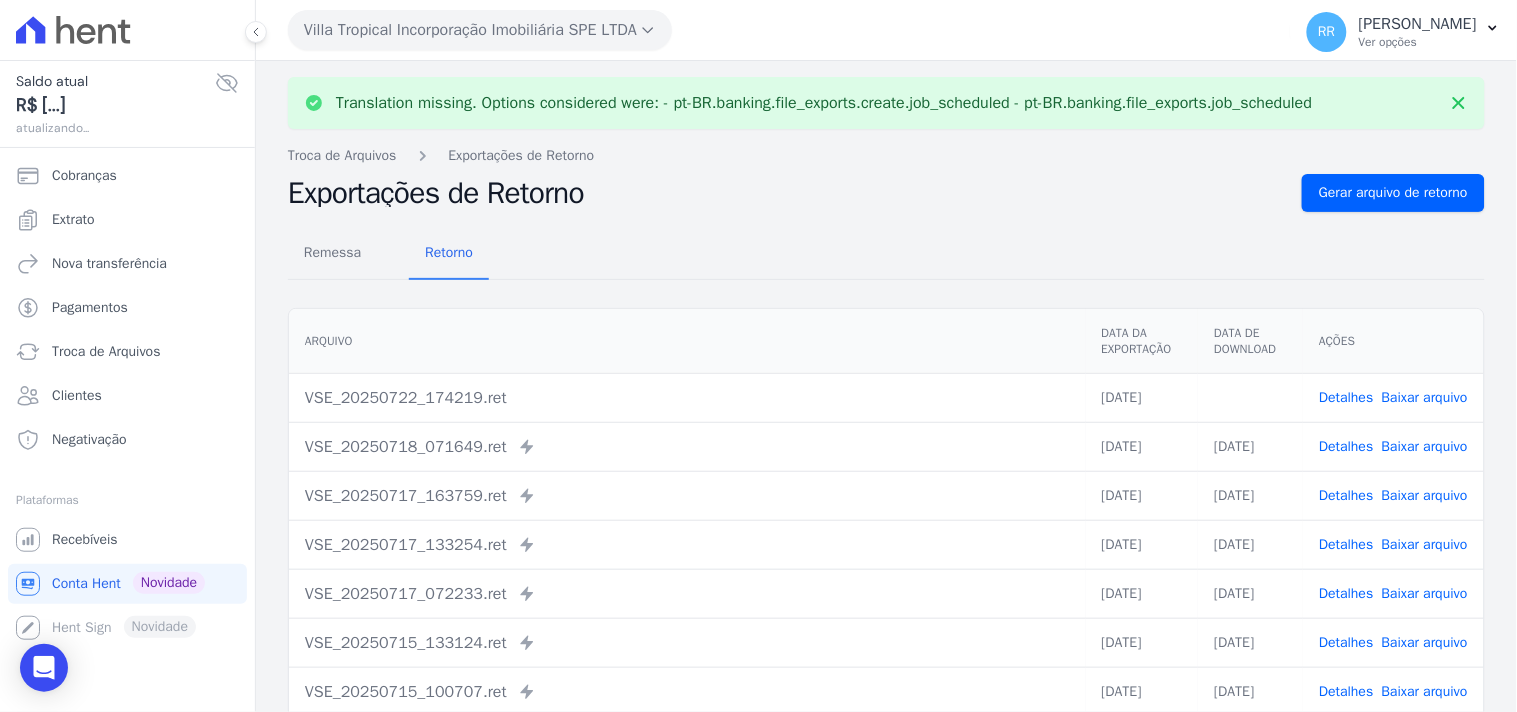 click on "Detalhes
Baixar arquivo" at bounding box center [1393, 397] 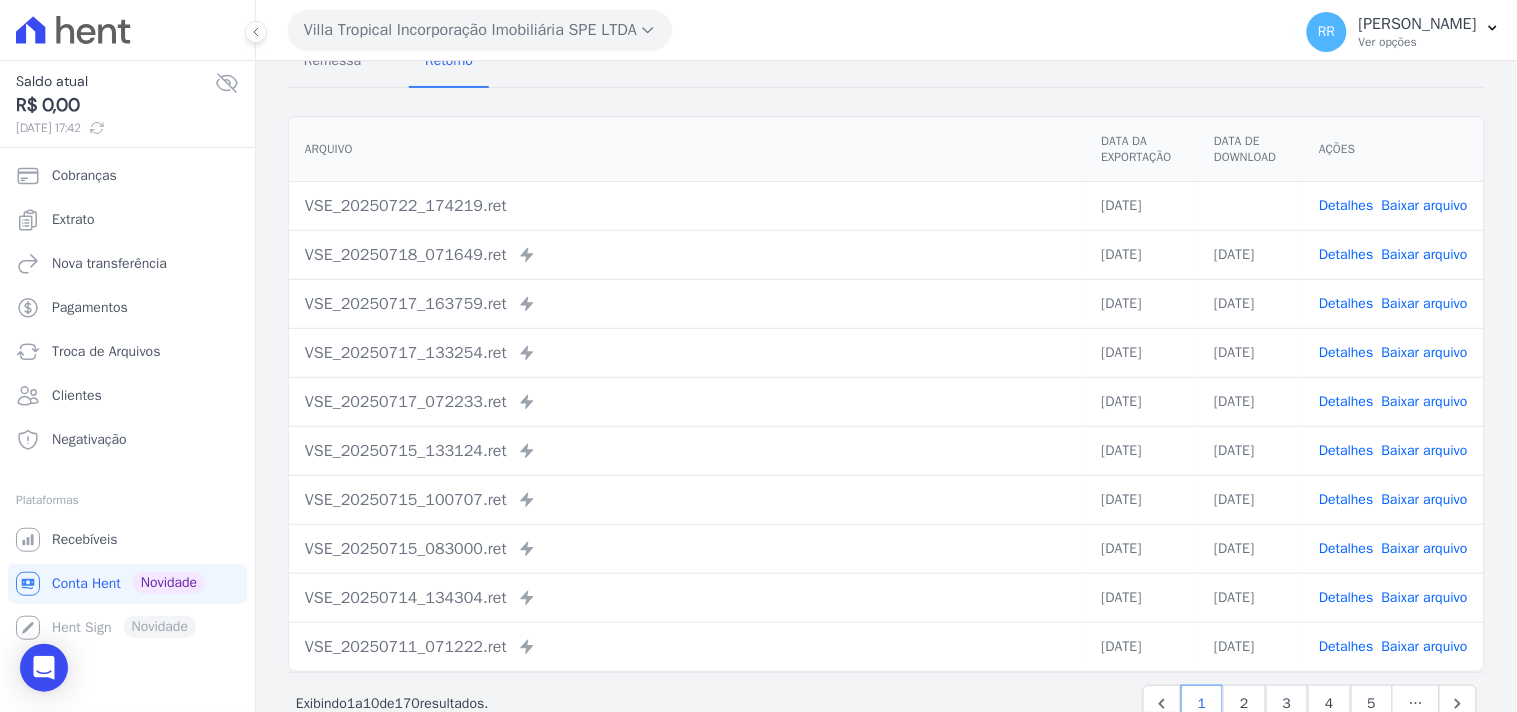 scroll, scrollTop: 171, scrollLeft: 0, axis: vertical 